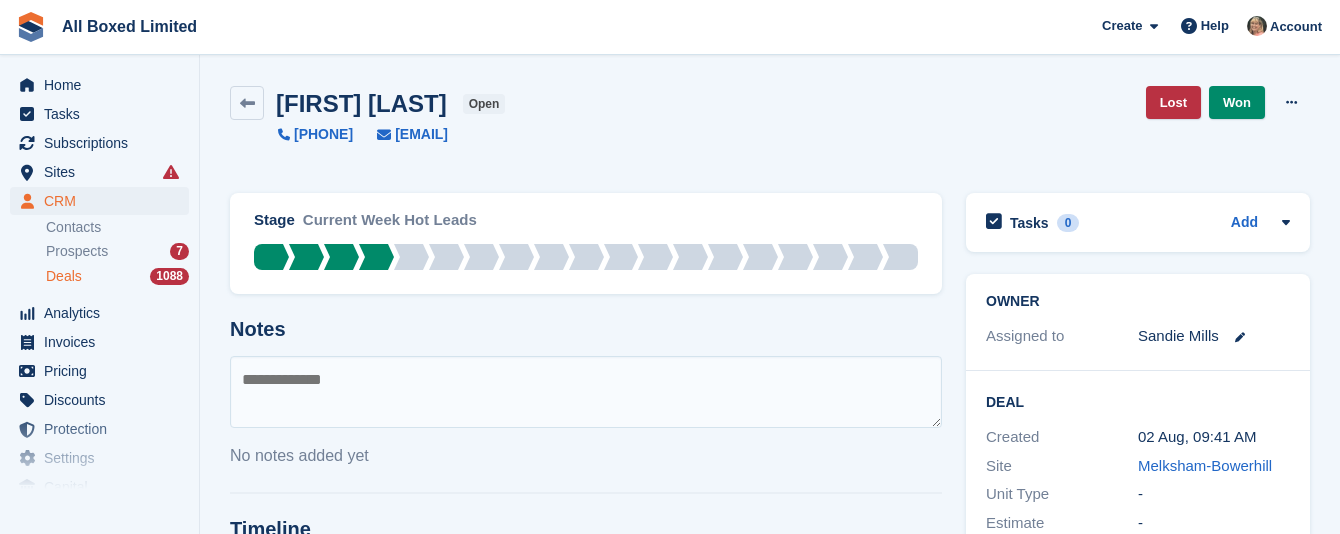 scroll, scrollTop: 0, scrollLeft: 0, axis: both 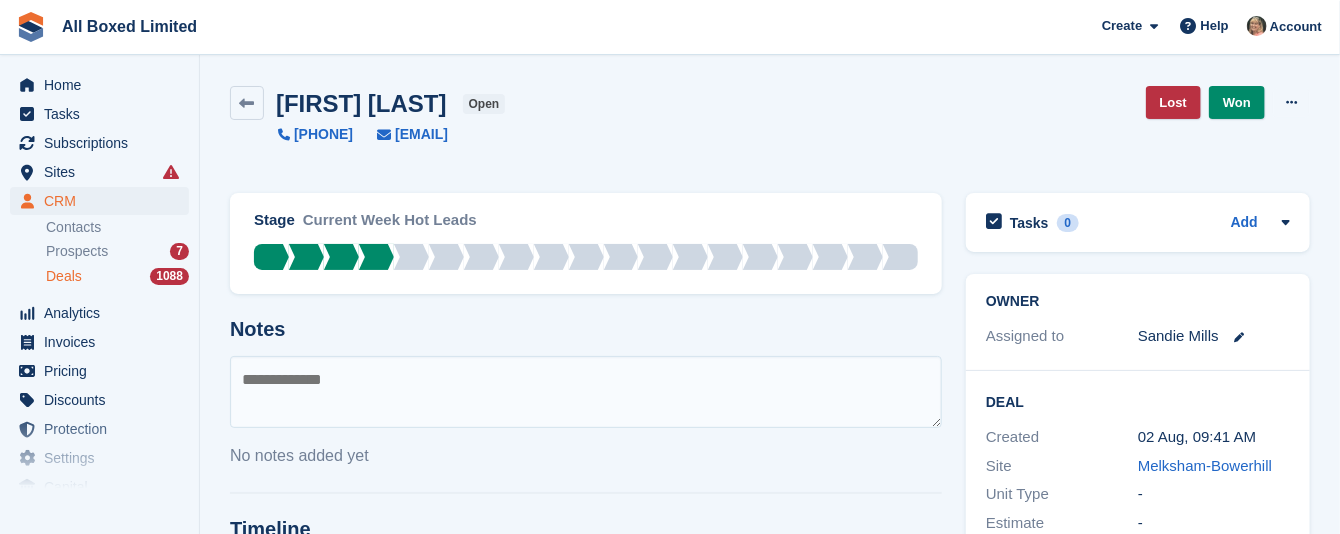 click on "Prospects" at bounding box center [77, 251] 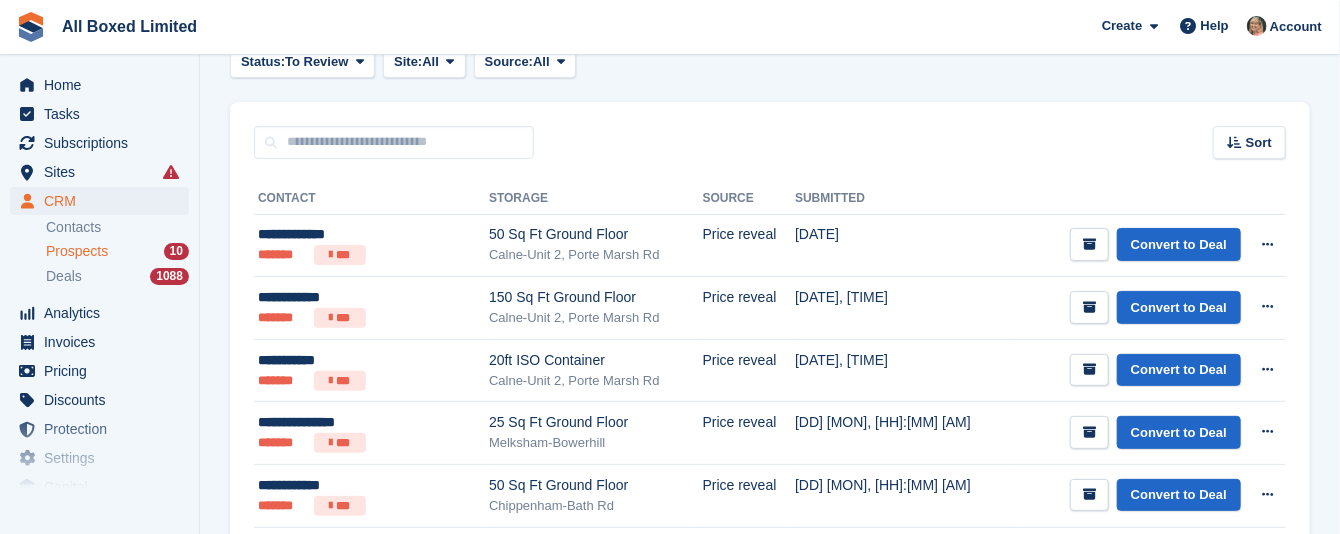 scroll, scrollTop: 150, scrollLeft: 0, axis: vertical 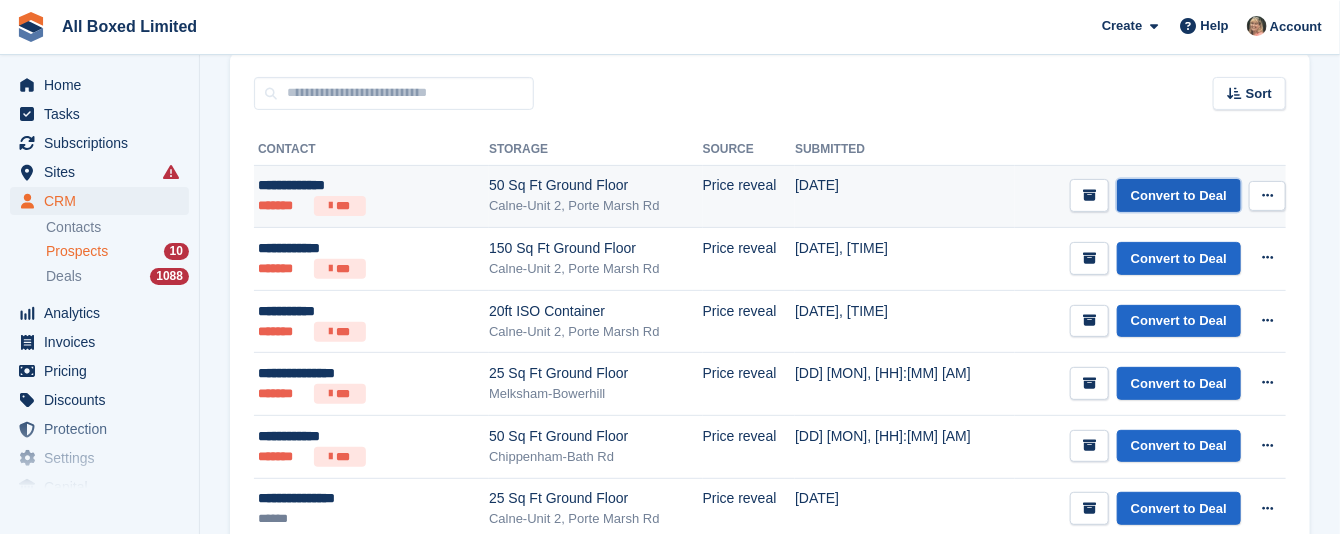 click on "Convert to Deal" at bounding box center [1179, 195] 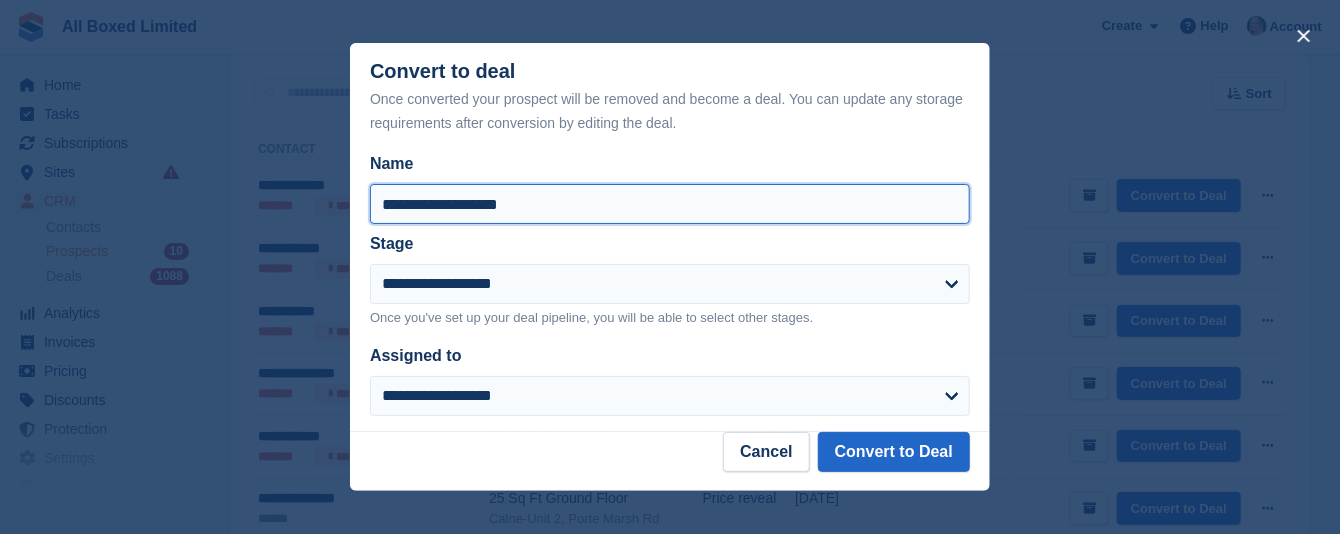 click on "**********" at bounding box center [670, 204] 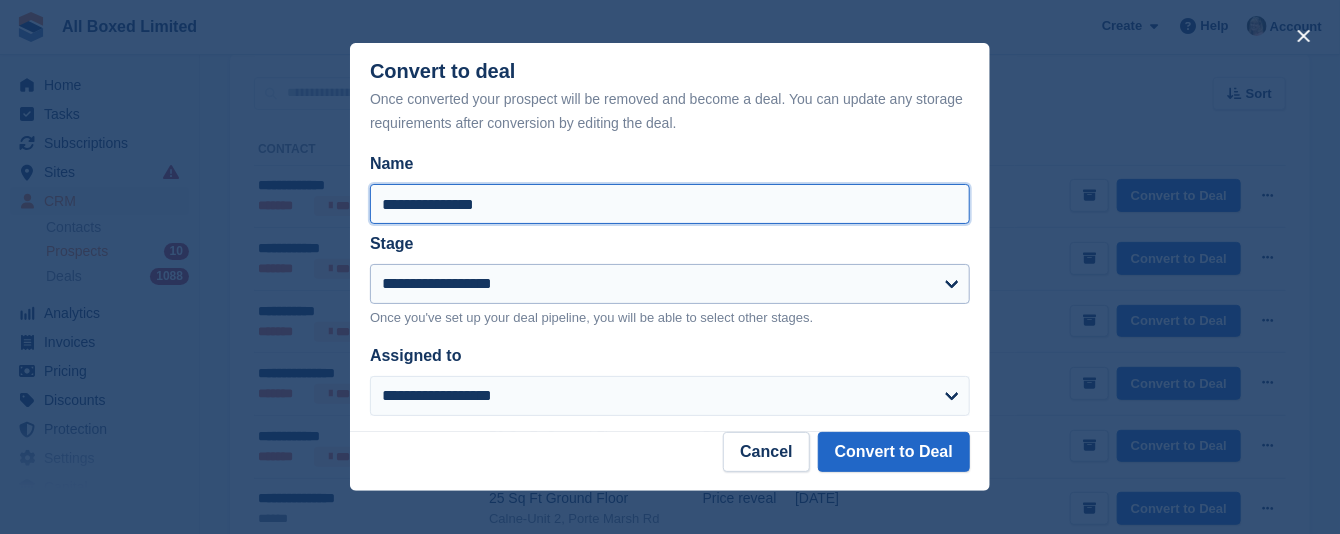 type on "**********" 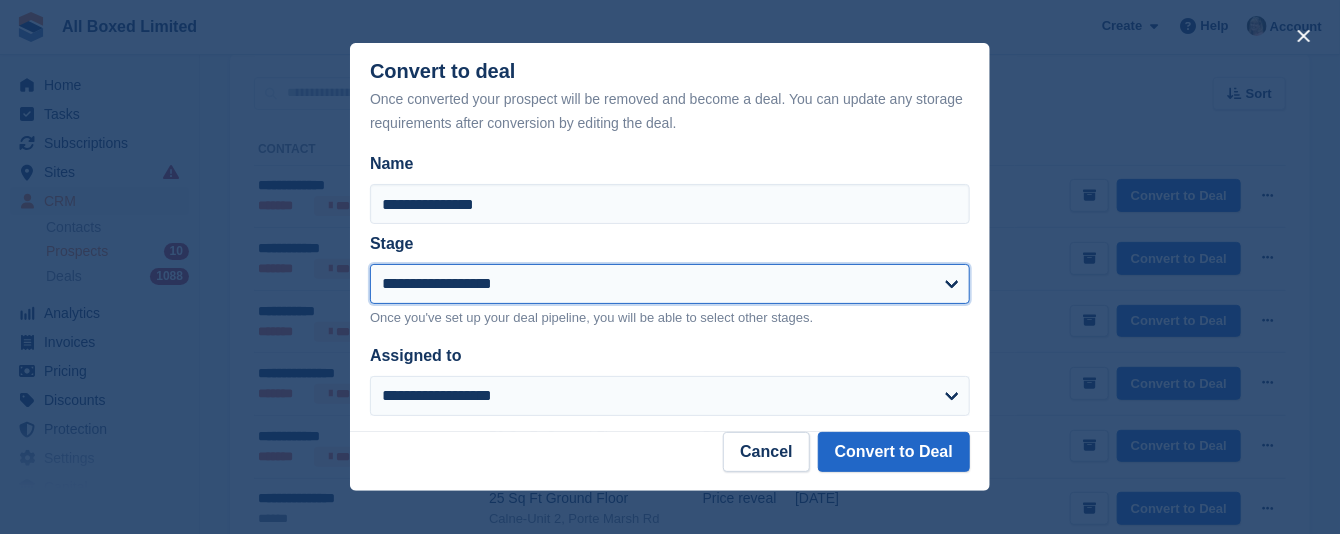 click on "**********" at bounding box center [670, 284] 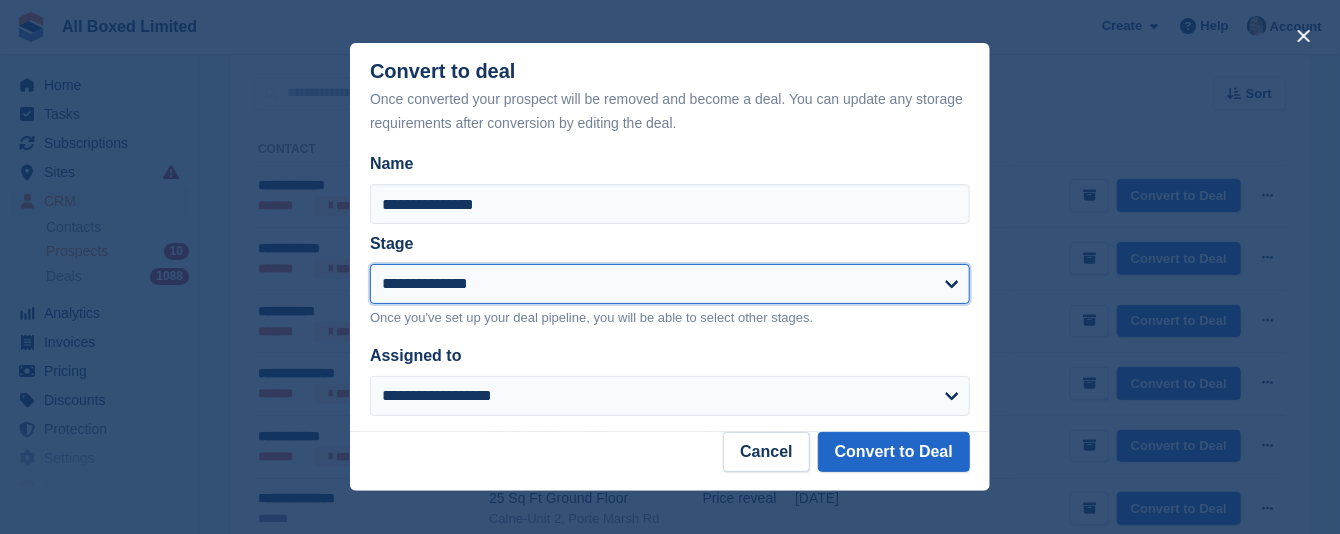 click on "**********" at bounding box center (670, 284) 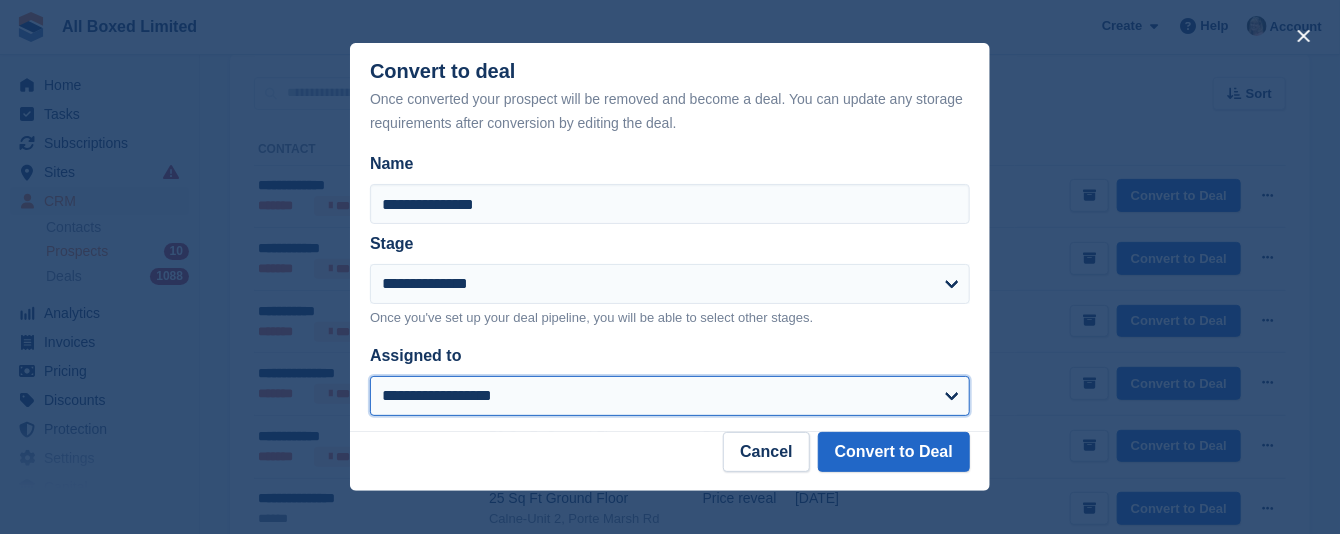 click on "**********" at bounding box center (670, 396) 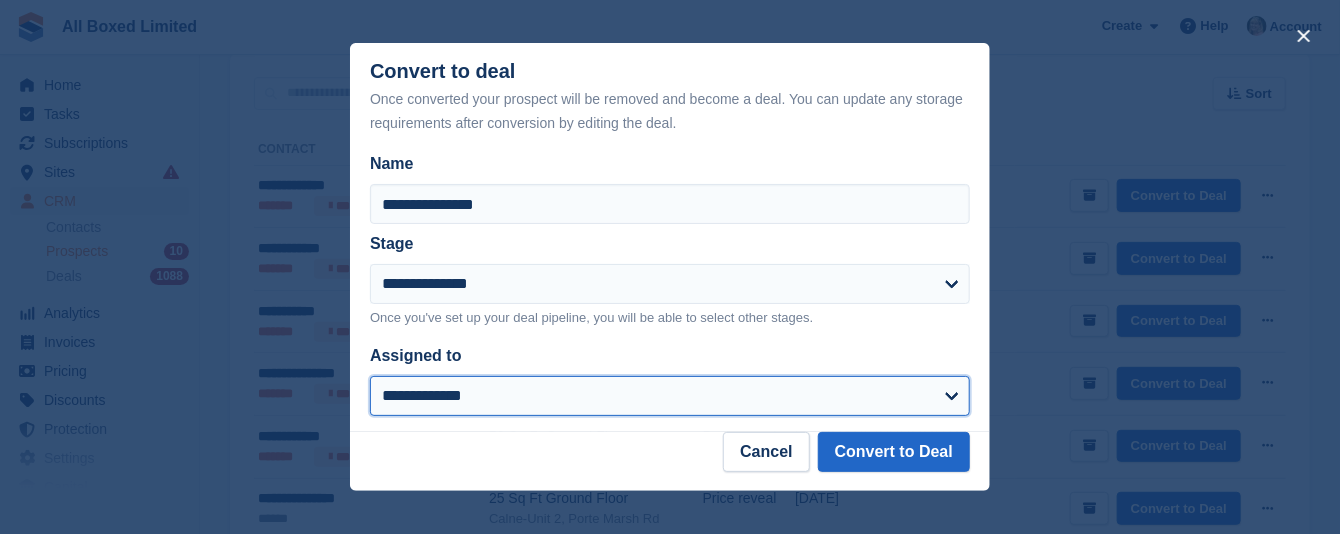 click on "**********" at bounding box center (670, 396) 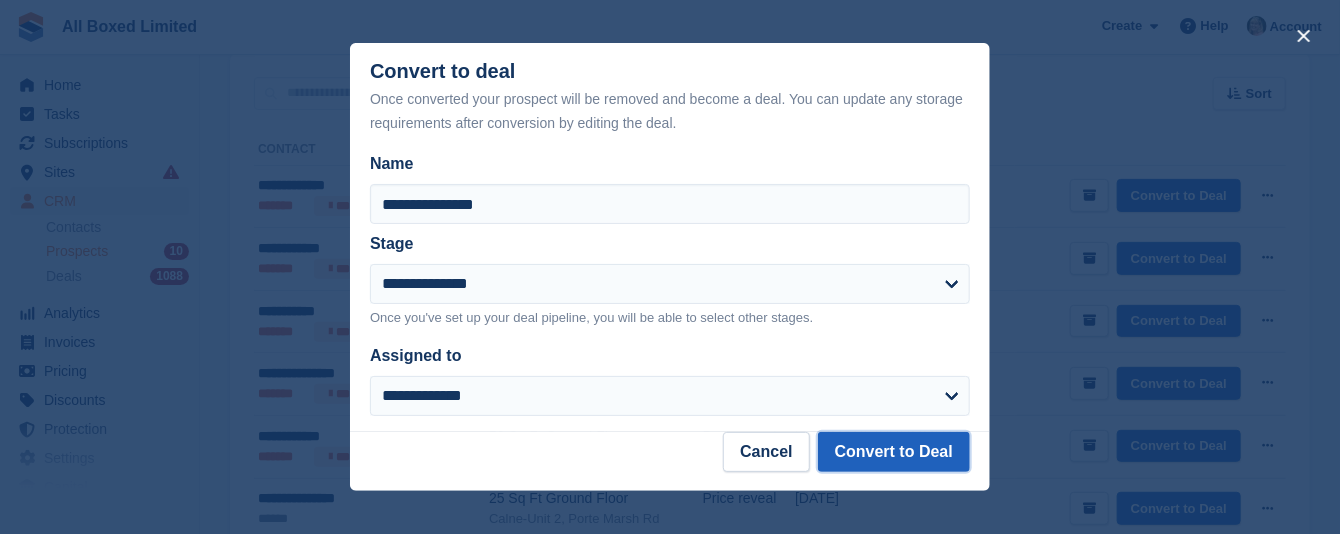 click on "Convert to Deal" at bounding box center (894, 452) 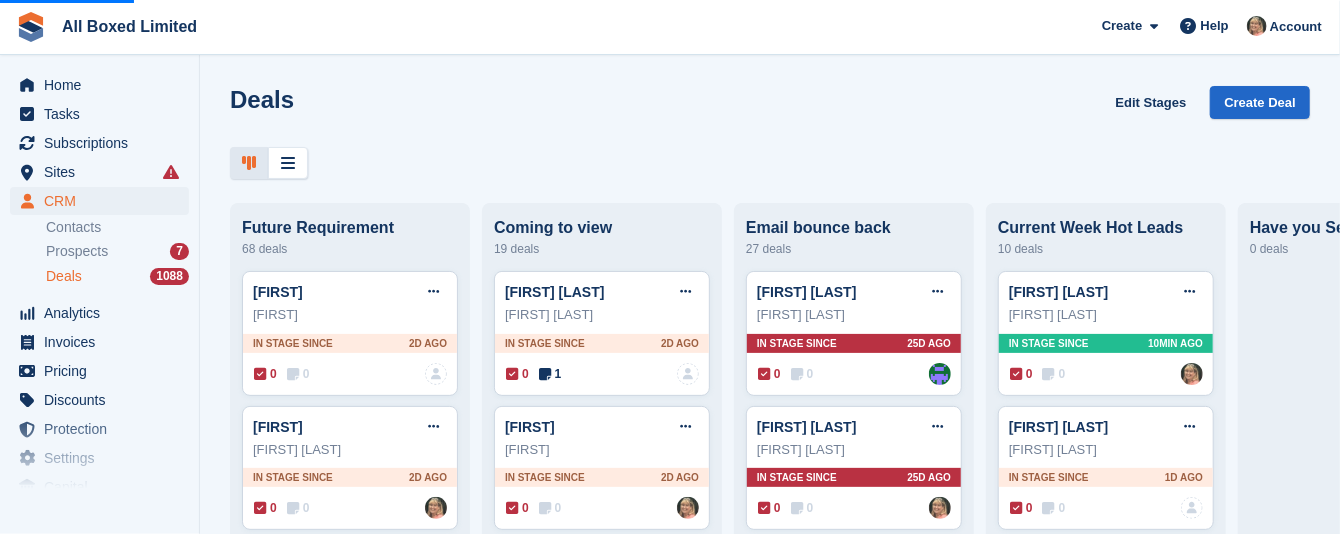 scroll, scrollTop: 0, scrollLeft: 0, axis: both 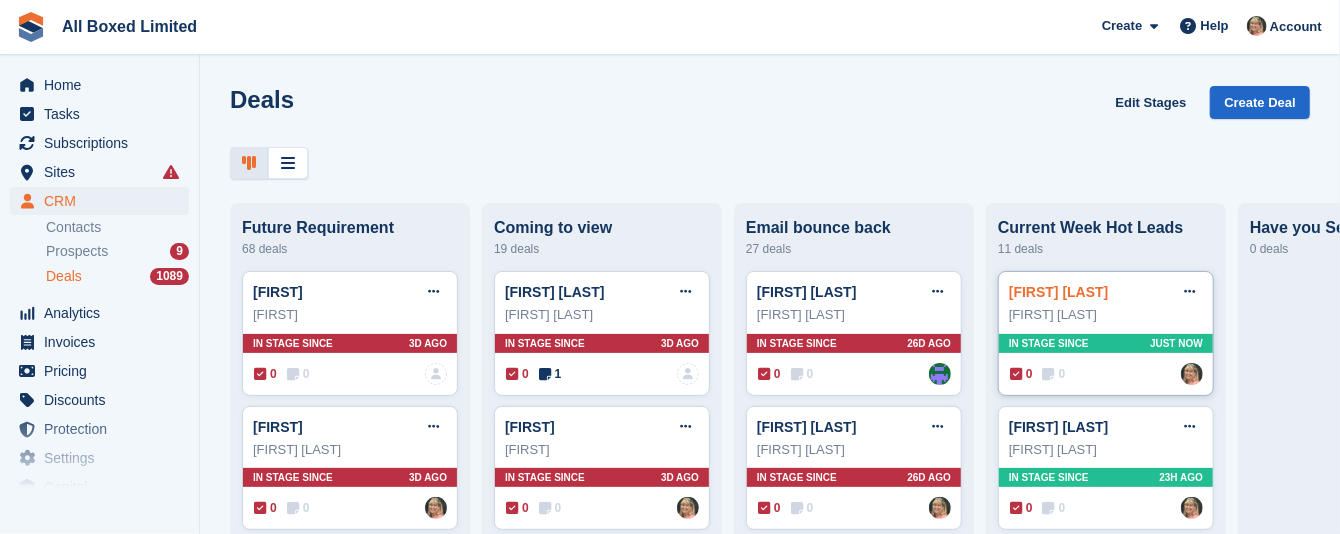 click on "[FIRST] [LAST]" at bounding box center (1059, 292) 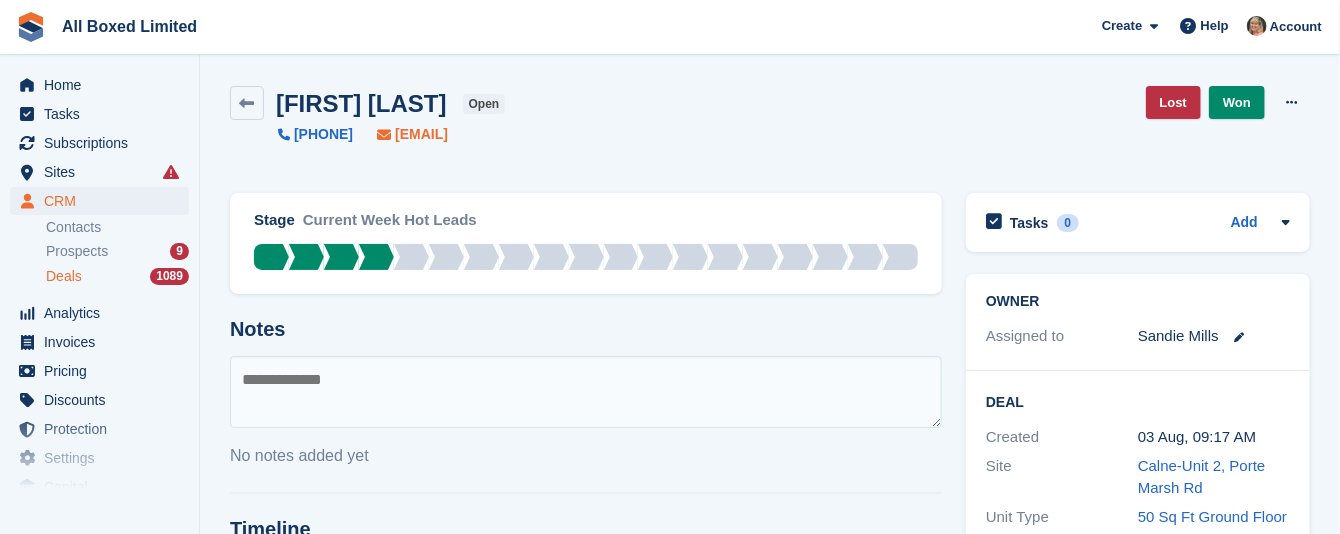 click on "kabari@tiscali.co.uk" at bounding box center (421, 134) 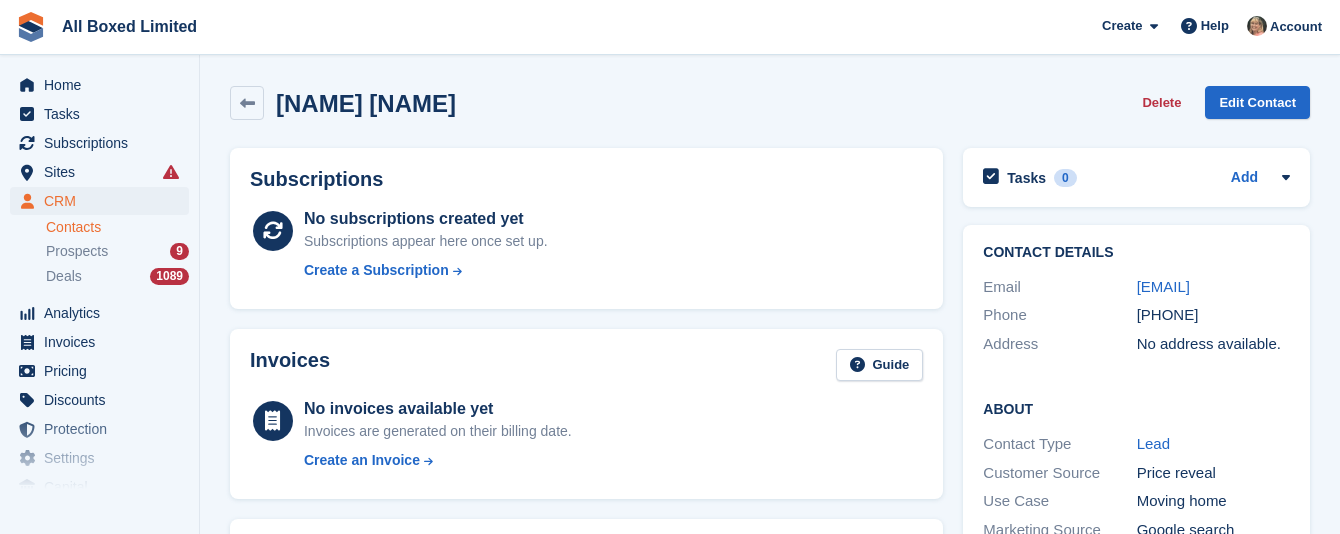 scroll, scrollTop: 0, scrollLeft: 0, axis: both 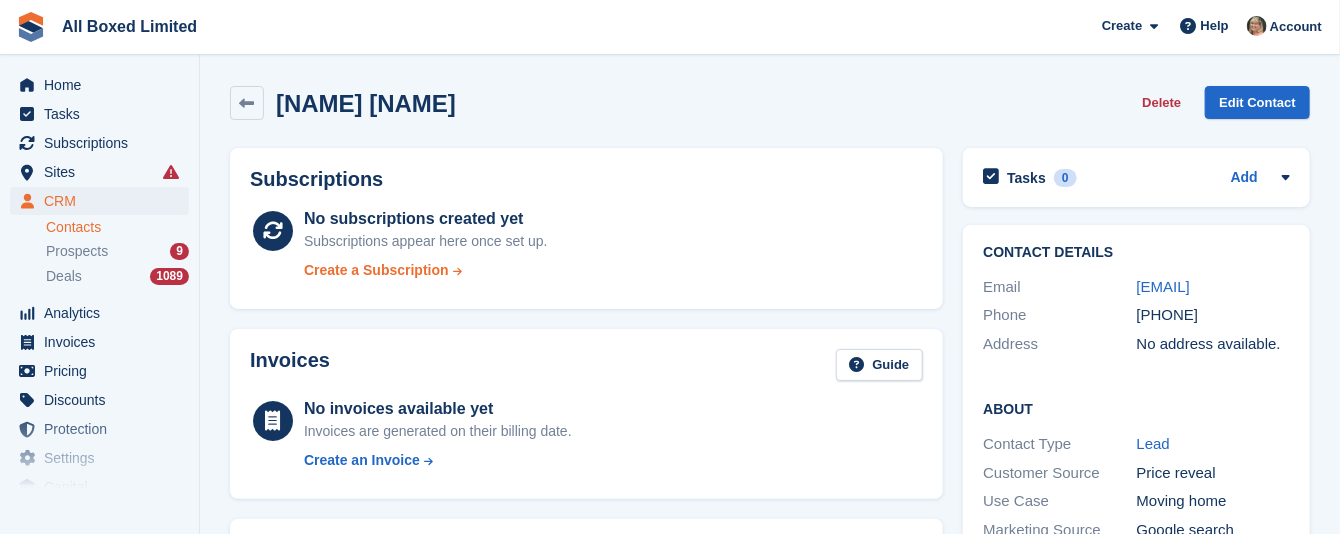click on "Create a Subscription" at bounding box center [376, 270] 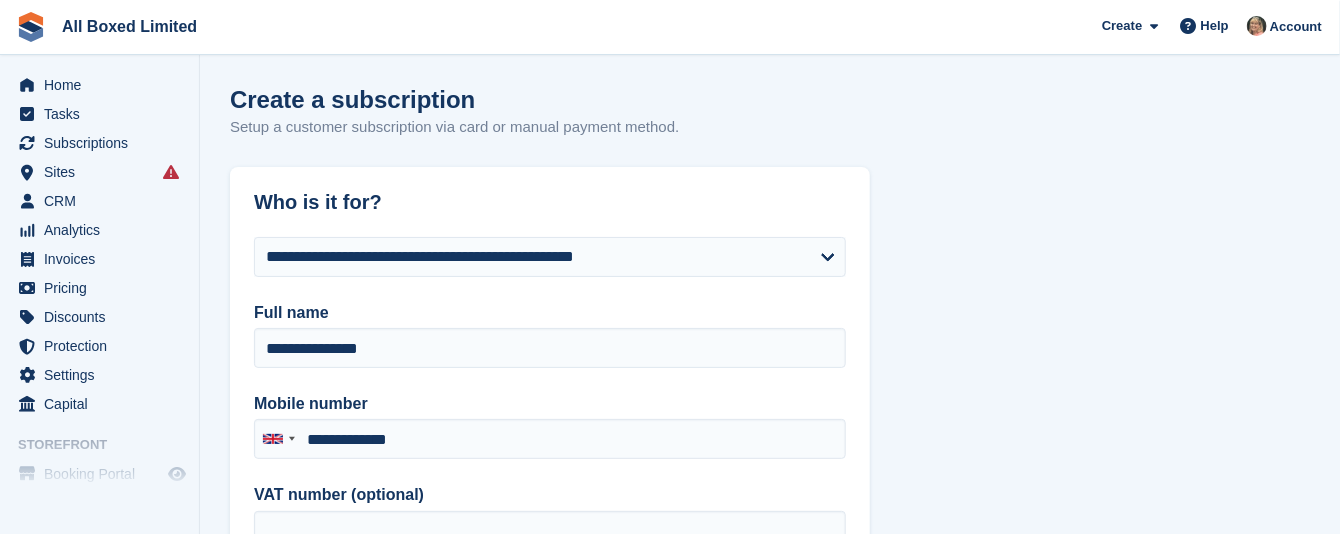 type on "**********" 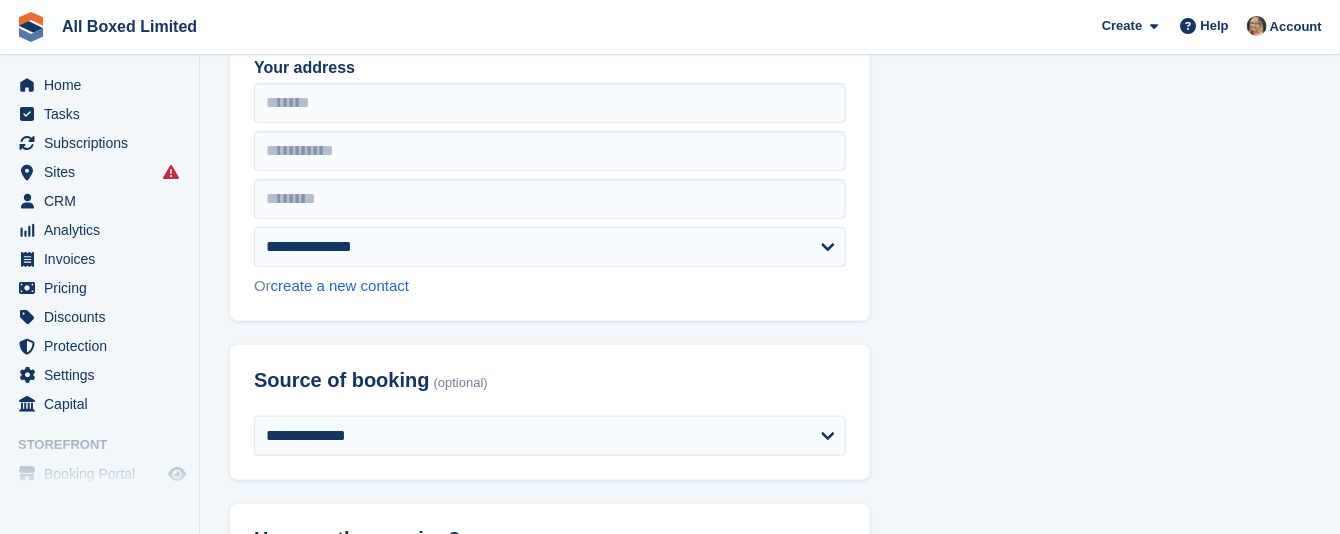 scroll, scrollTop: 600, scrollLeft: 0, axis: vertical 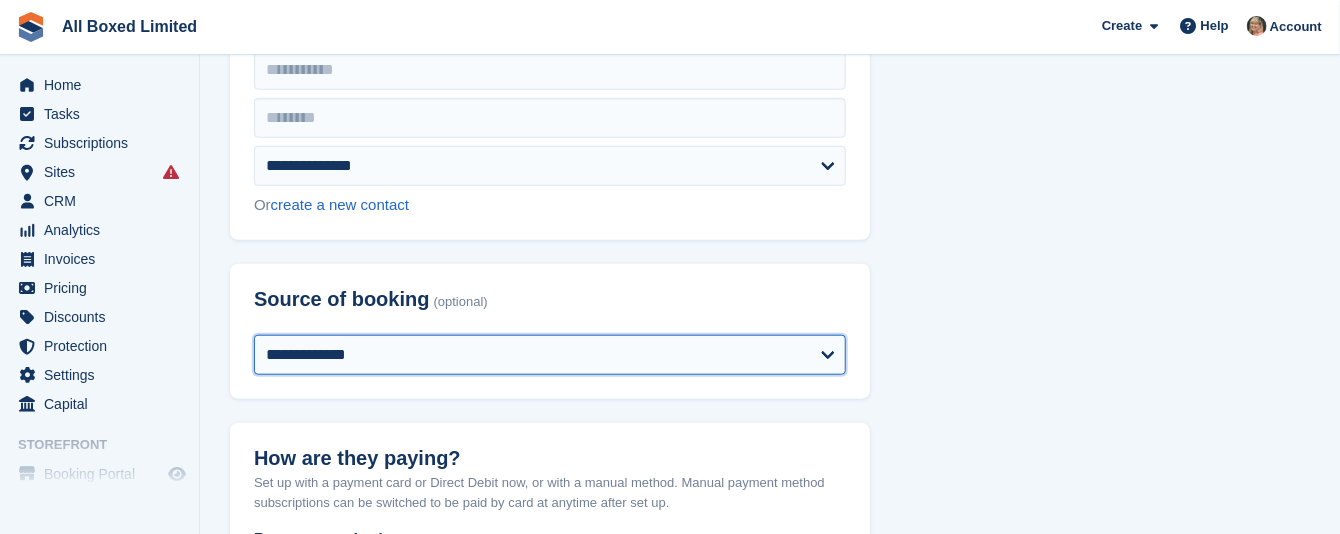 click on "**********" at bounding box center [550, 355] 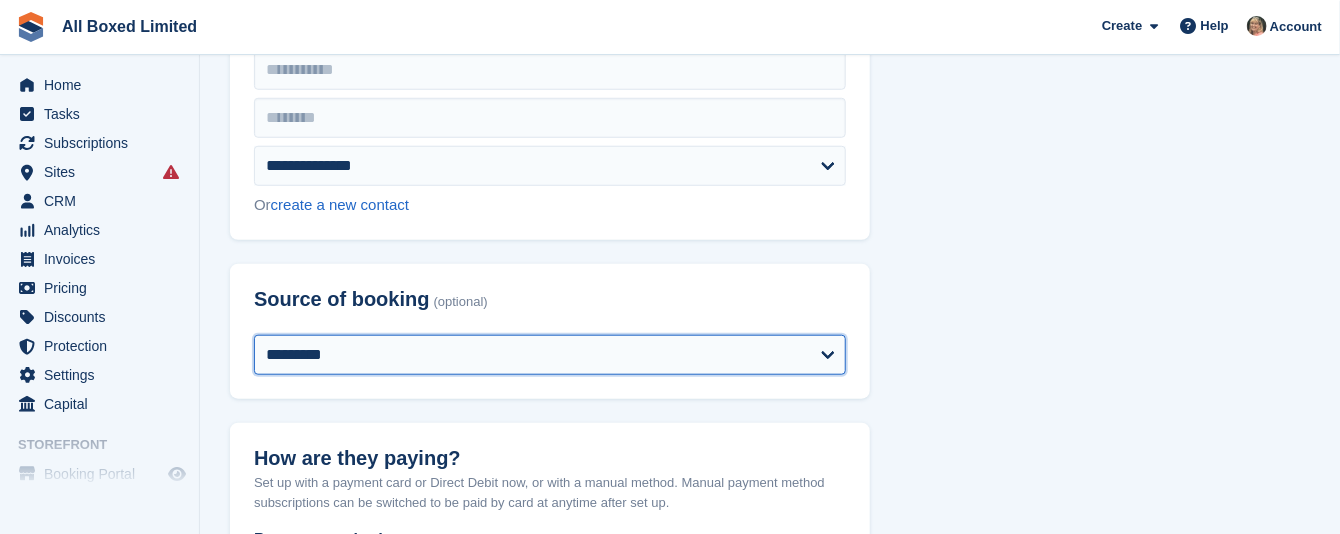 click on "**********" at bounding box center [550, 355] 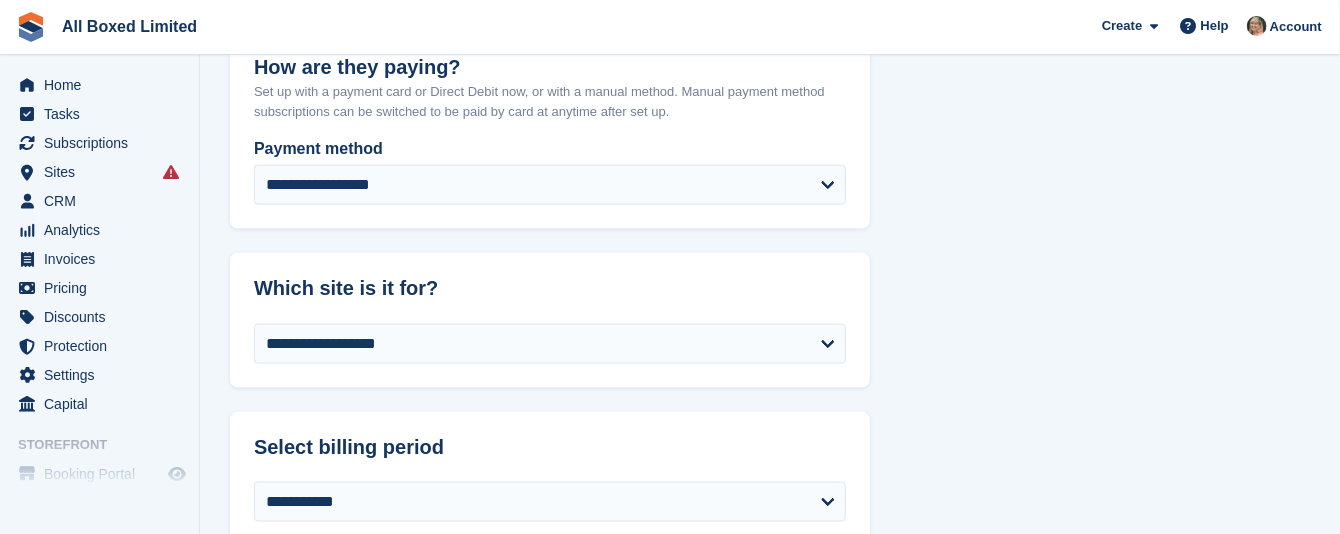 scroll, scrollTop: 1050, scrollLeft: 0, axis: vertical 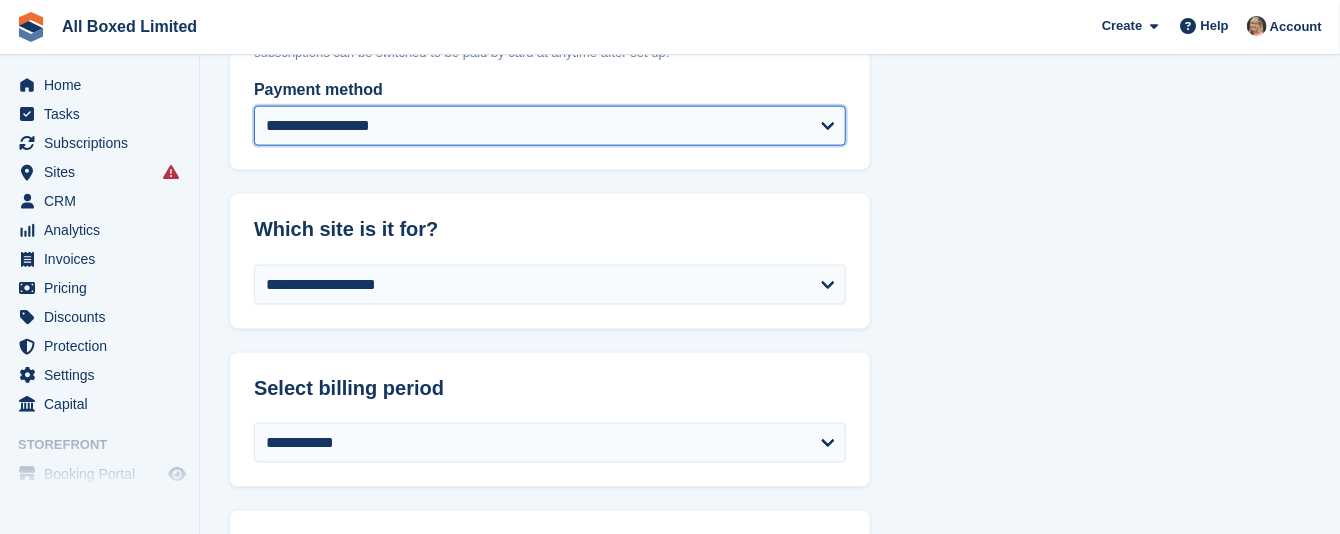 click on "**********" at bounding box center [550, 126] 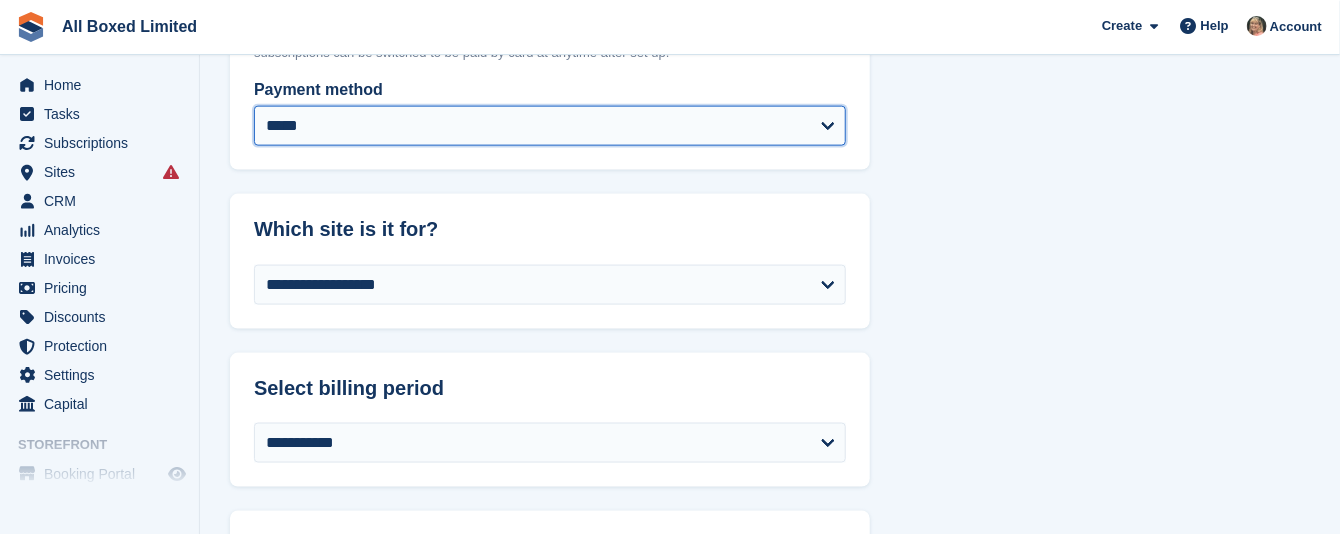 click on "**********" at bounding box center (550, 126) 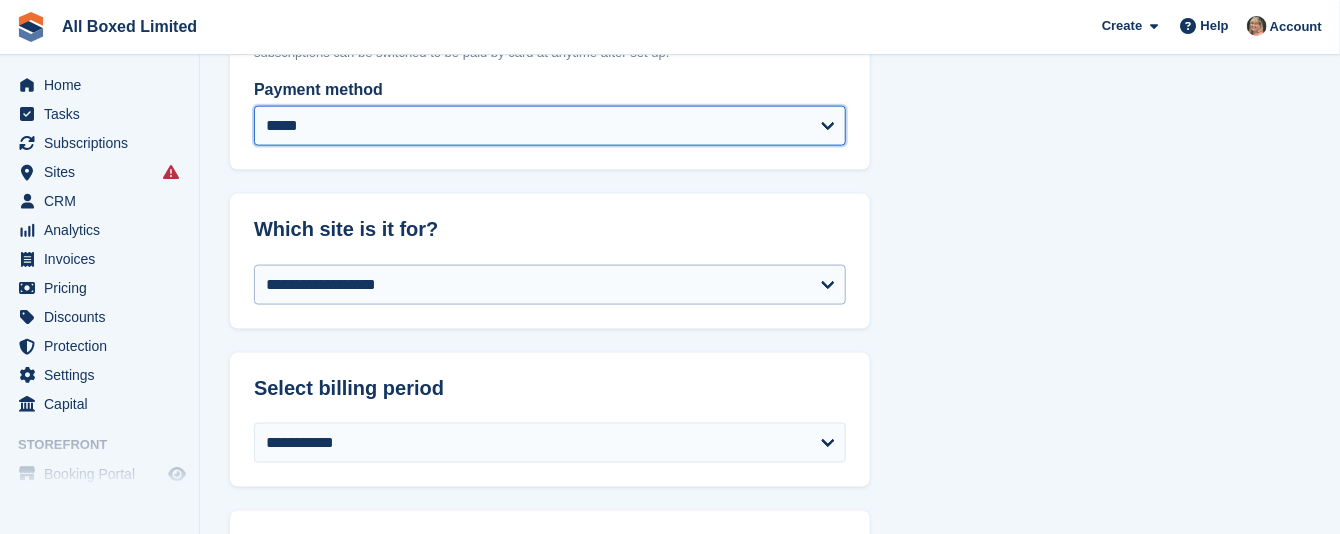 select on "******" 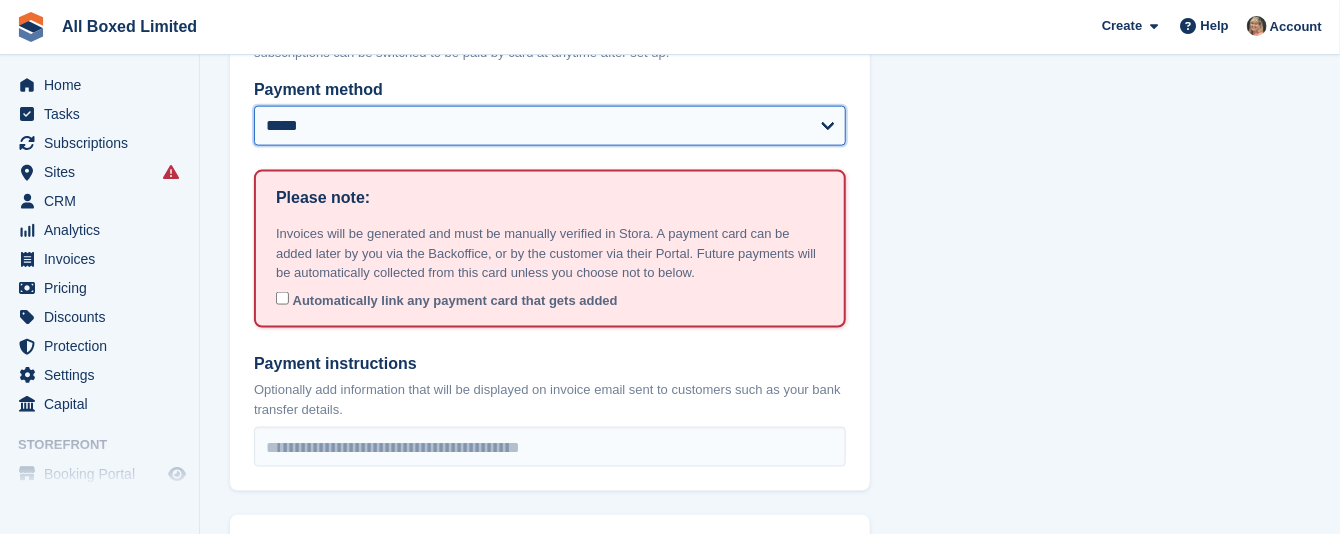 type on "**********" 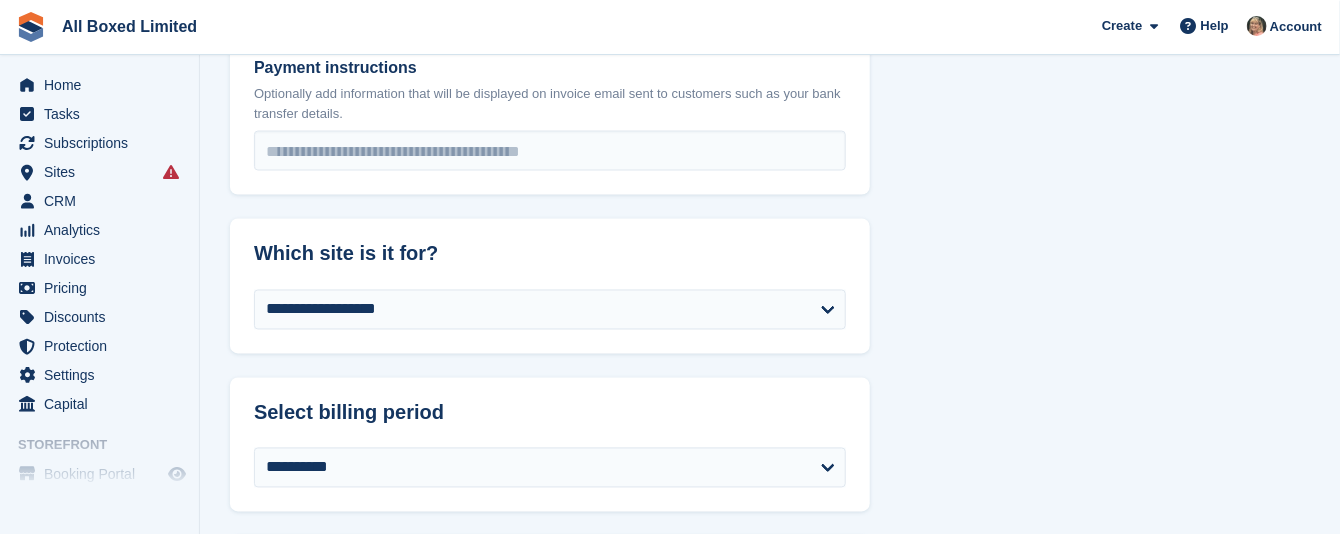 scroll, scrollTop: 1350, scrollLeft: 0, axis: vertical 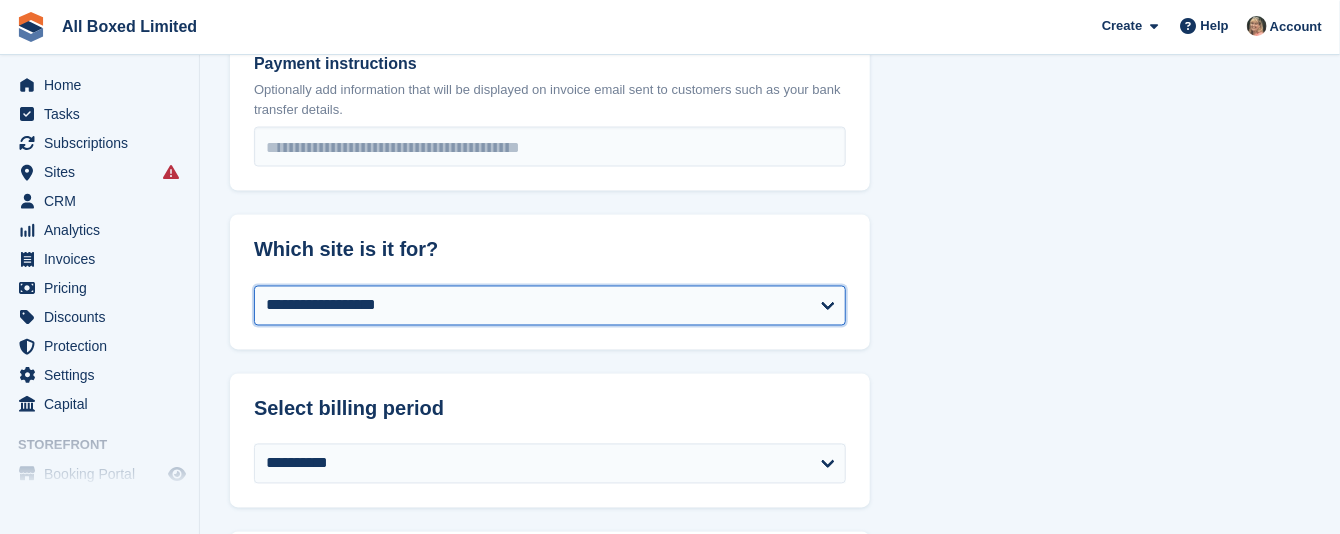 click on "**********" at bounding box center [550, 306] 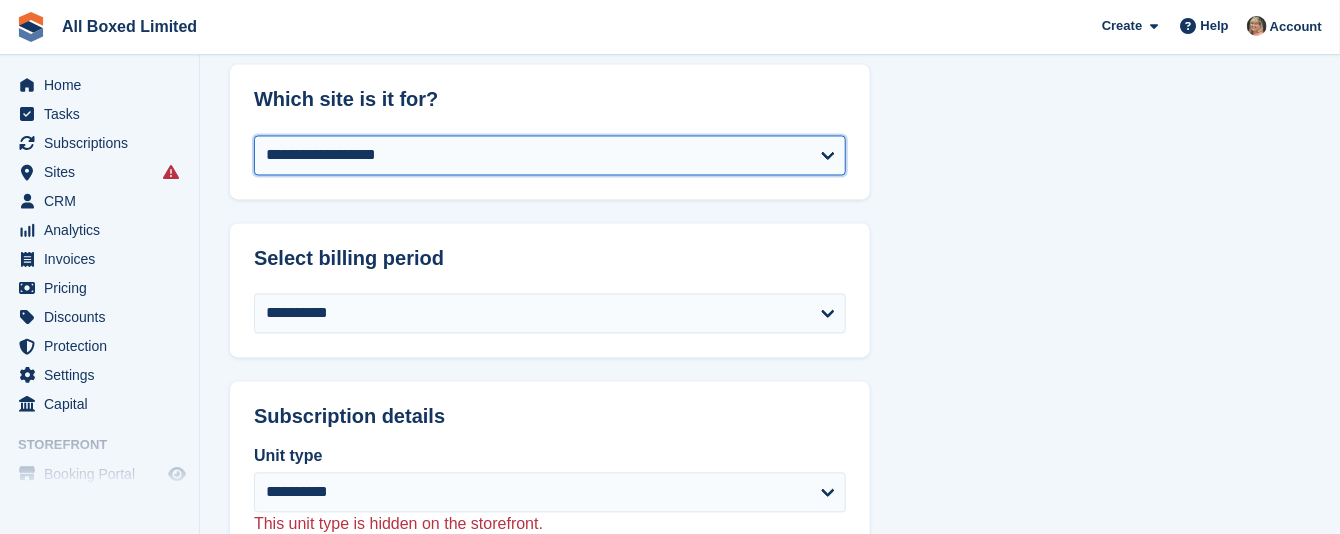 scroll, scrollTop: 1650, scrollLeft: 0, axis: vertical 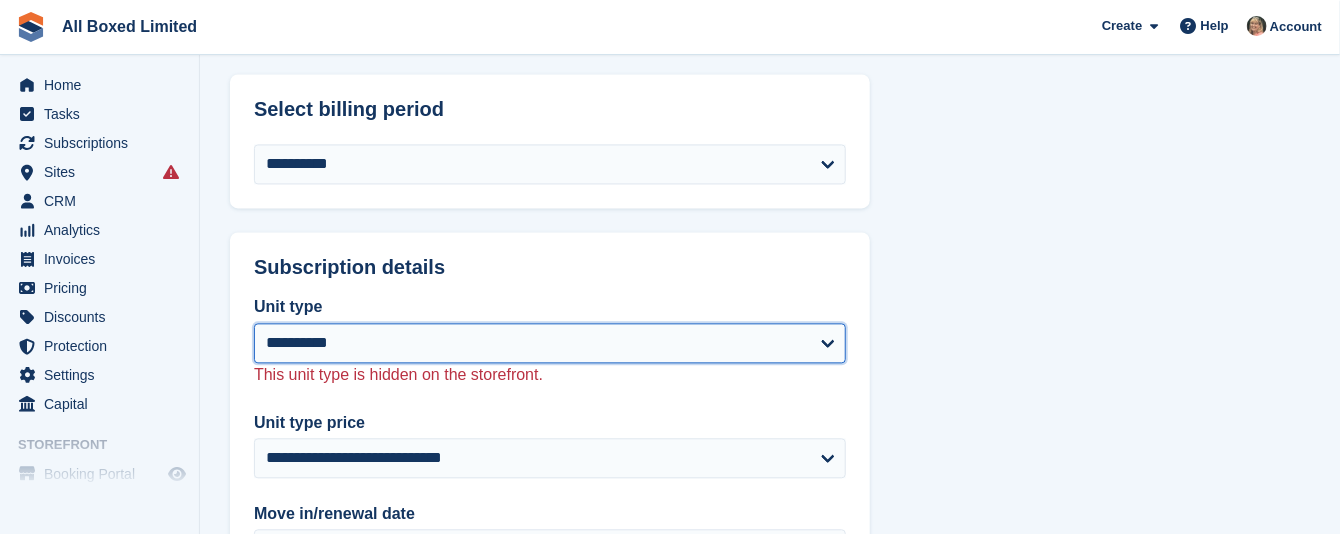click on "**********" at bounding box center (550, 343) 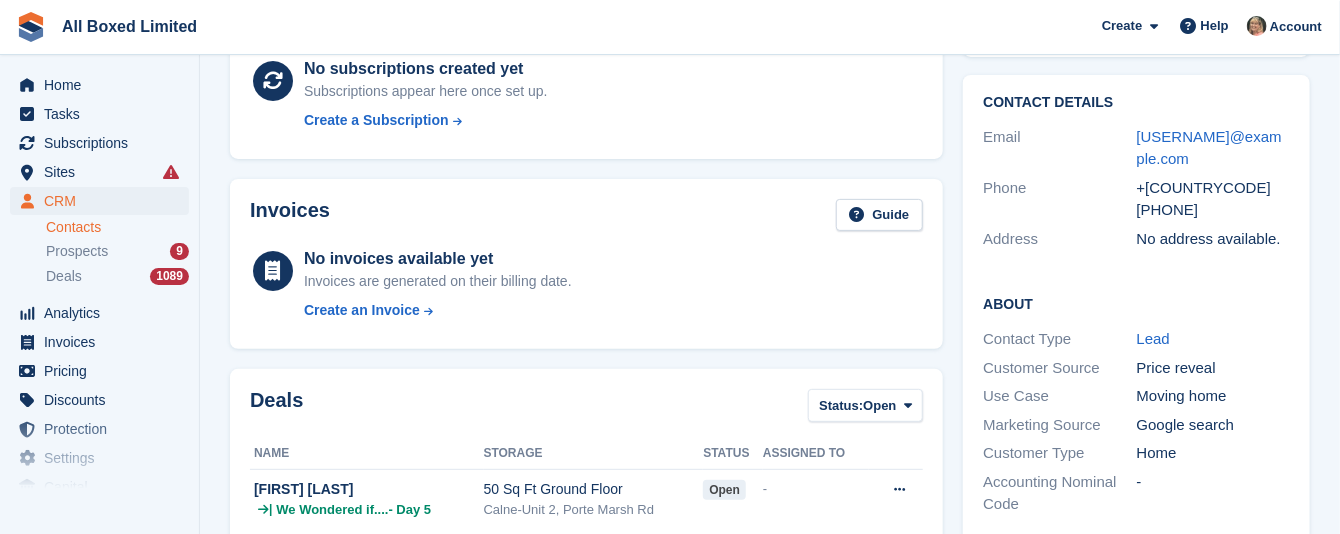 scroll, scrollTop: 300, scrollLeft: 0, axis: vertical 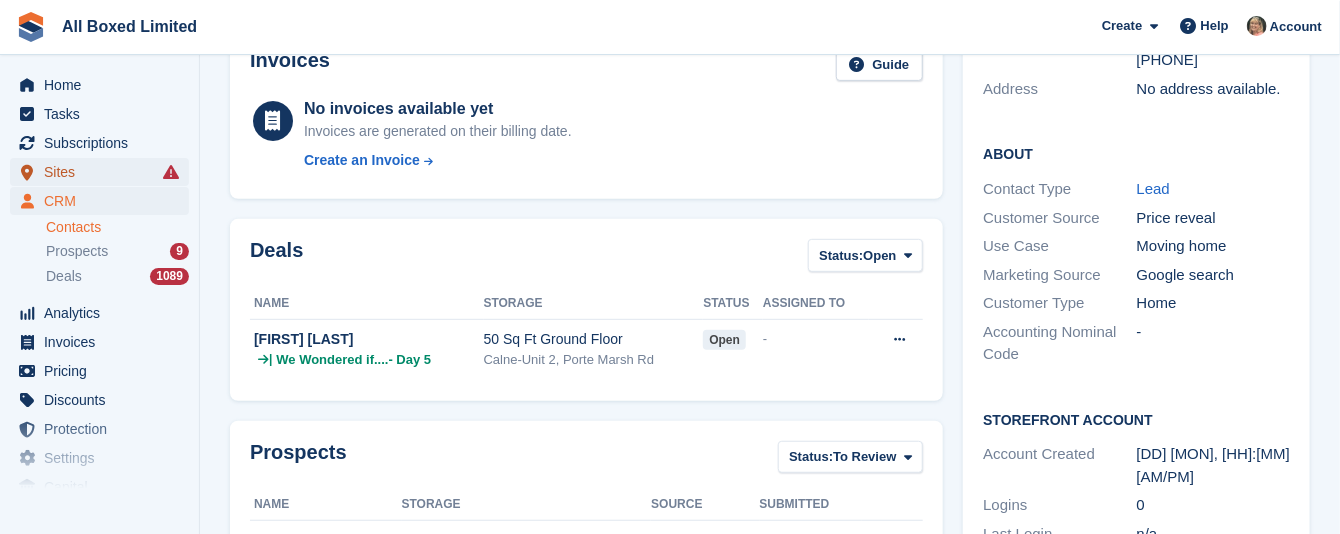 click on "Sites" at bounding box center [104, 172] 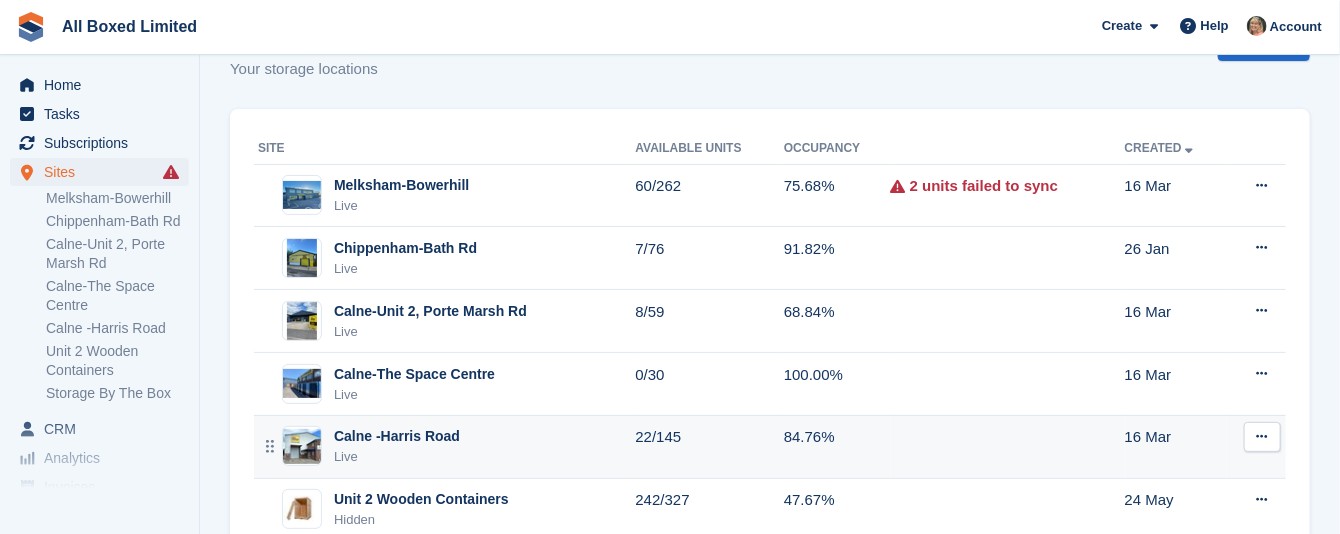 scroll, scrollTop: 150, scrollLeft: 0, axis: vertical 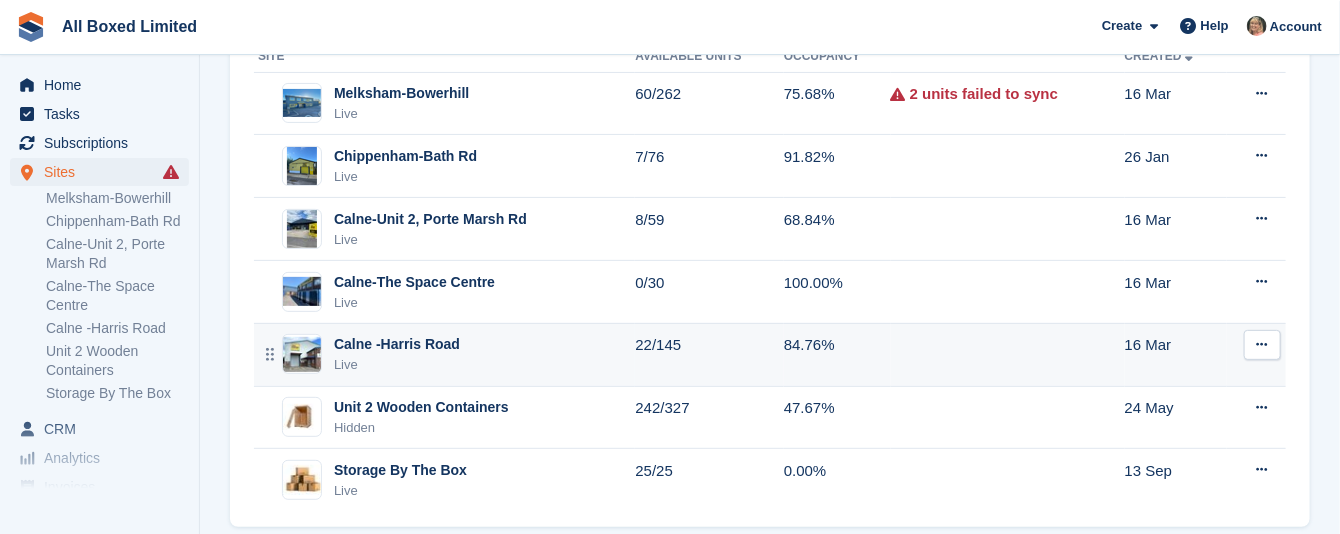 click on "Calne -Harris Road" at bounding box center (397, 344) 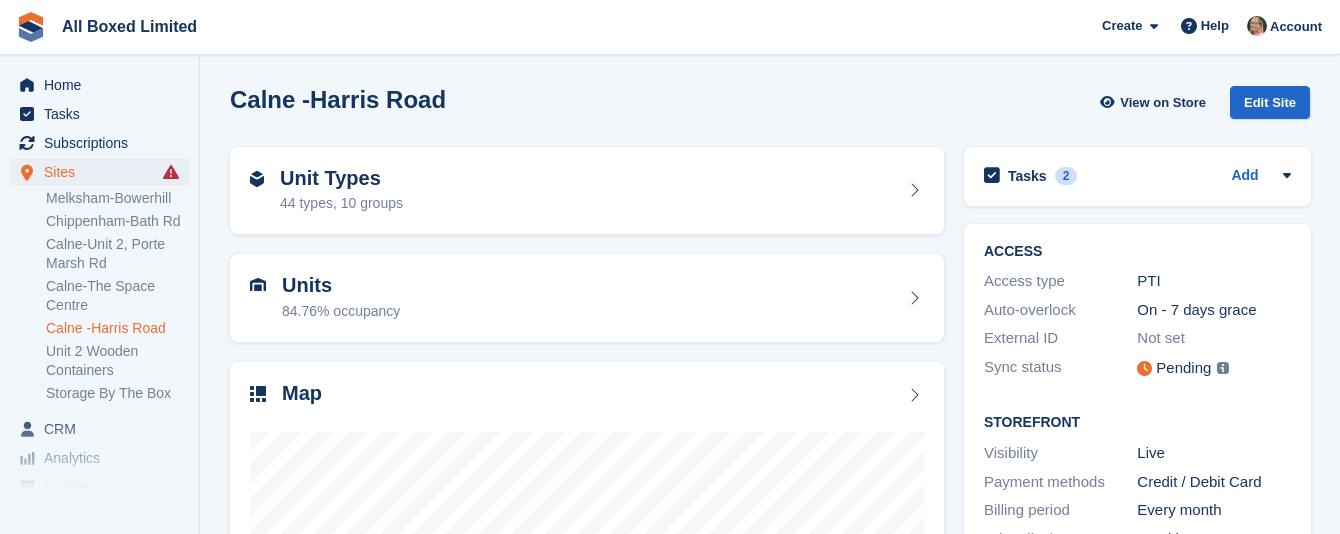 scroll, scrollTop: 0, scrollLeft: 0, axis: both 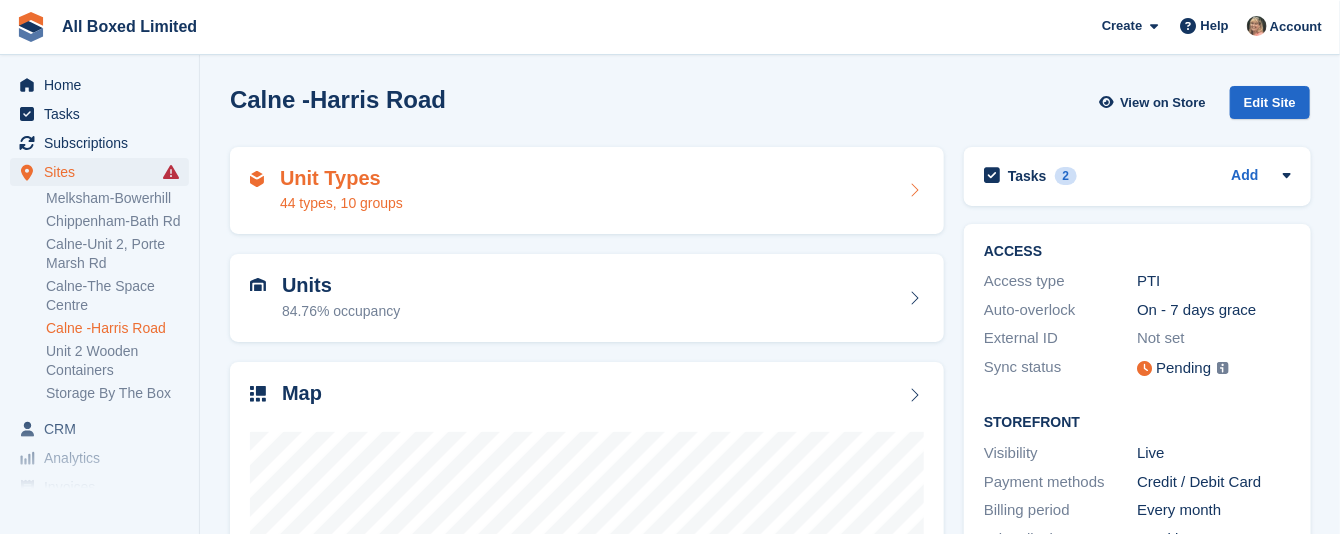click on "Unit Types
44 types, 10 groups" at bounding box center (587, 191) 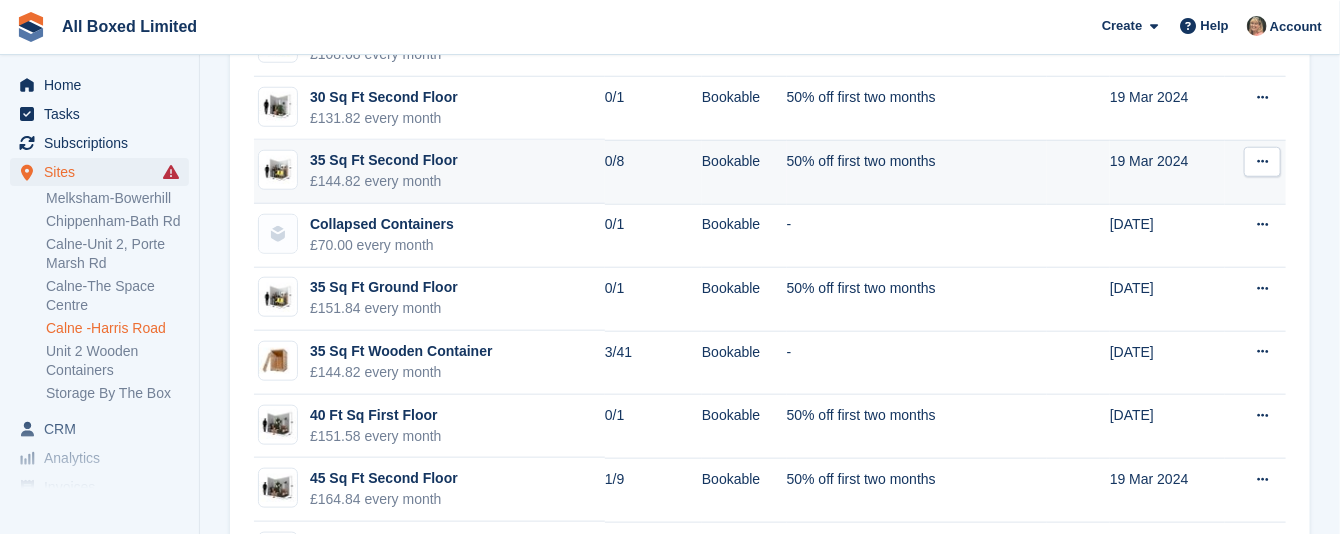 scroll, scrollTop: 750, scrollLeft: 0, axis: vertical 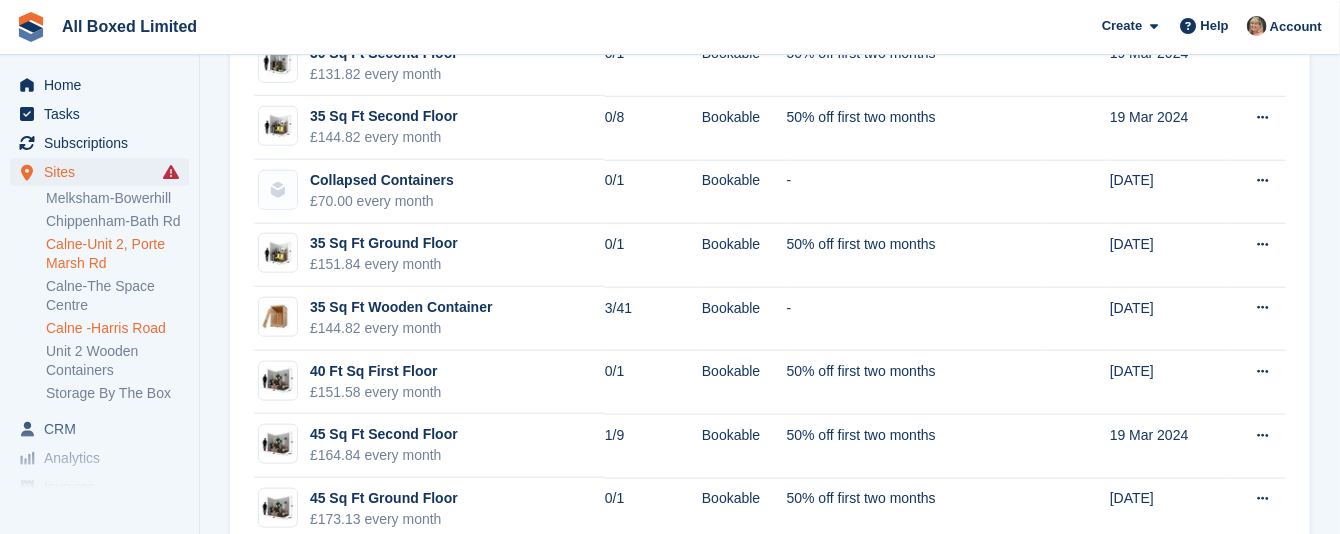 click on "Calne-Unit 2, Porte Marsh Rd" at bounding box center [117, 254] 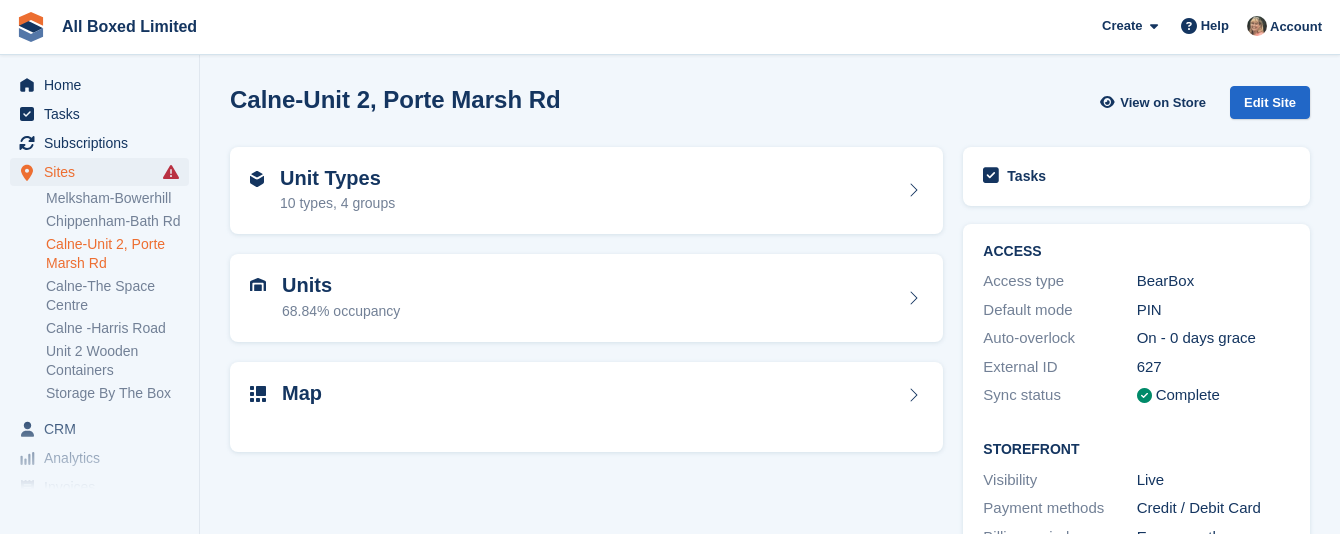 scroll, scrollTop: 0, scrollLeft: 0, axis: both 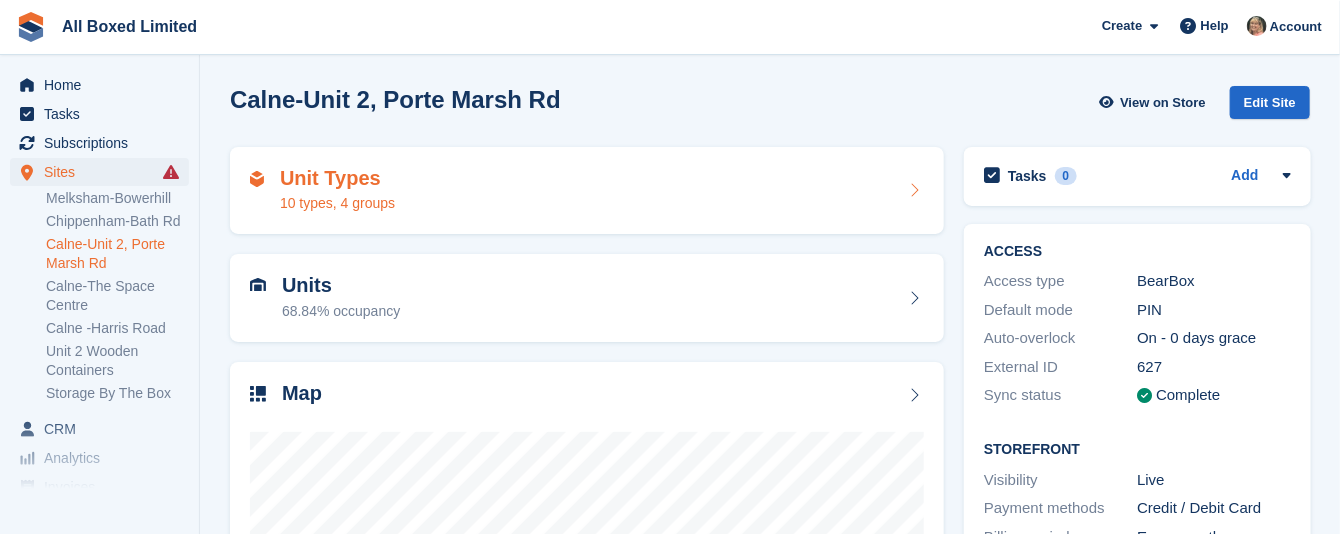 click on "Unit Types
10 types, 4 groups" at bounding box center [587, 191] 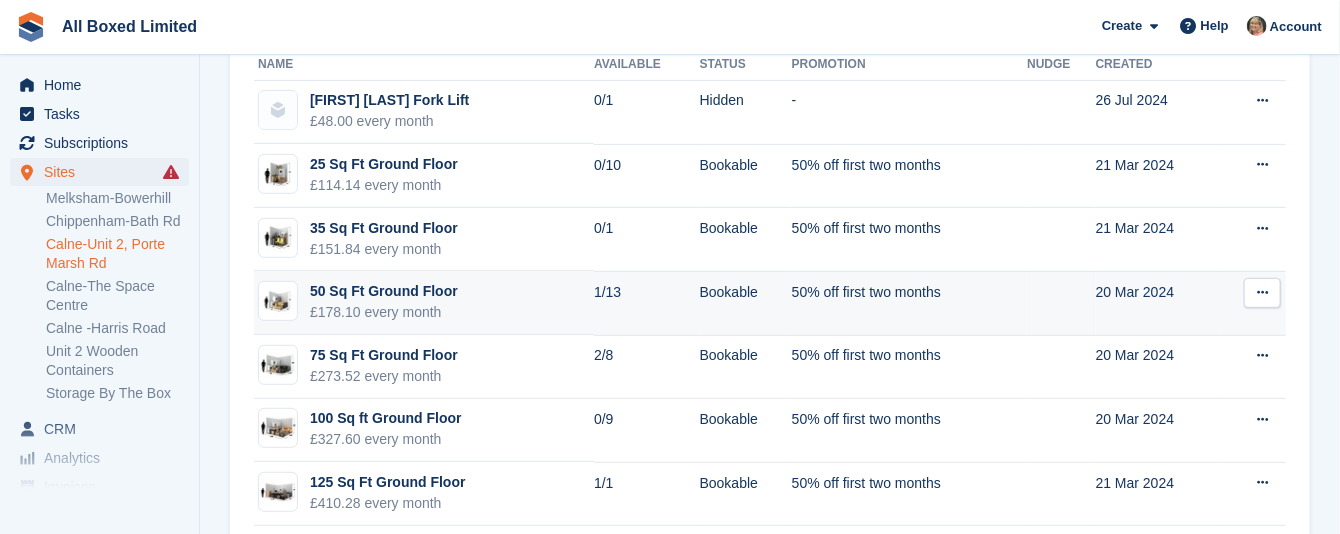 scroll, scrollTop: 300, scrollLeft: 0, axis: vertical 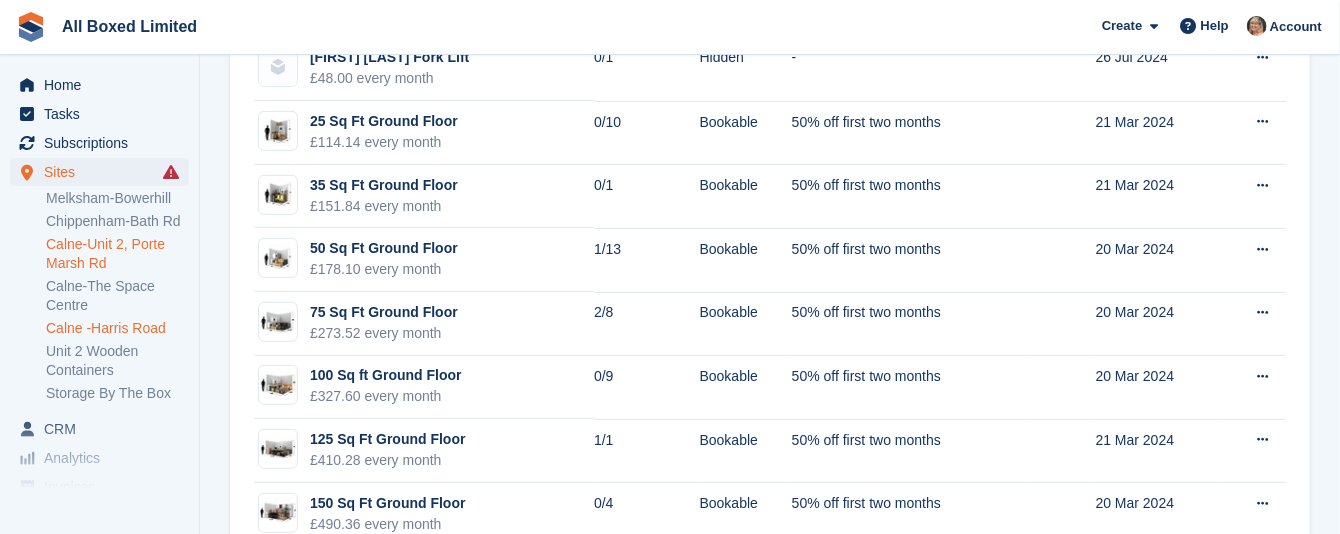 click on "Calne -Harris Road" at bounding box center [117, 328] 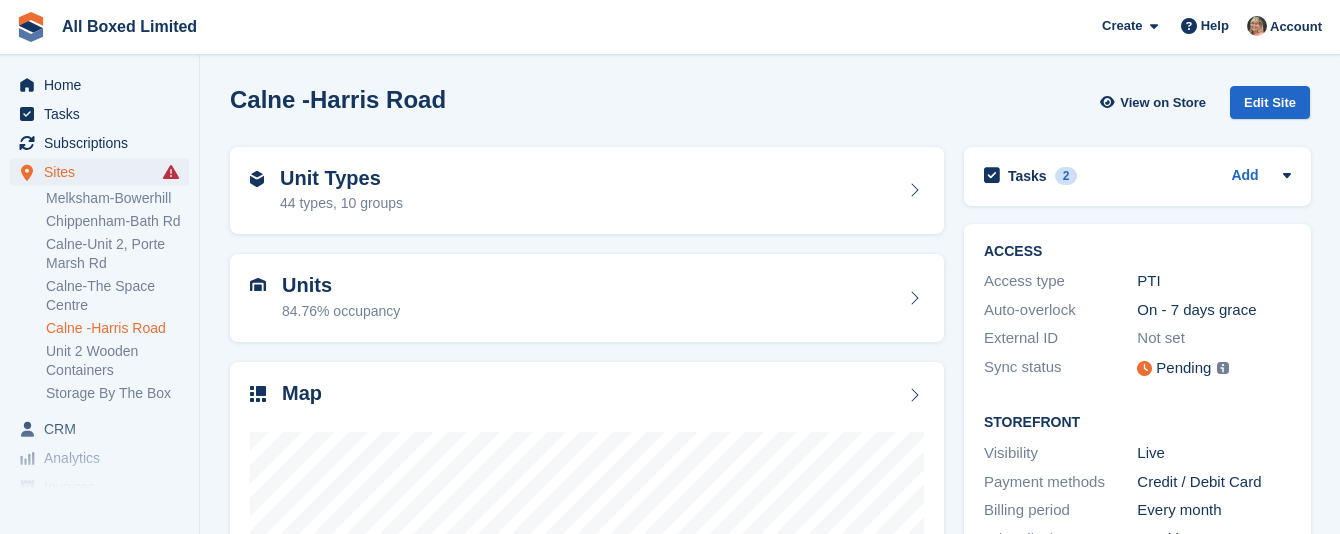 scroll, scrollTop: 0, scrollLeft: 0, axis: both 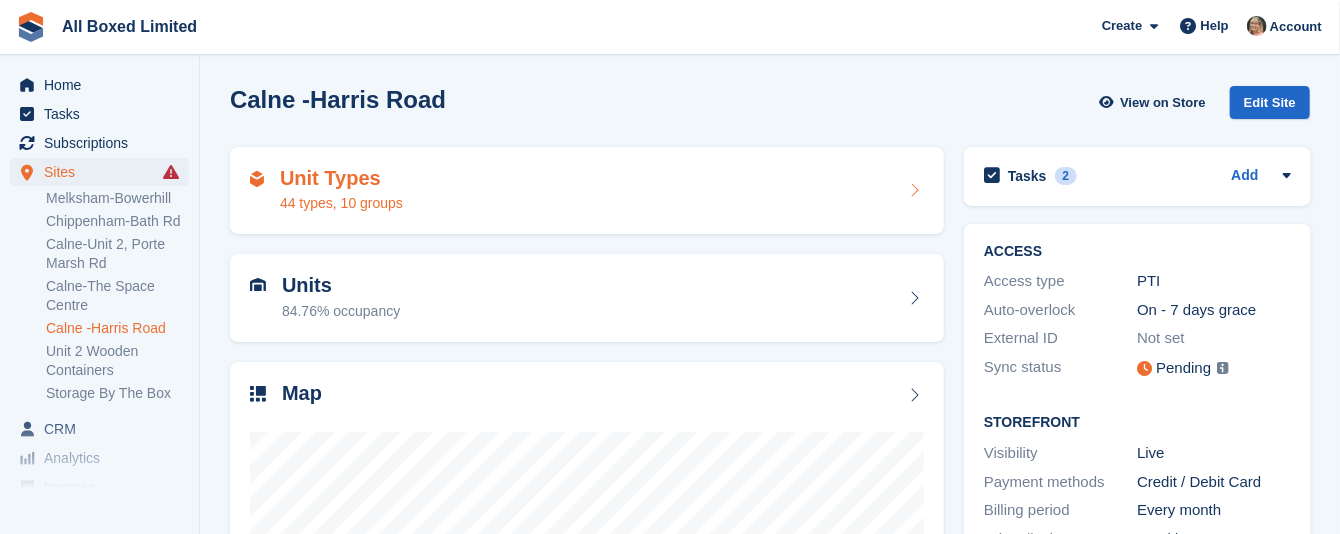 click on "Unit Types
44 types, 10 groups" at bounding box center [587, 191] 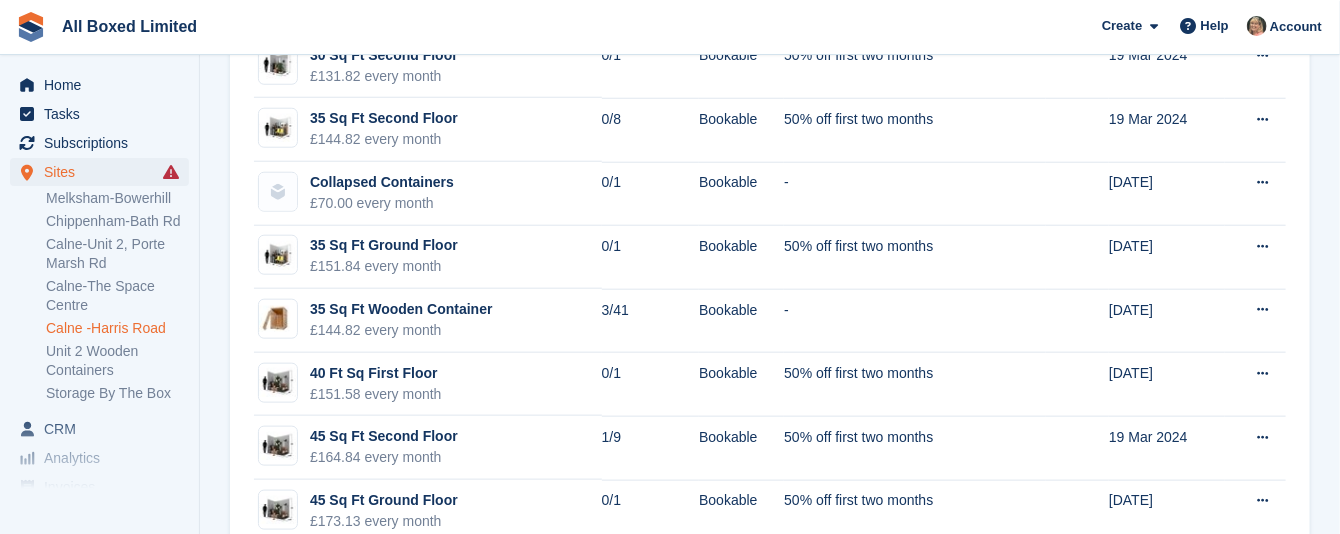 scroll, scrollTop: 750, scrollLeft: 0, axis: vertical 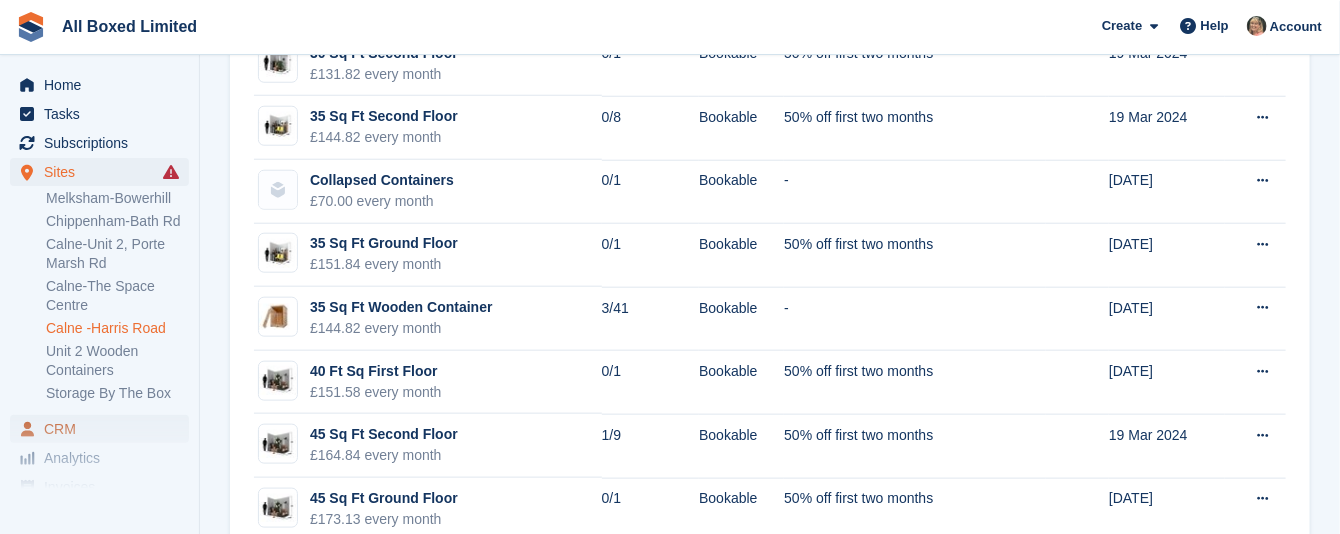 click on "CRM" at bounding box center [104, 429] 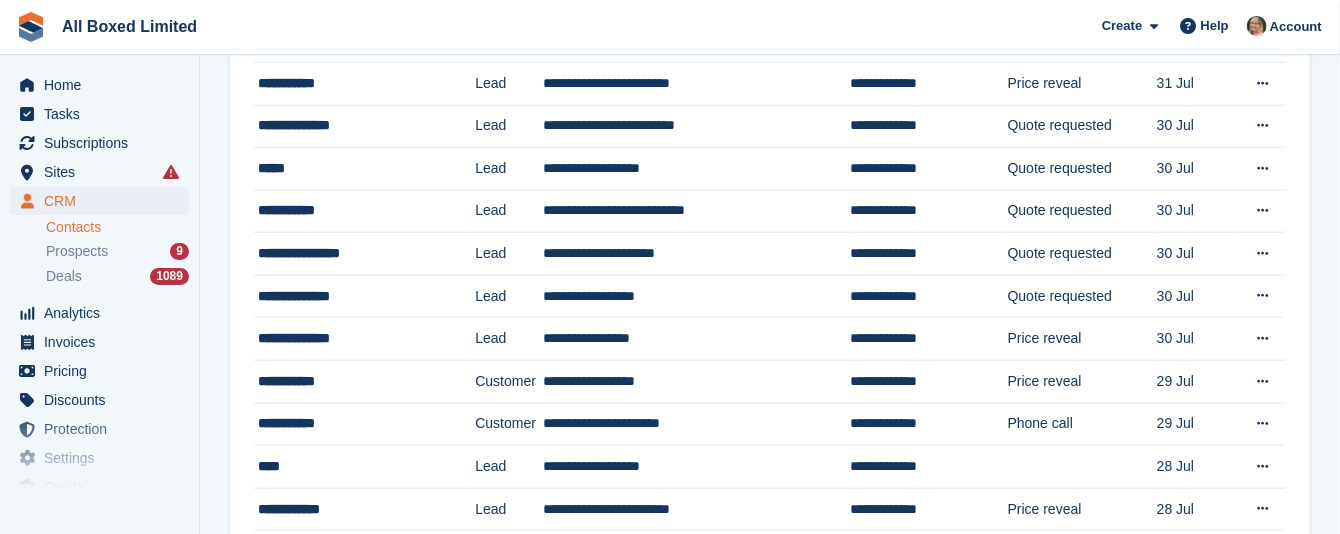 scroll, scrollTop: 0, scrollLeft: 0, axis: both 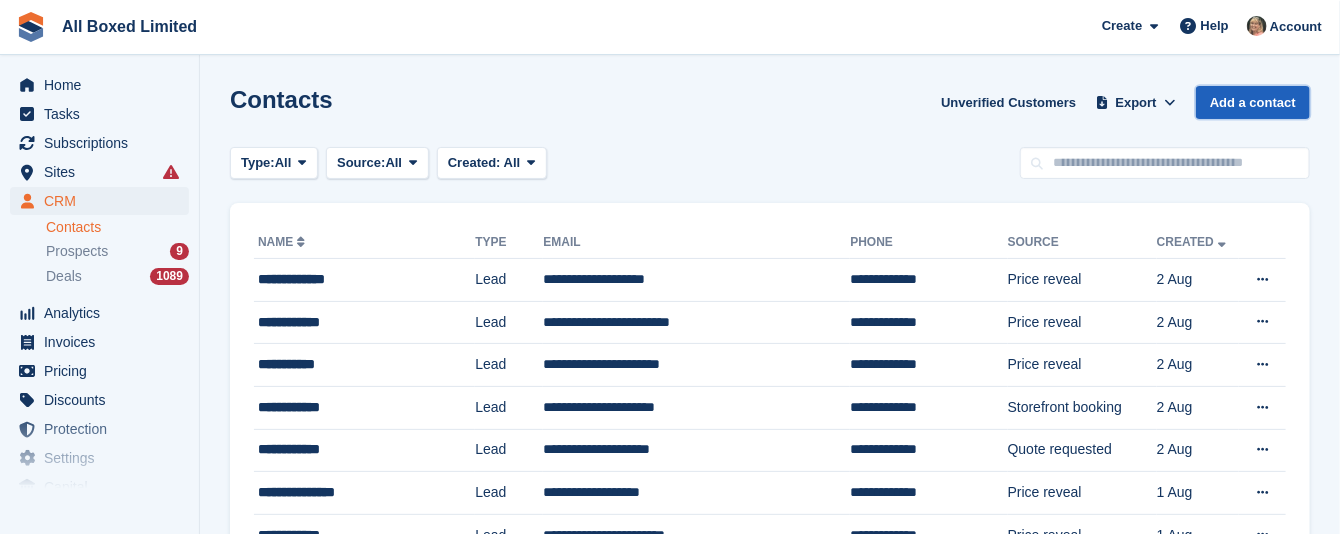 click on "Add a contact" at bounding box center (1253, 102) 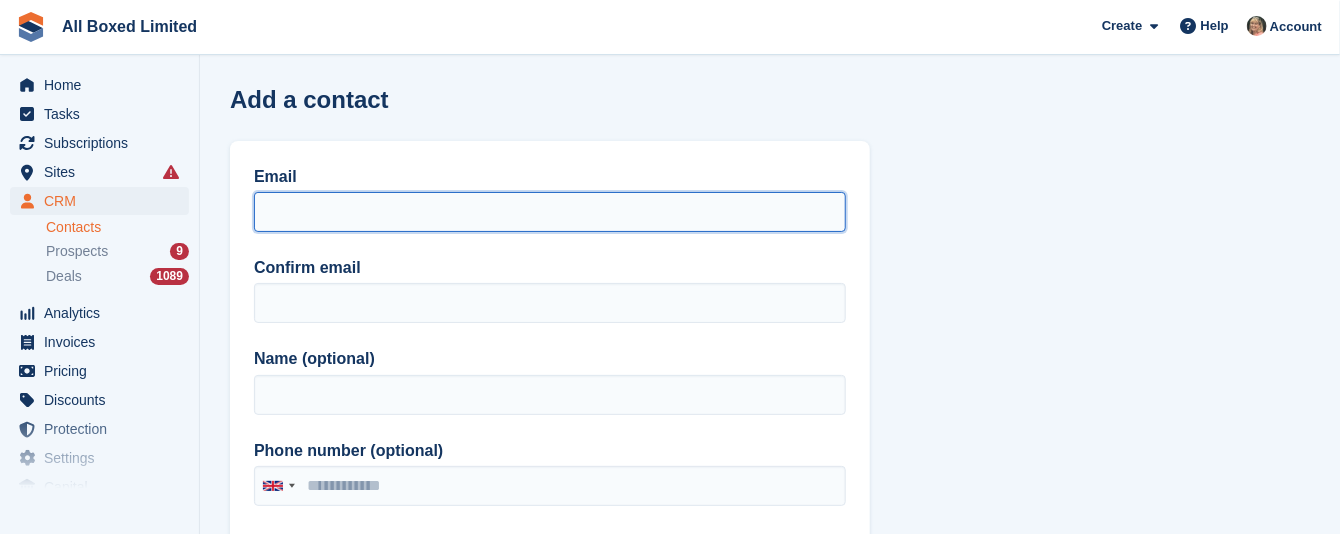 click on "Email" at bounding box center [550, 212] 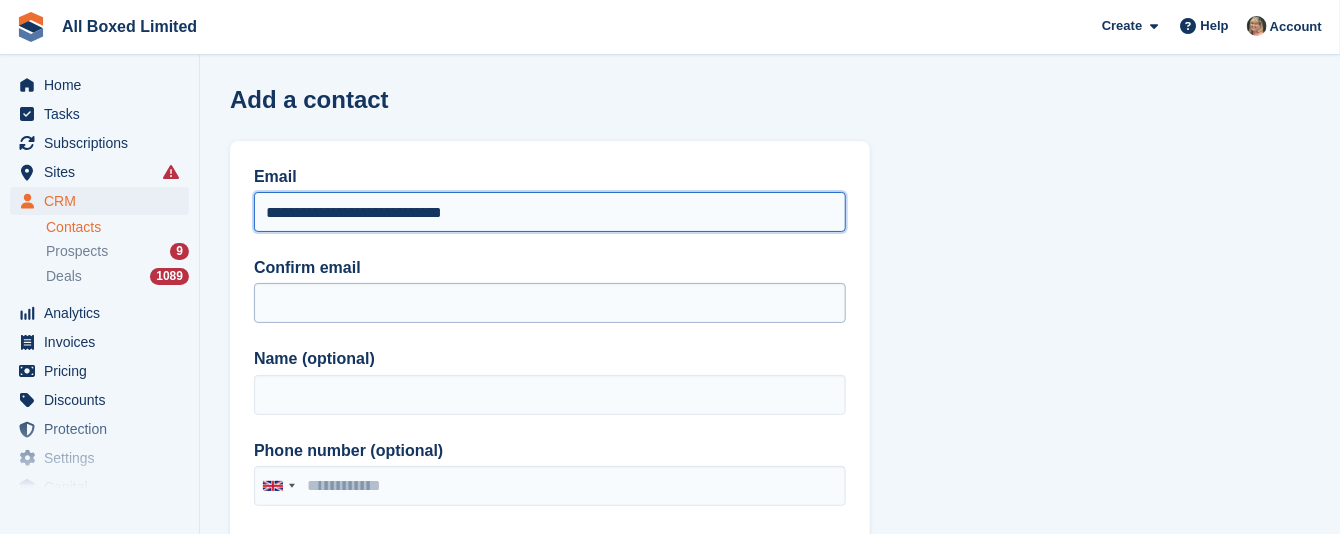 type on "**********" 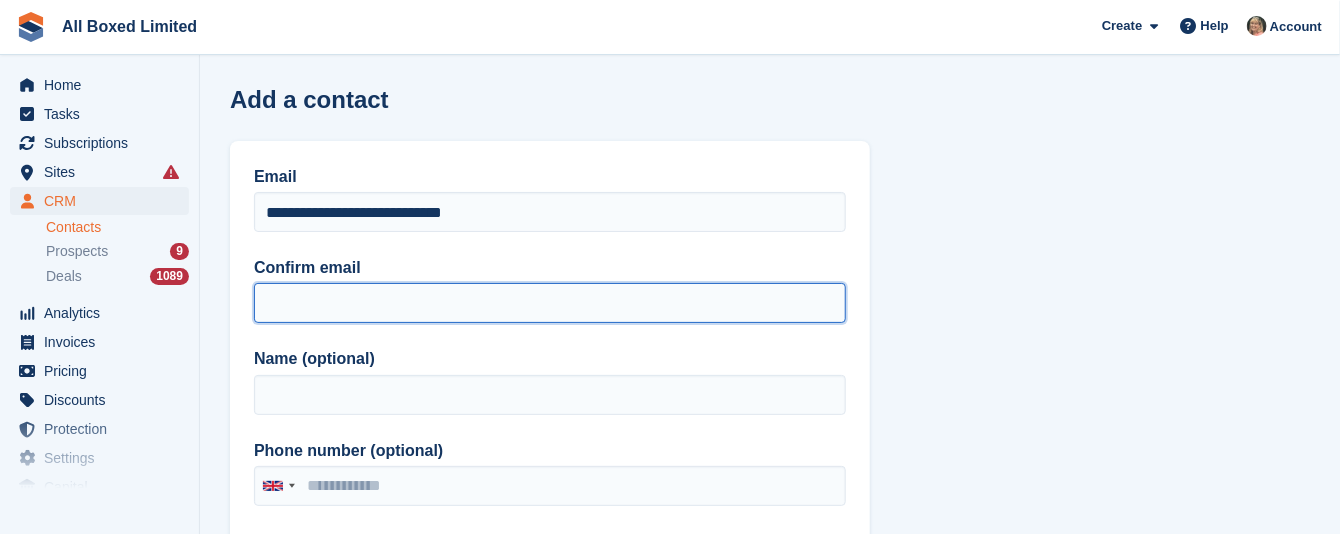 click on "Confirm email" at bounding box center [550, 303] 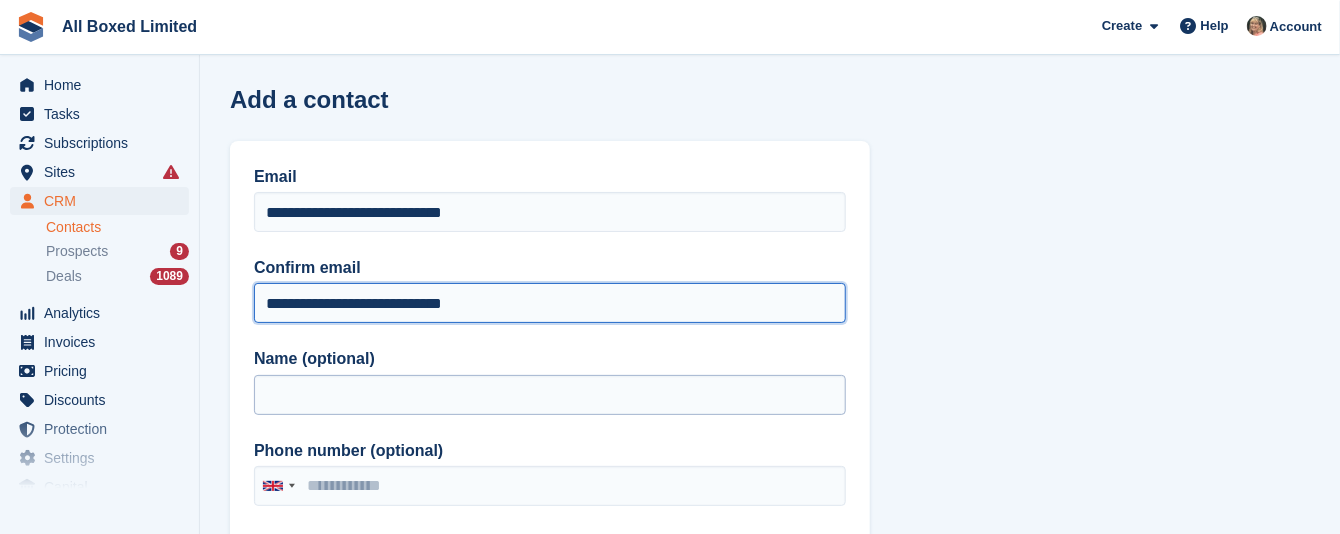 type on "**********" 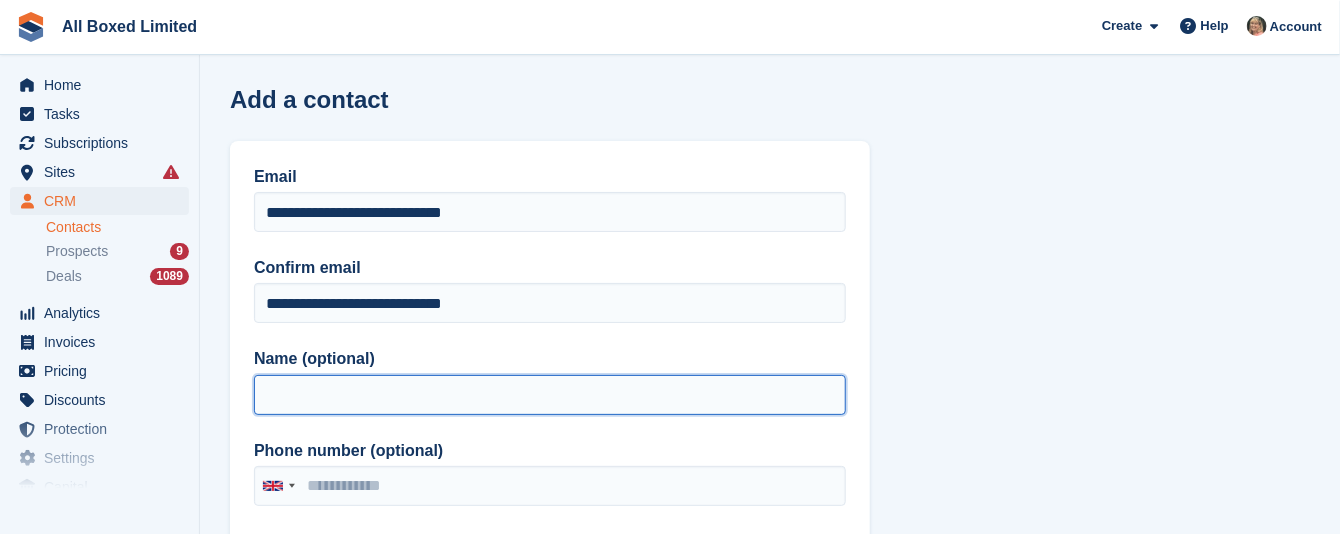 click on "Name (optional)" at bounding box center [550, 395] 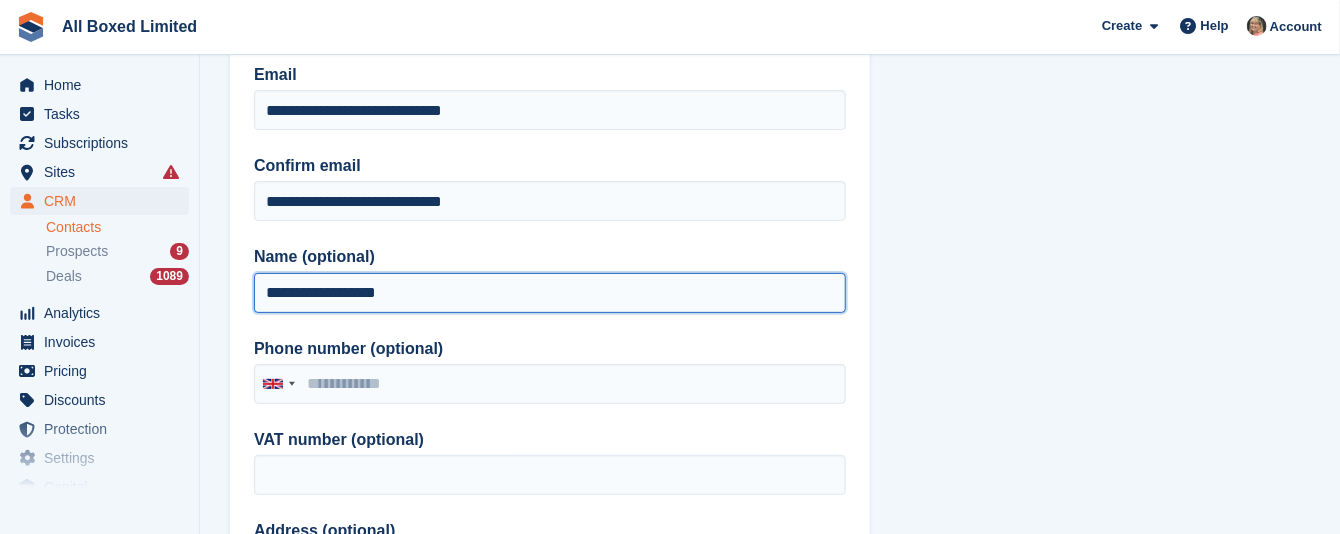 scroll, scrollTop: 150, scrollLeft: 0, axis: vertical 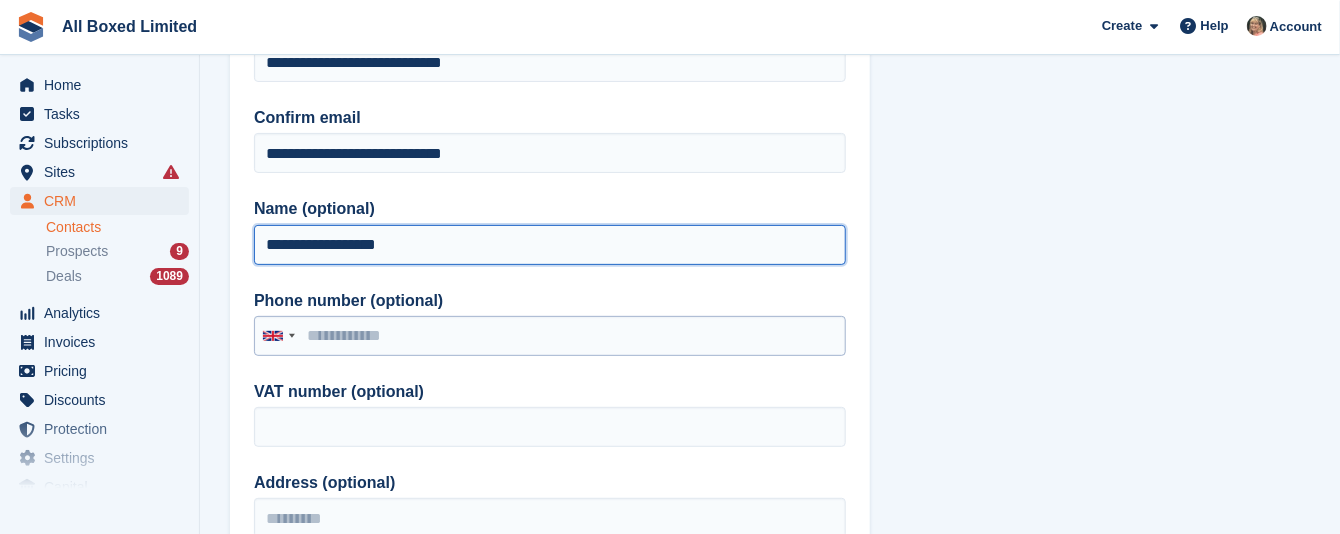 type on "**********" 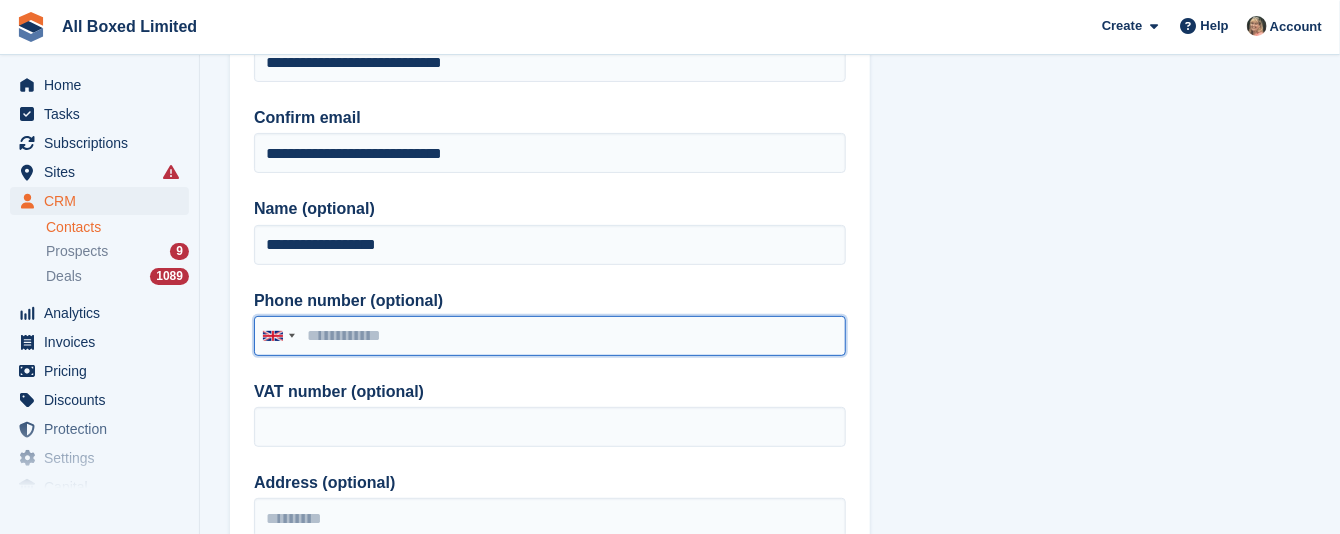 click on "Phone number (optional)" at bounding box center (550, 336) 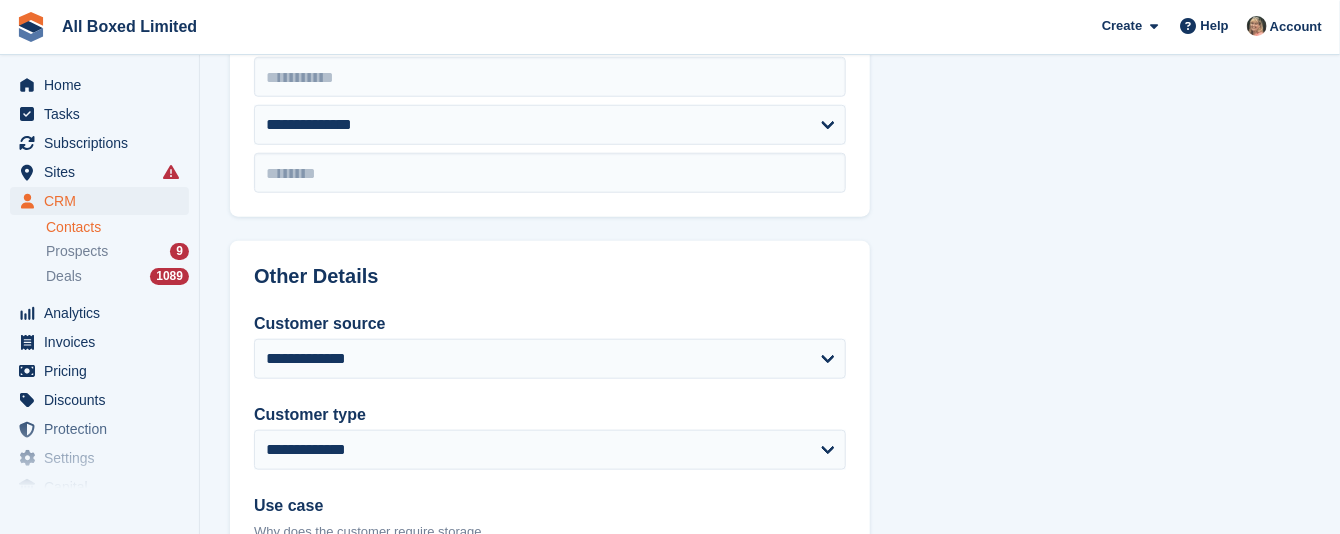 scroll, scrollTop: 750, scrollLeft: 0, axis: vertical 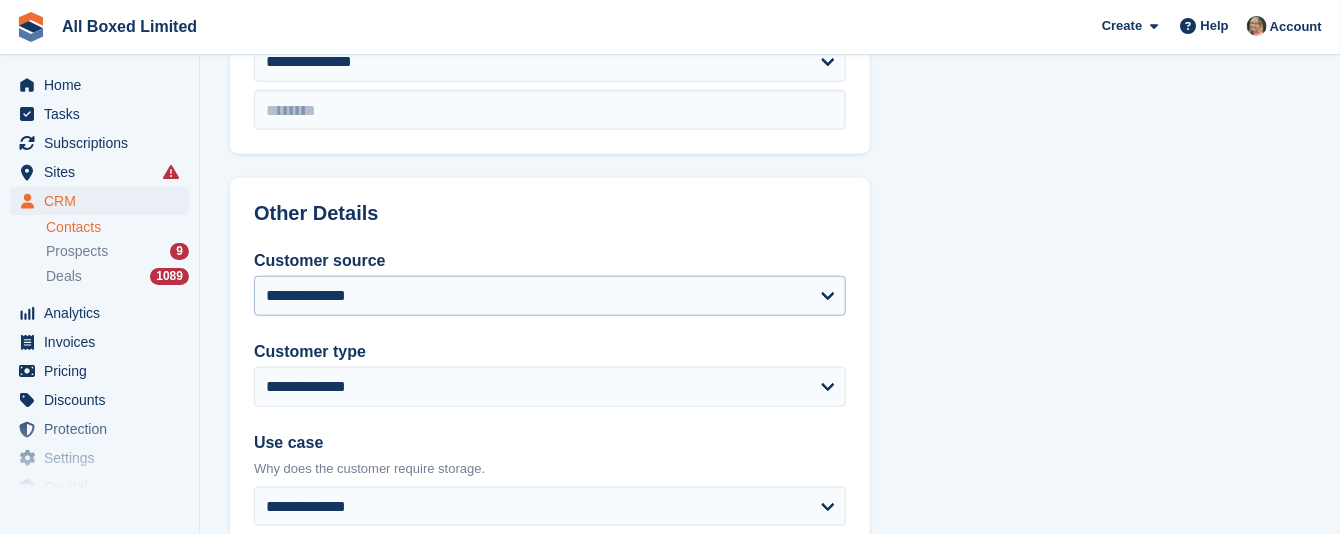 type on "**********" 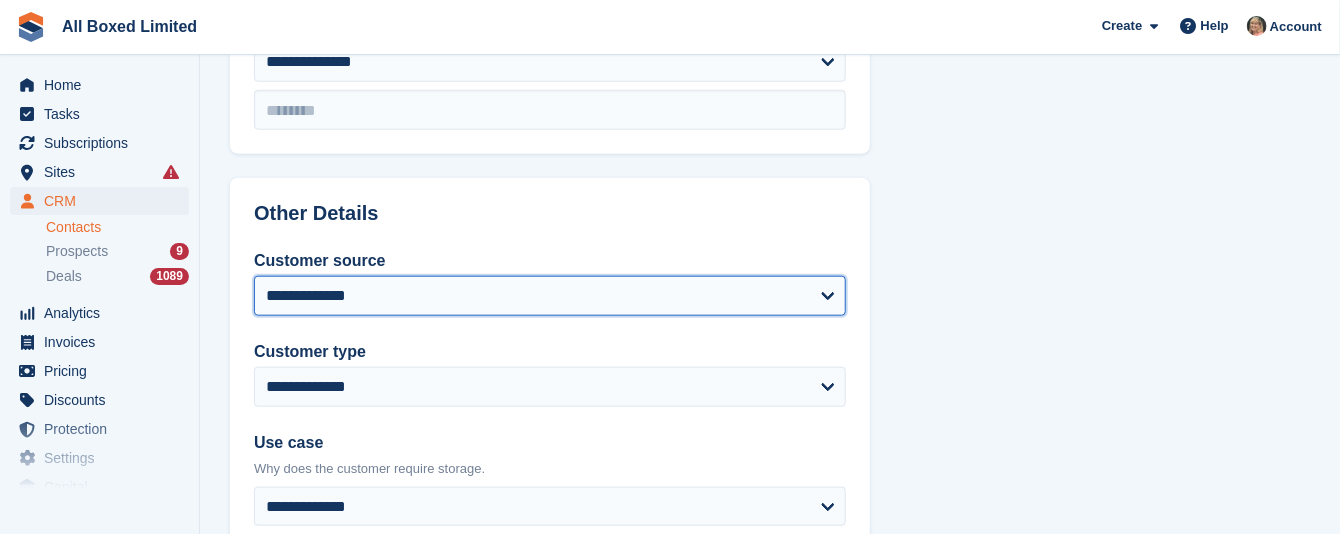 click on "**********" at bounding box center (550, 296) 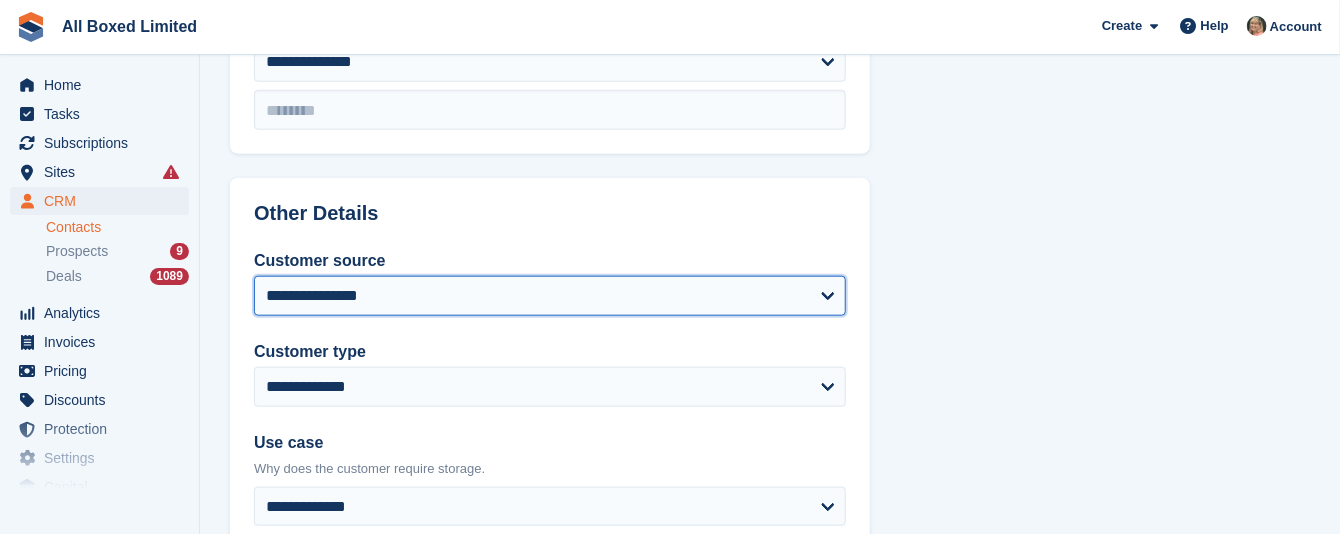 click on "**********" at bounding box center (550, 296) 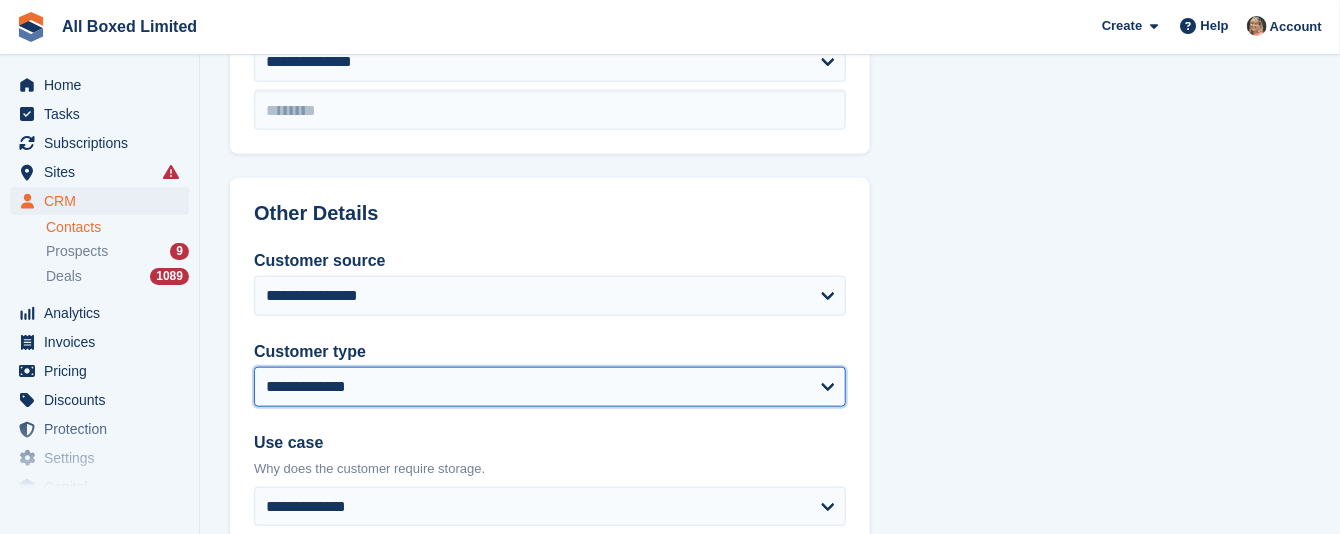 click on "**********" at bounding box center [550, 387] 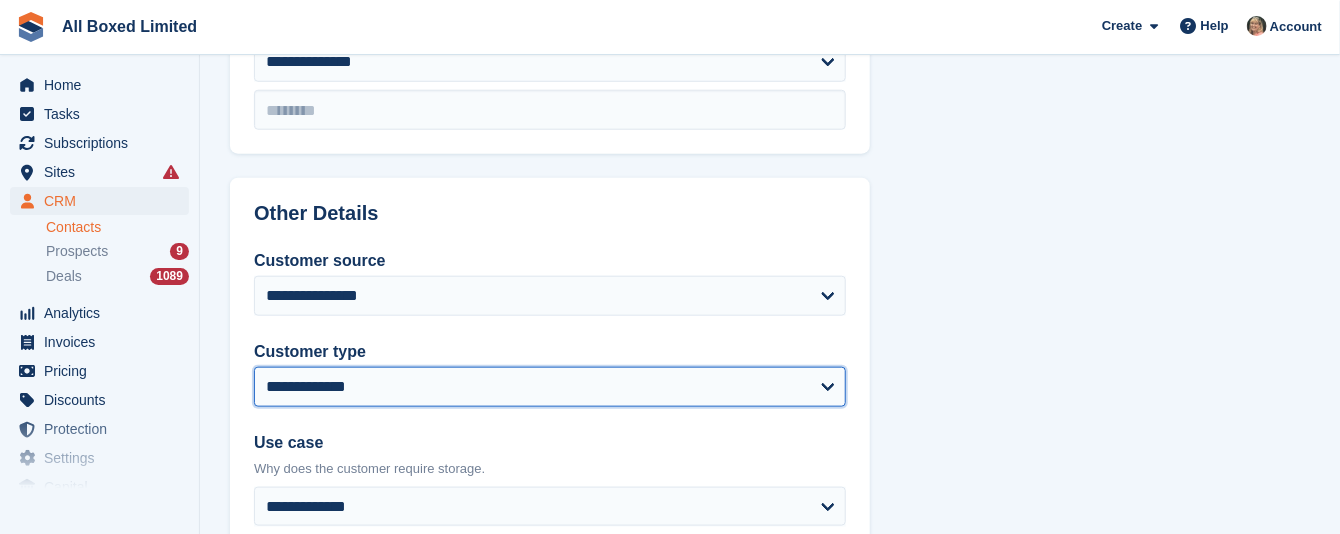 click on "**********" at bounding box center (550, 387) 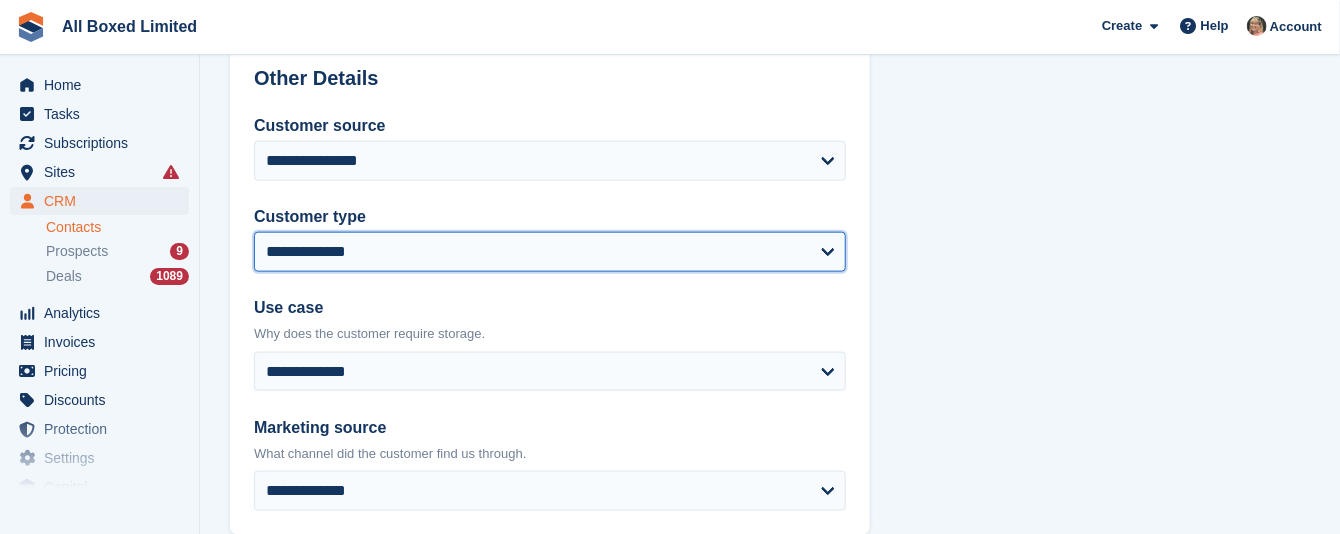 scroll, scrollTop: 1050, scrollLeft: 0, axis: vertical 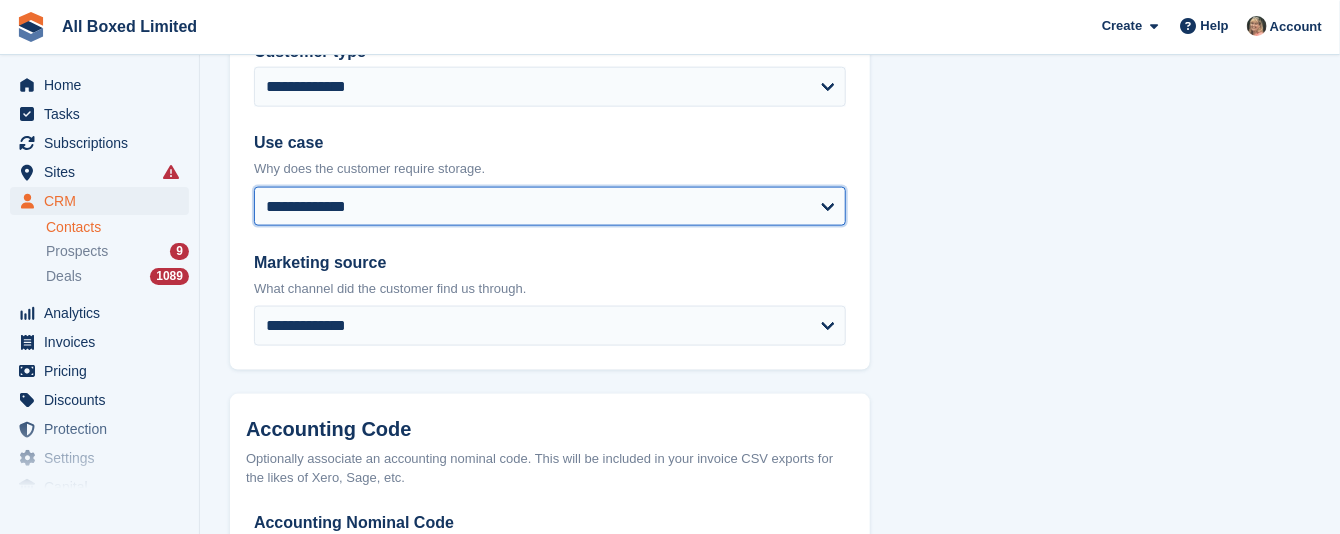 click on "**********" at bounding box center (550, 207) 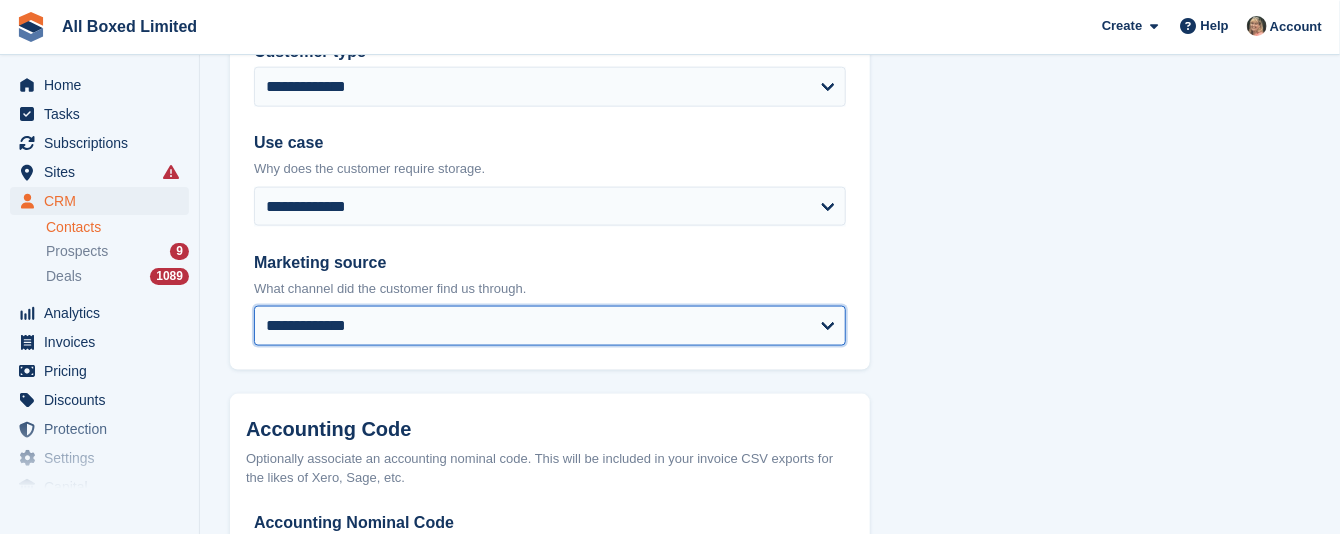 click on "**********" at bounding box center [550, 326] 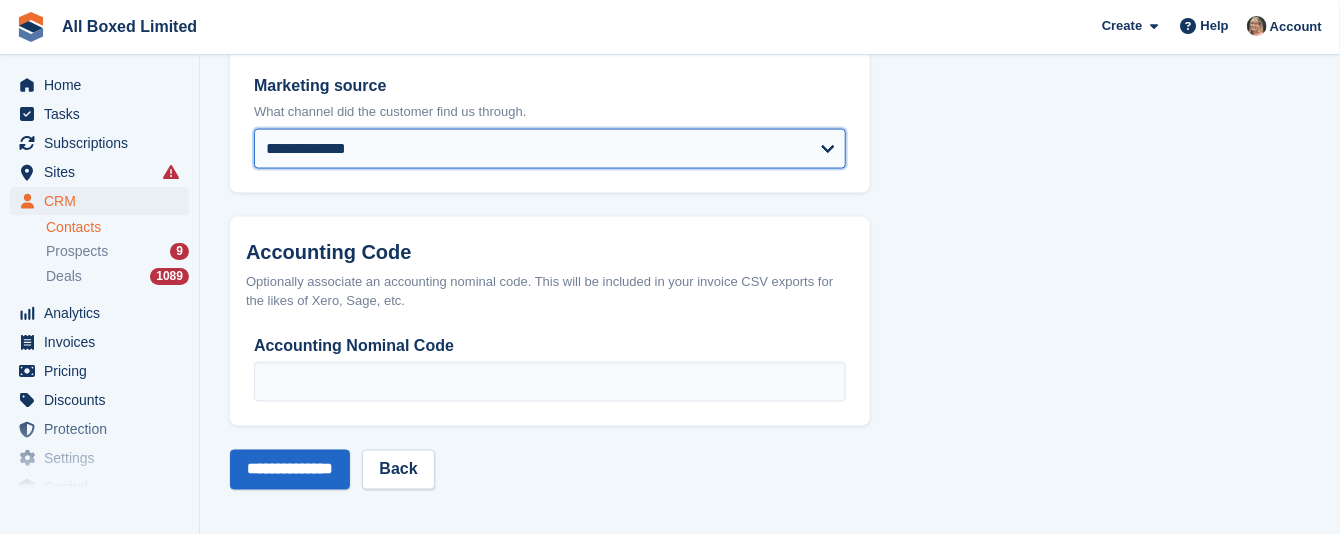 scroll, scrollTop: 1228, scrollLeft: 0, axis: vertical 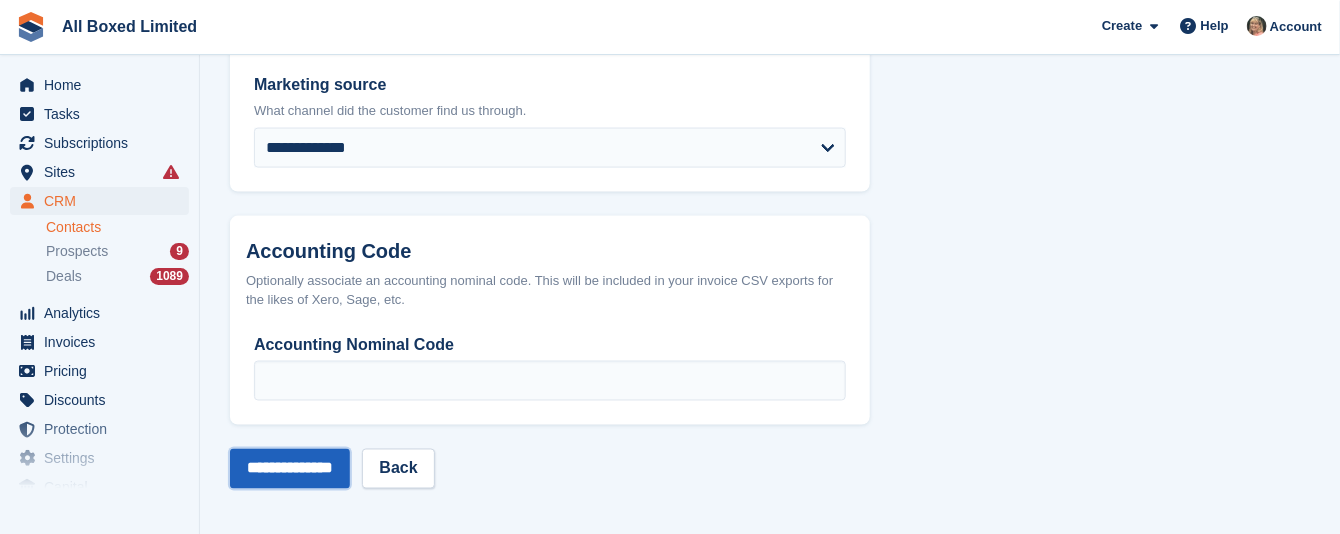 click on "**********" at bounding box center (290, 469) 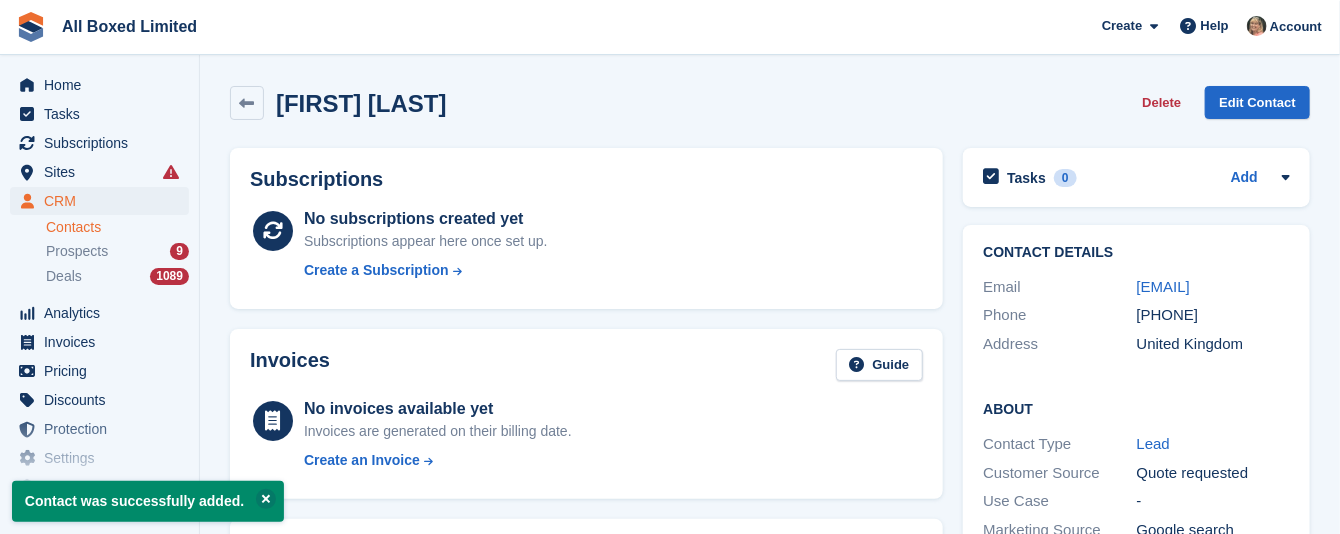 scroll, scrollTop: 300, scrollLeft: 0, axis: vertical 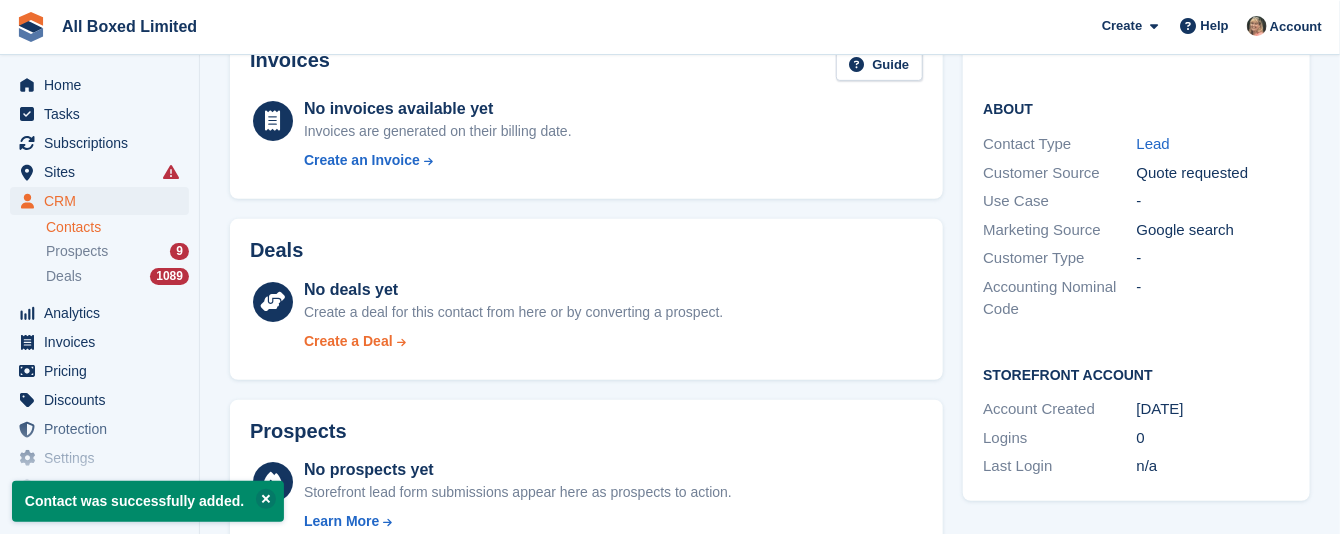 click on "Create a Deal" at bounding box center (348, 341) 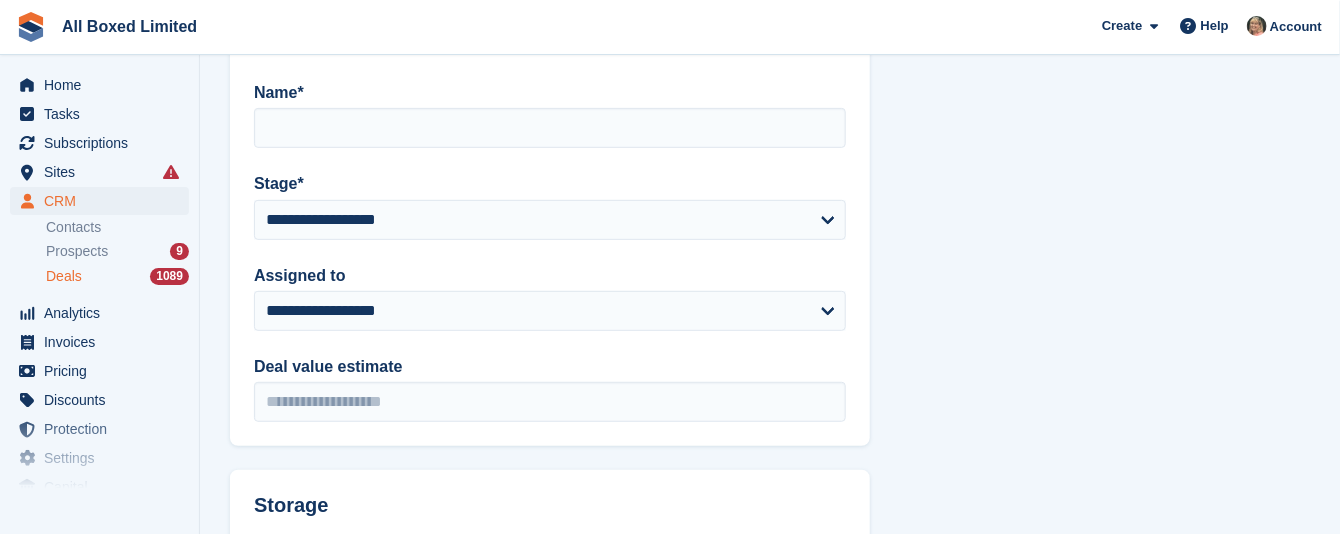 scroll, scrollTop: 0, scrollLeft: 0, axis: both 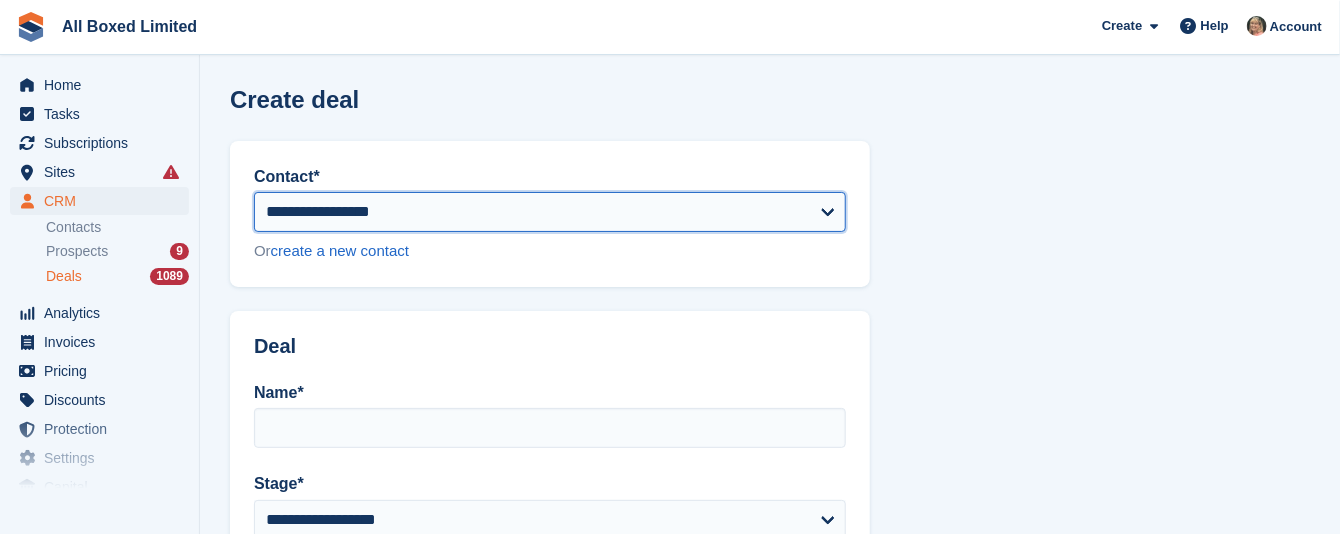 click on "**********" at bounding box center (550, 212) 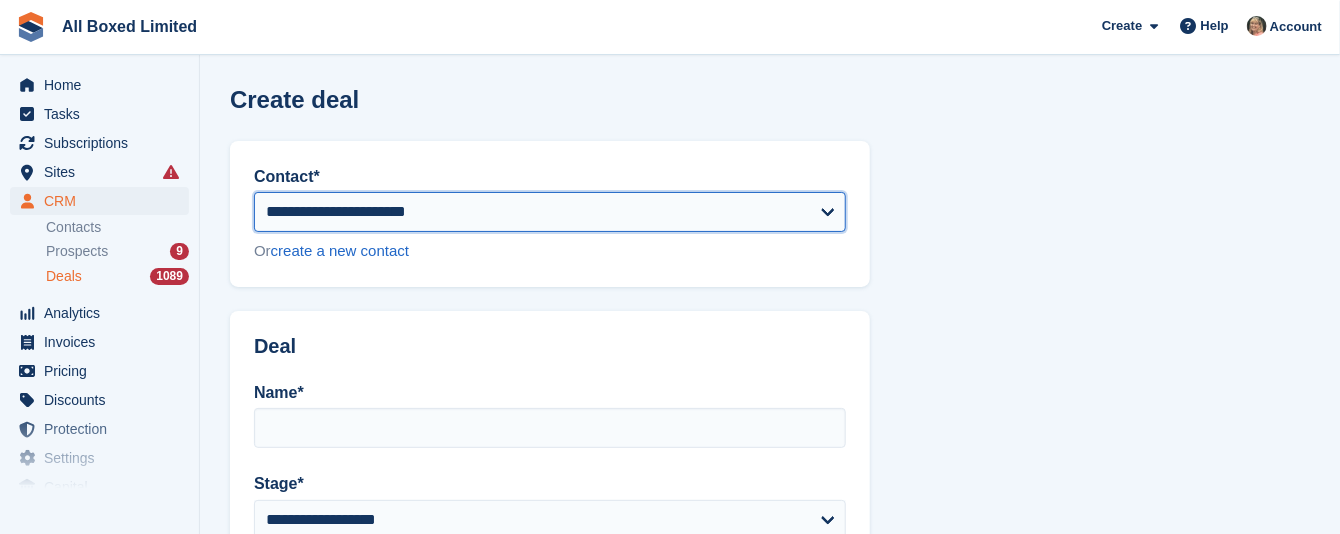 click on "**********" at bounding box center [550, 212] 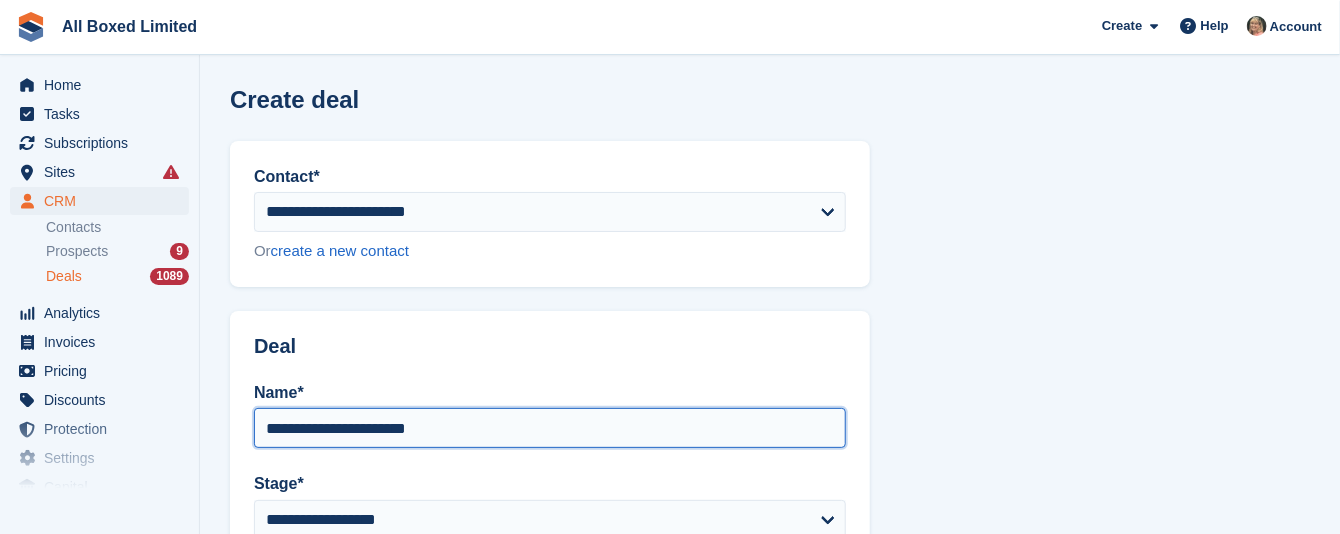 click on "**********" at bounding box center [550, 428] 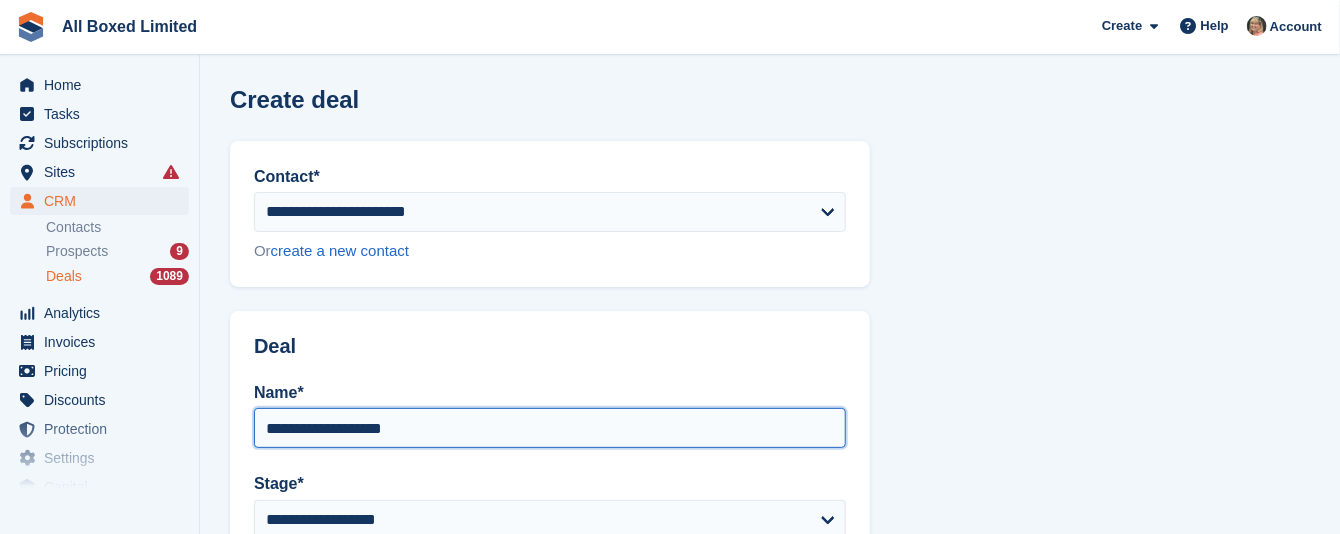 scroll, scrollTop: 150, scrollLeft: 0, axis: vertical 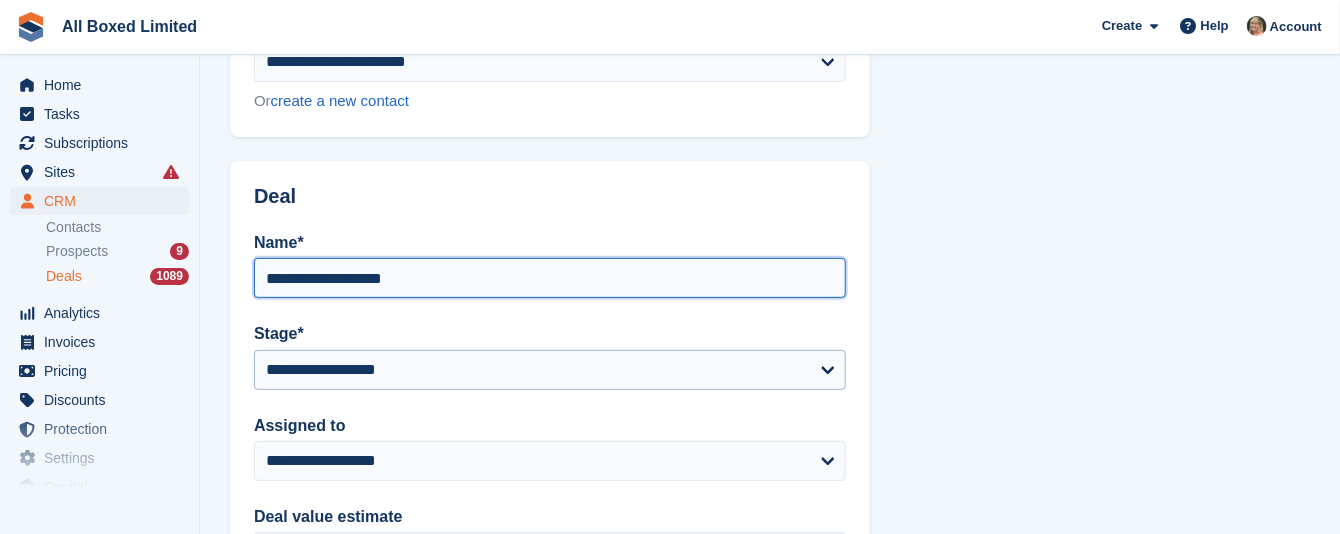 type on "**********" 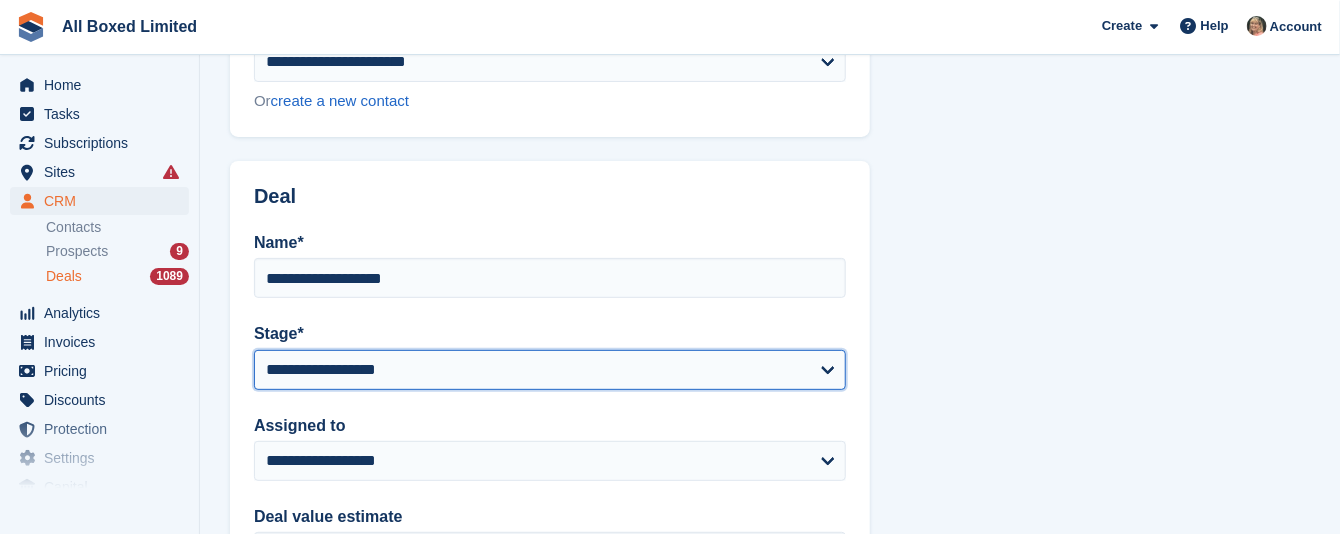 click on "**********" at bounding box center (550, 370) 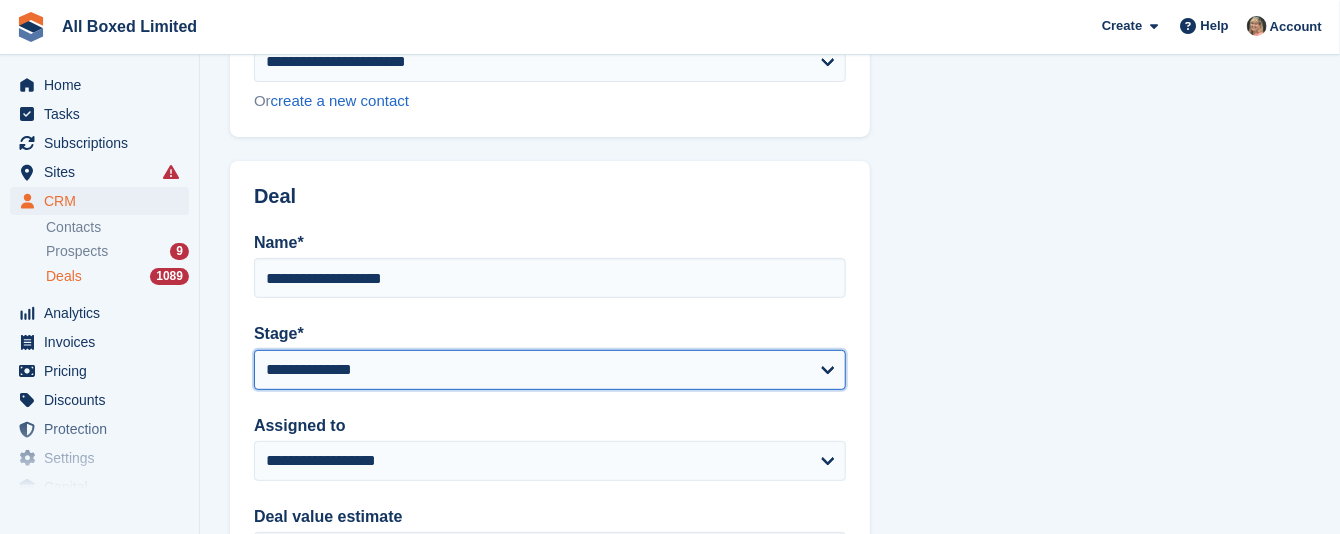 click on "**********" at bounding box center [550, 370] 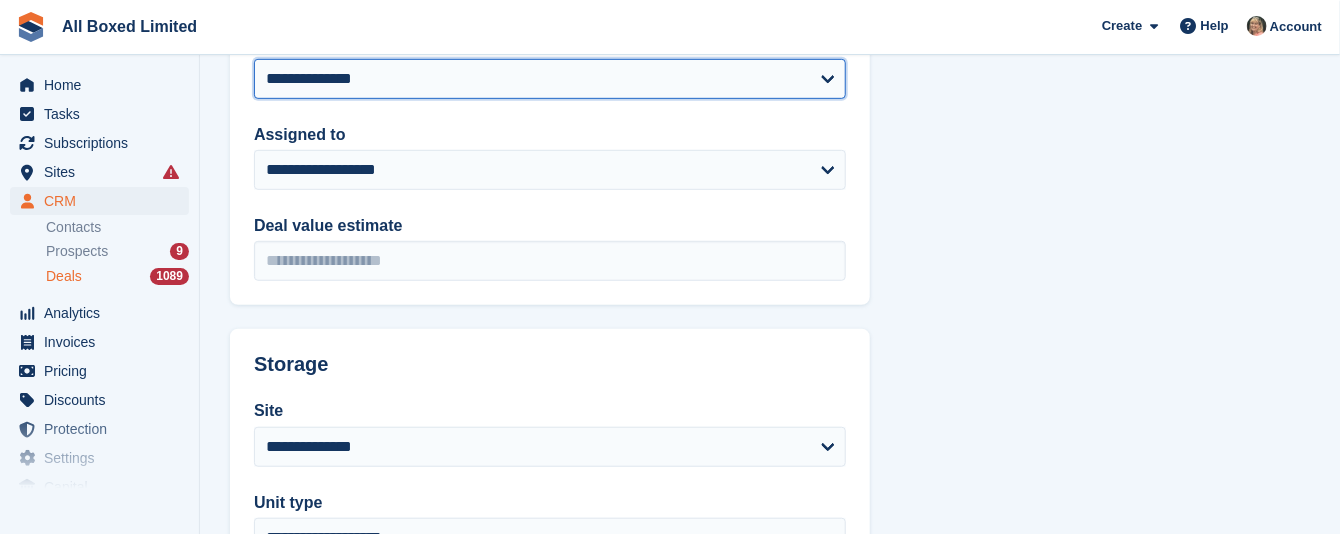 scroll, scrollTop: 450, scrollLeft: 0, axis: vertical 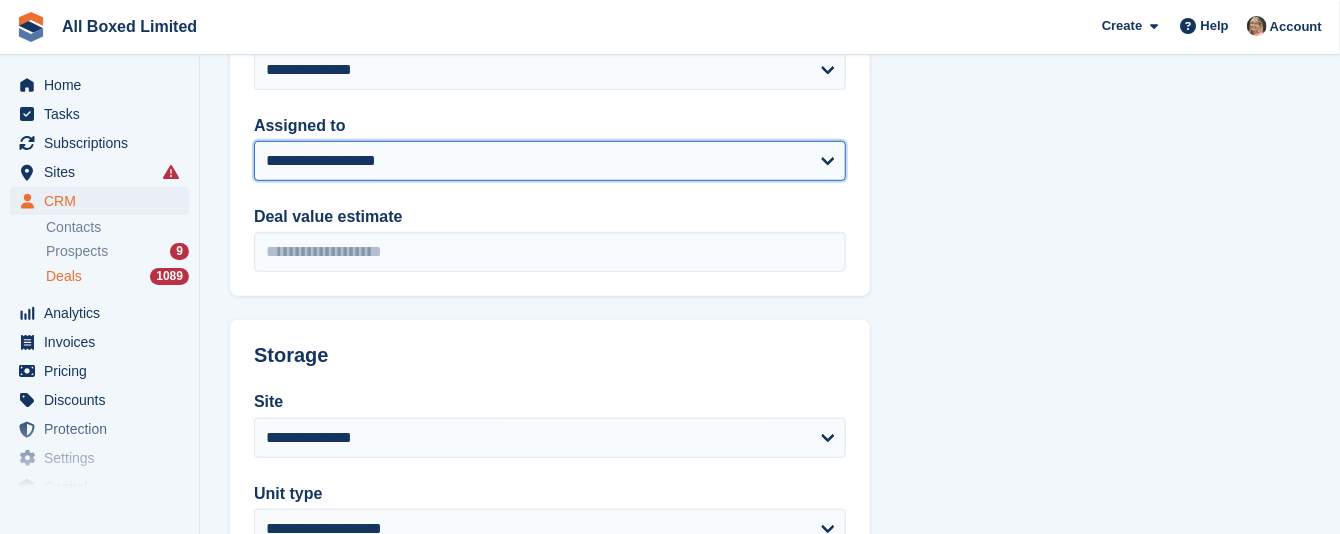 click on "**********" at bounding box center [550, 161] 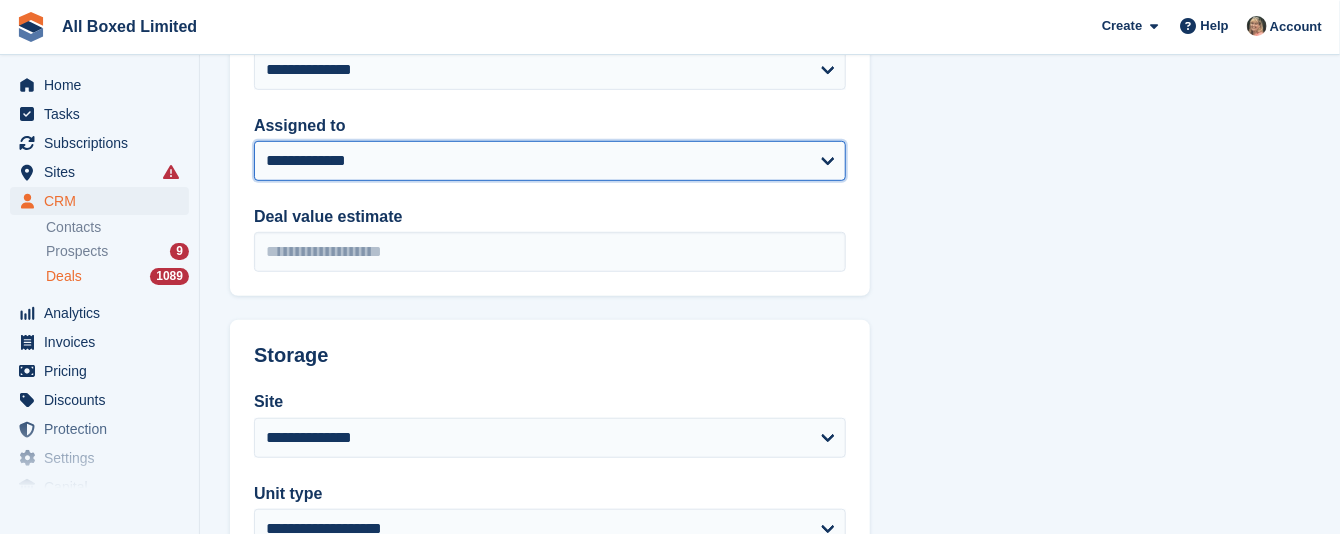 click on "**********" at bounding box center [550, 161] 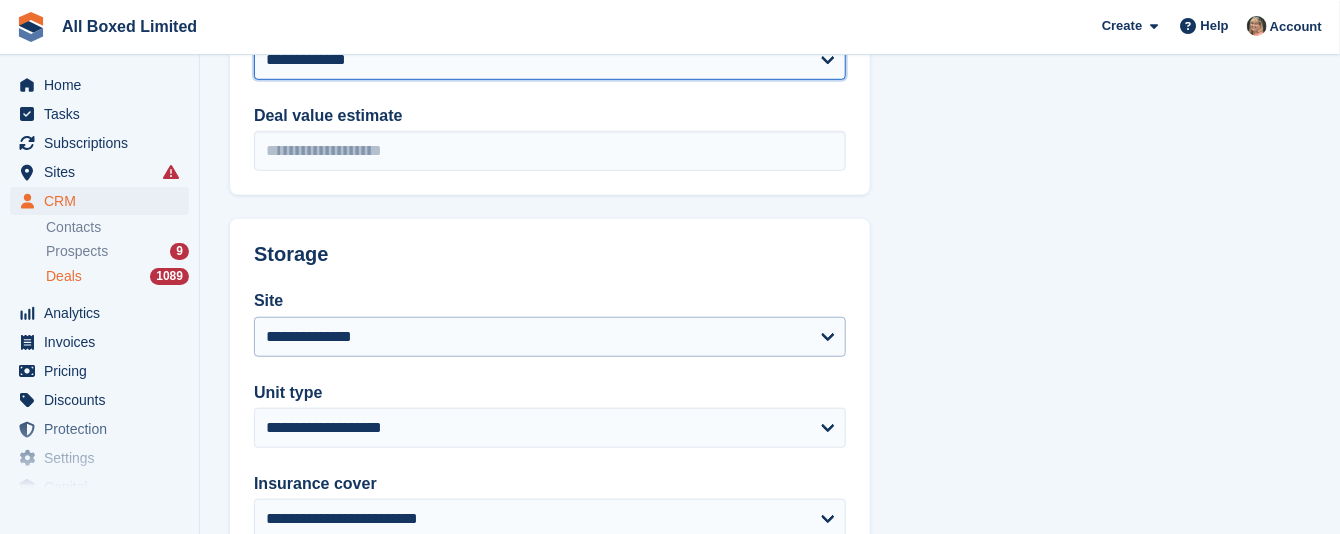 scroll, scrollTop: 600, scrollLeft: 0, axis: vertical 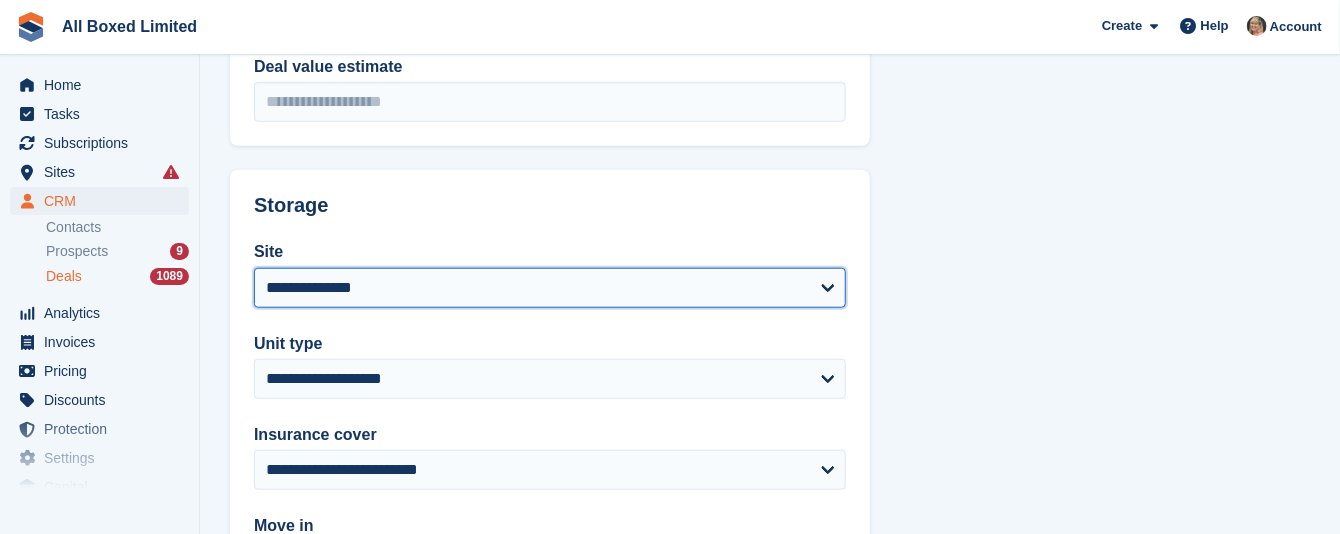 click on "**********" at bounding box center [550, 288] 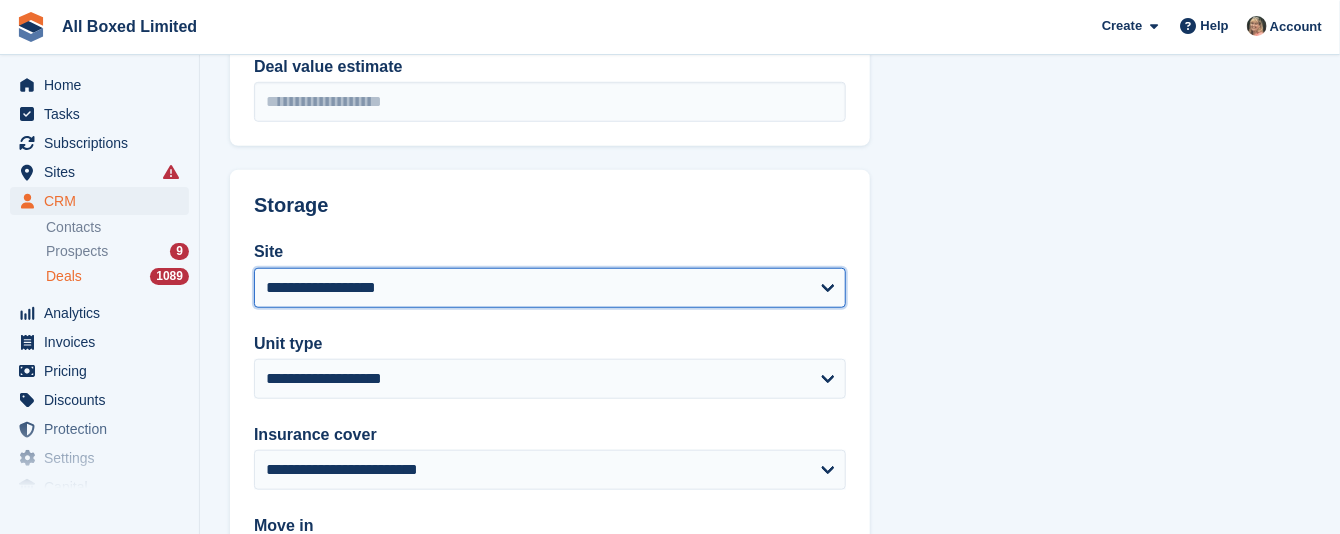 click on "**********" at bounding box center [550, 288] 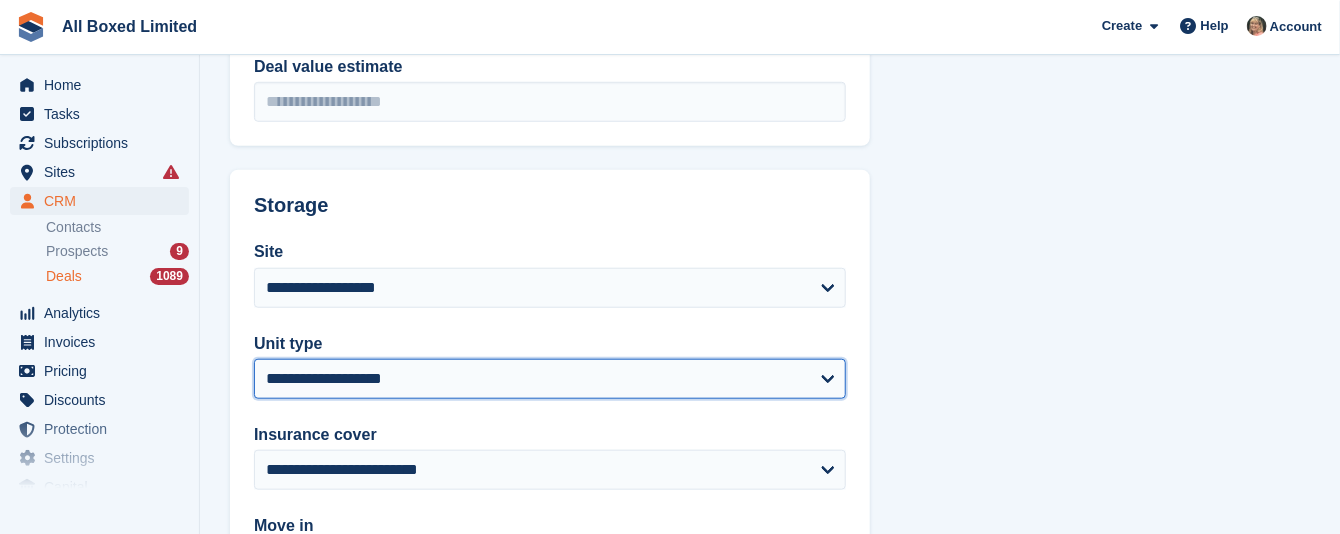 click on "**********" at bounding box center (550, 379) 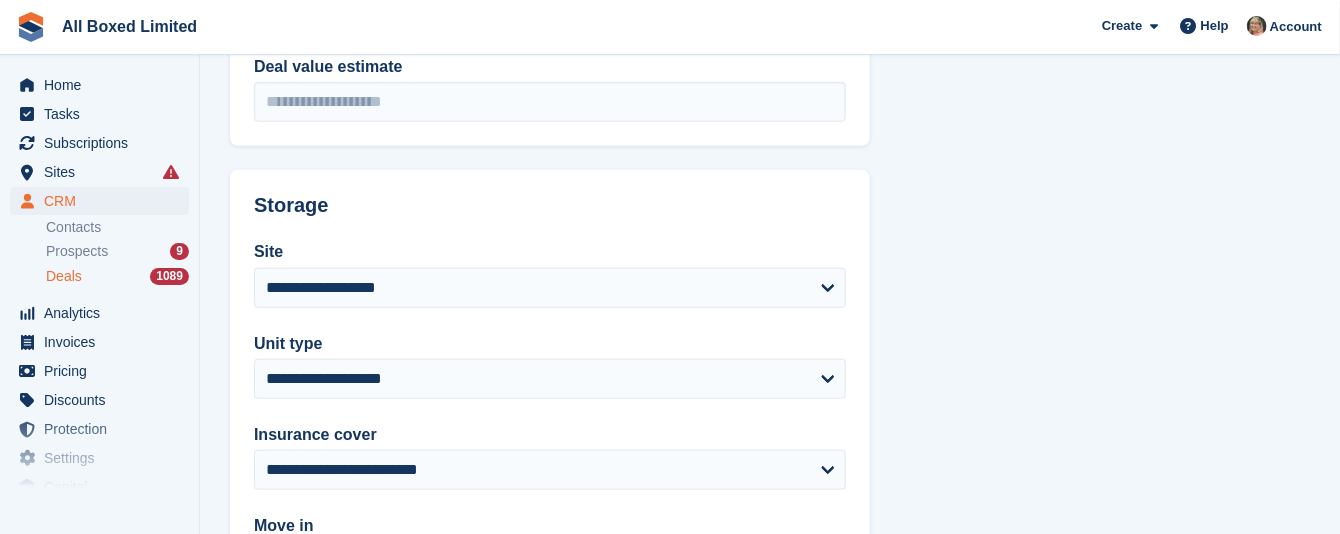 click on "Insurance cover" at bounding box center [550, 435] 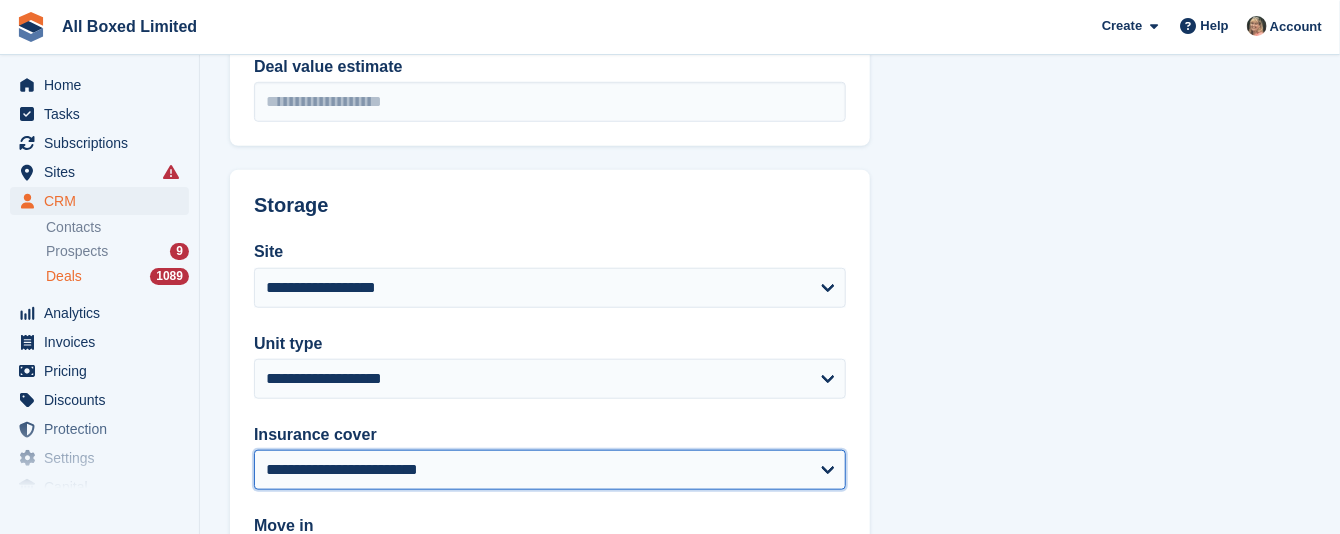 click on "**********" at bounding box center (550, 470) 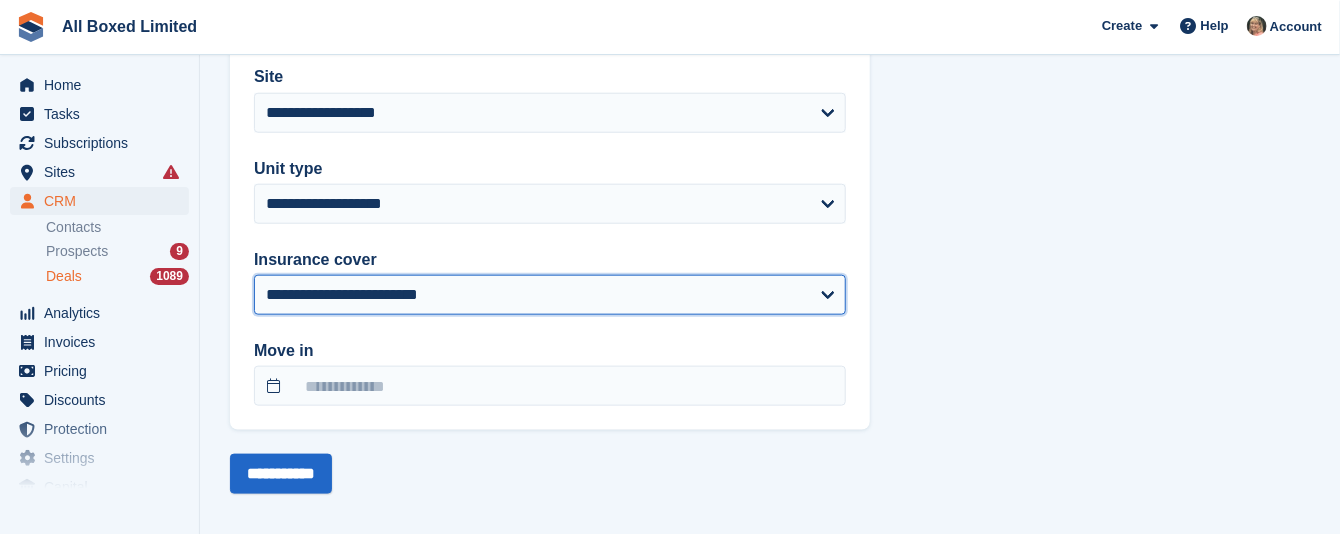 scroll, scrollTop: 788, scrollLeft: 0, axis: vertical 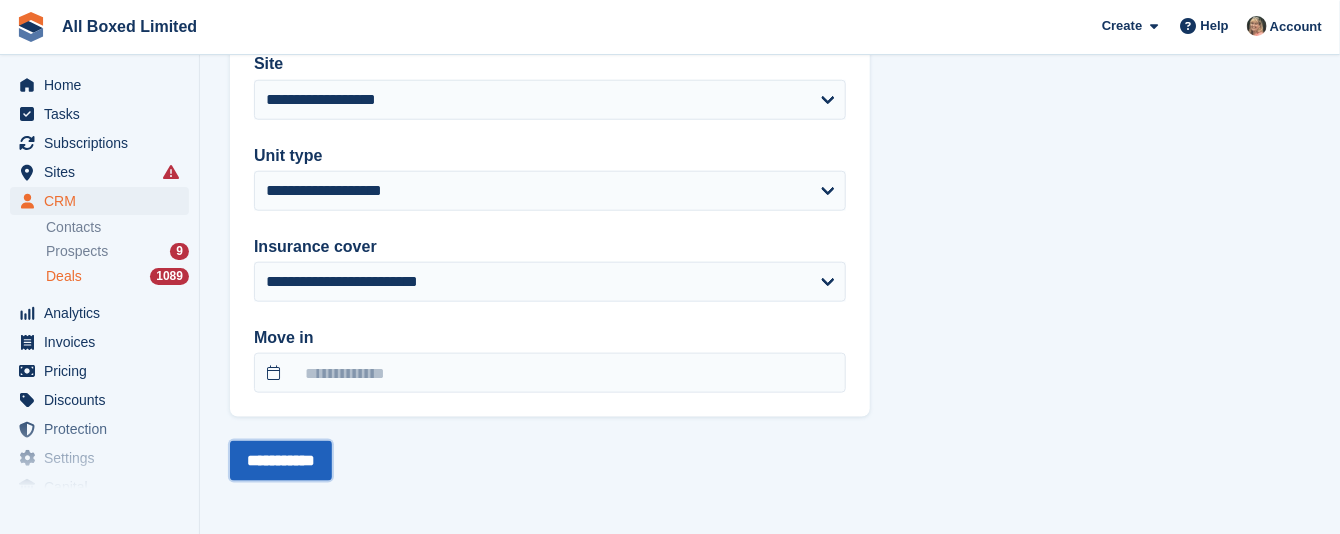 click on "**********" at bounding box center (281, 461) 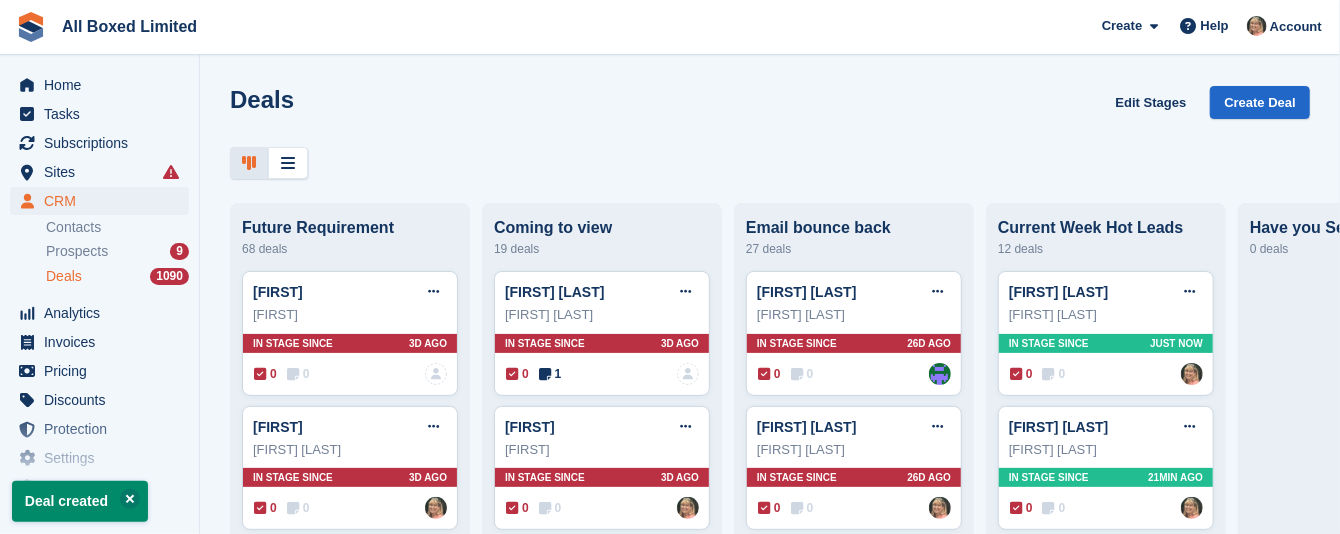 scroll, scrollTop: 0, scrollLeft: 0, axis: both 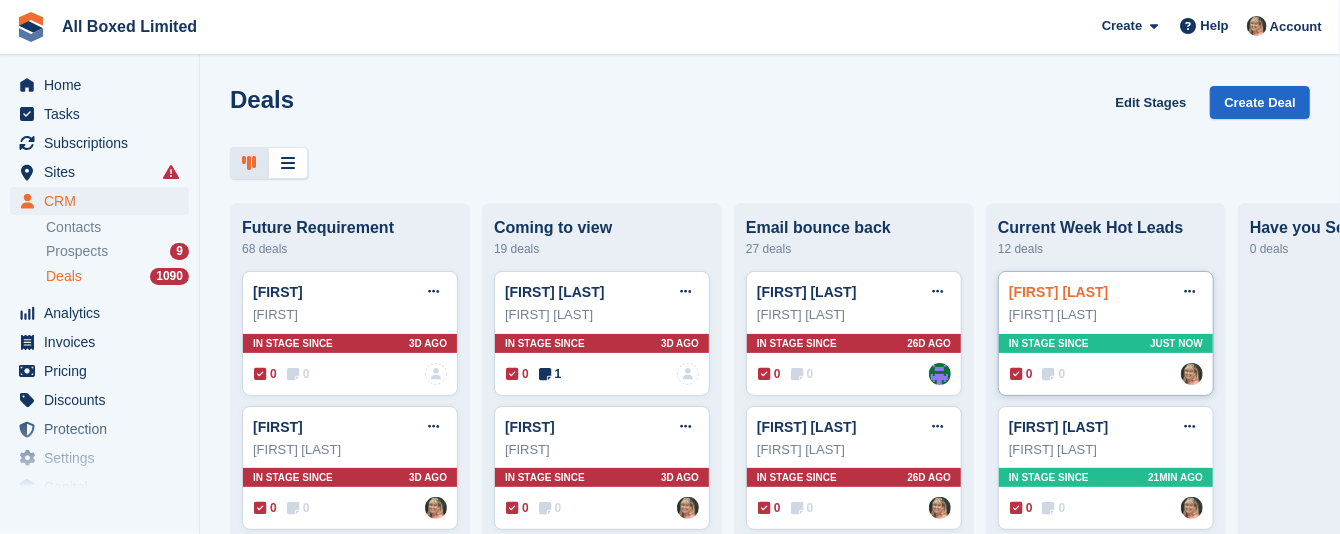 click on "[FIRST] [LAST]" at bounding box center [1059, 292] 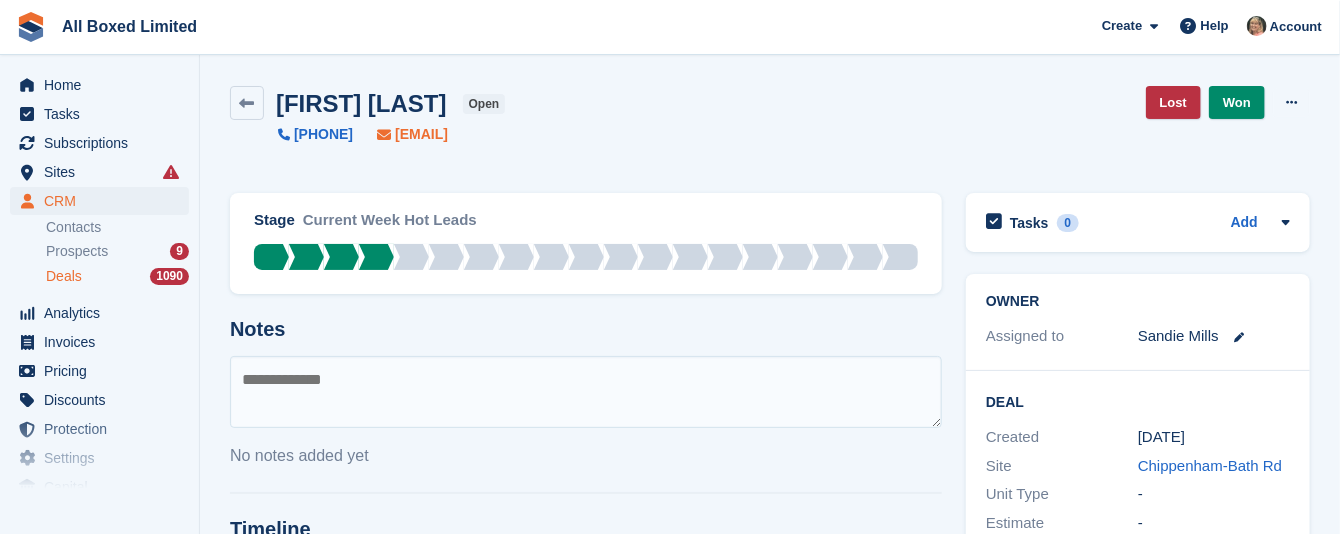 click on "christopherdwright@live.co.uk" at bounding box center (421, 134) 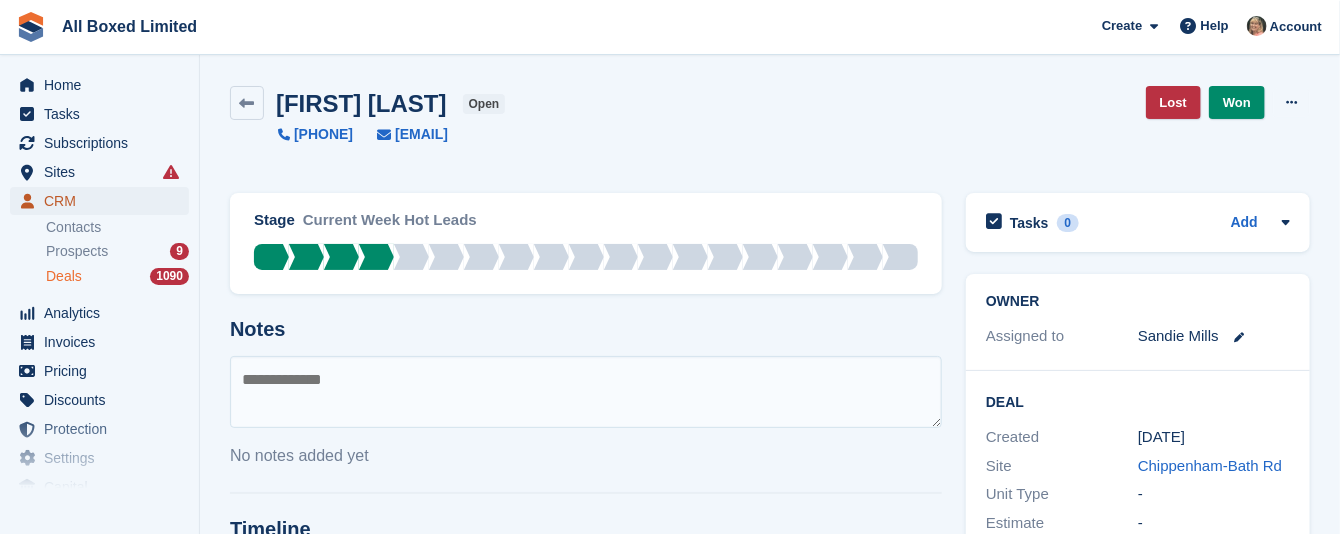 click on "CRM" at bounding box center [104, 201] 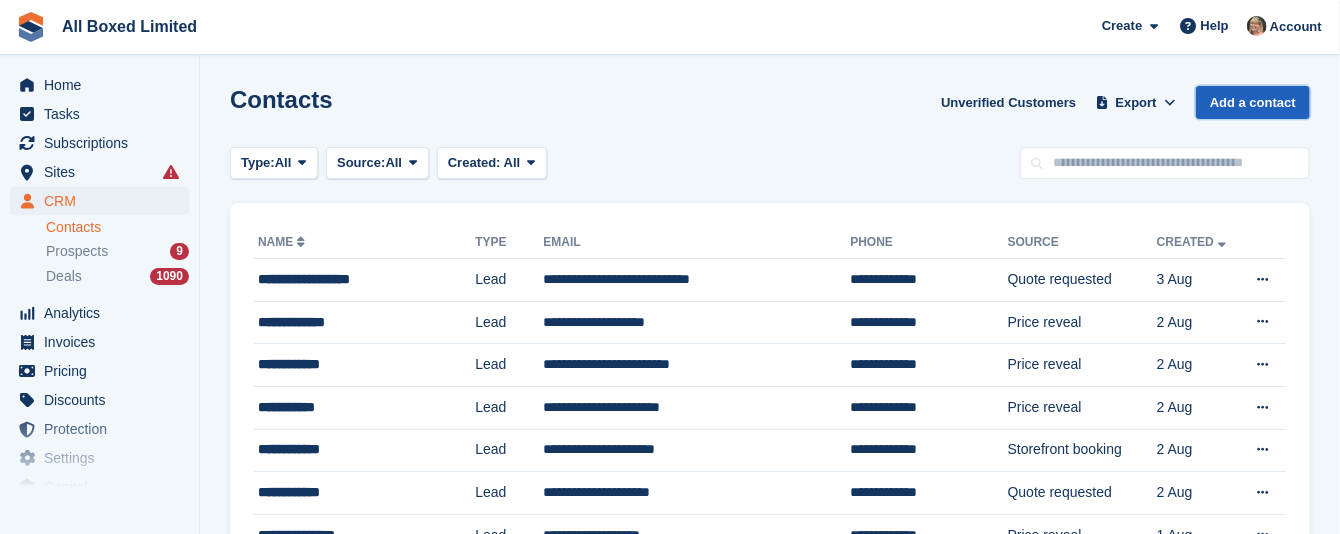 click on "Add a contact" at bounding box center (1253, 102) 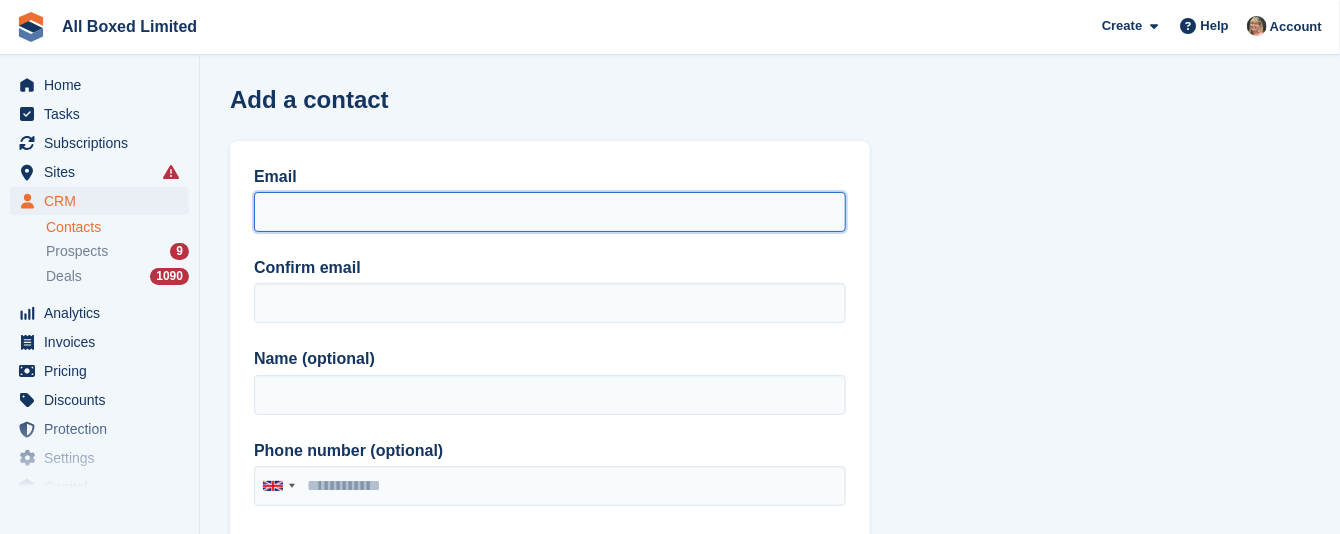 click on "Email" at bounding box center (550, 212) 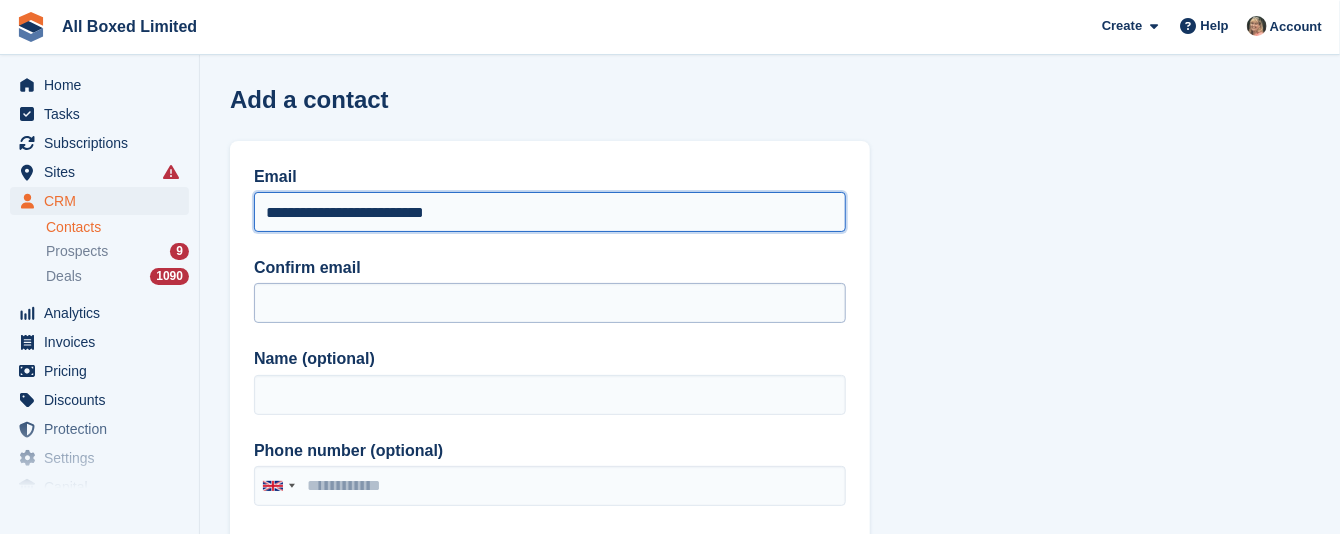 type on "**********" 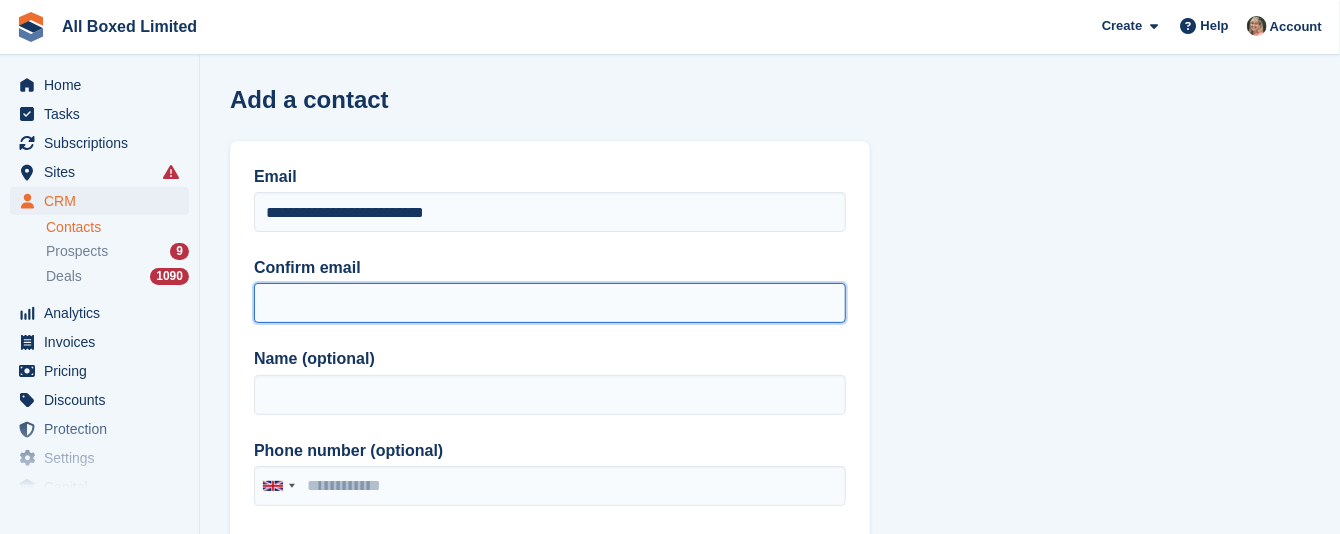 click on "Confirm email" at bounding box center [550, 303] 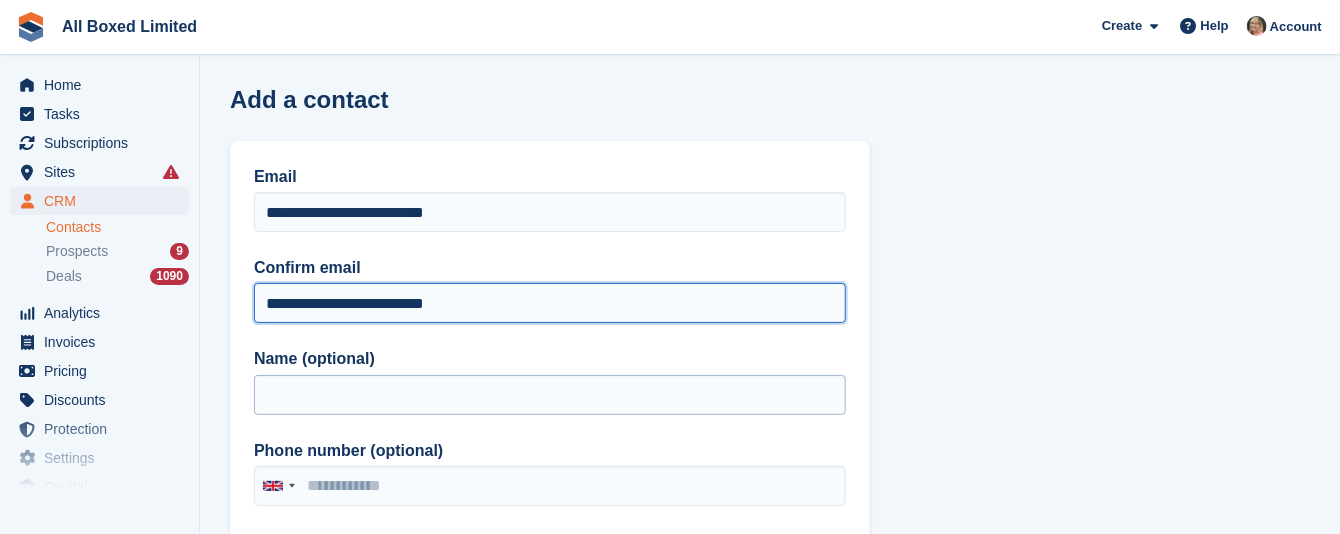 type on "**********" 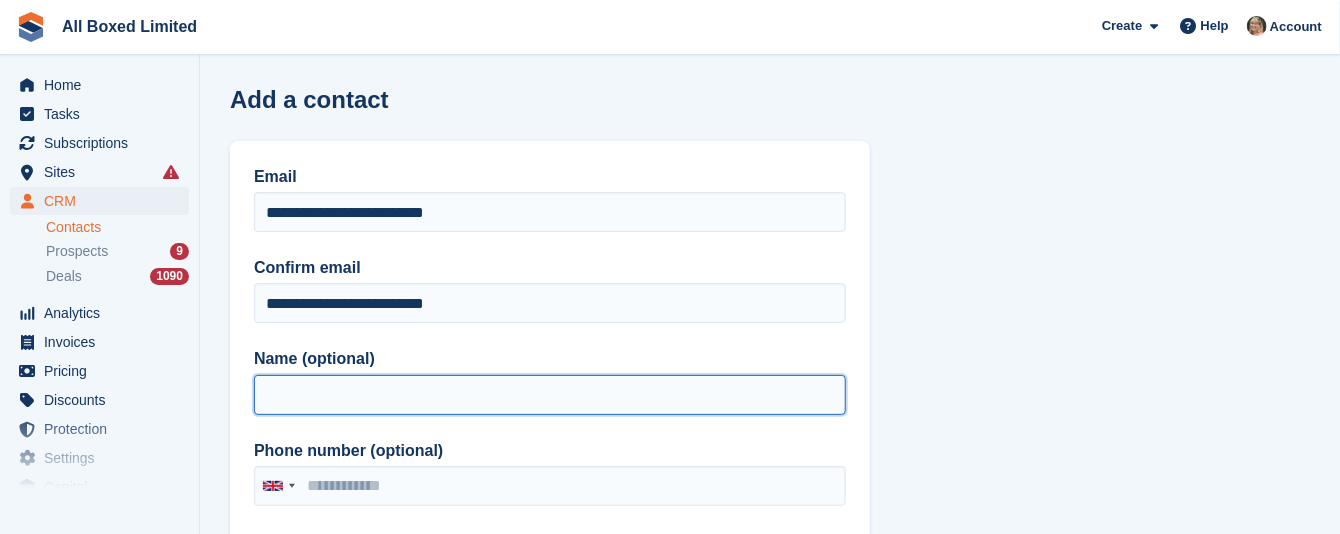 click on "Name (optional)" at bounding box center (550, 395) 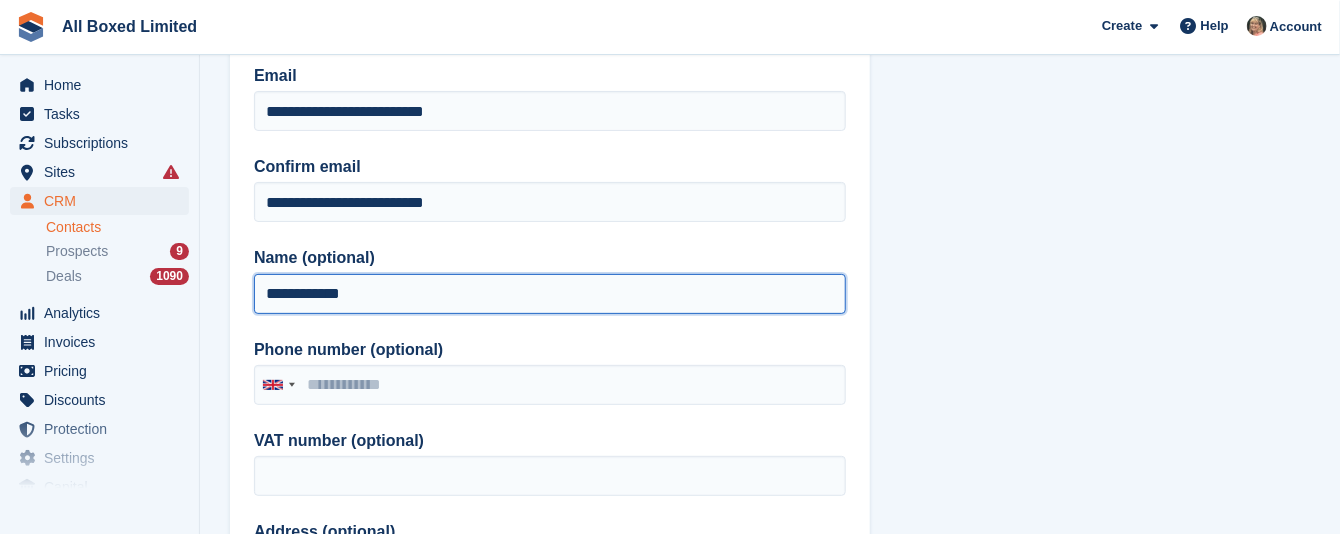 scroll, scrollTop: 150, scrollLeft: 0, axis: vertical 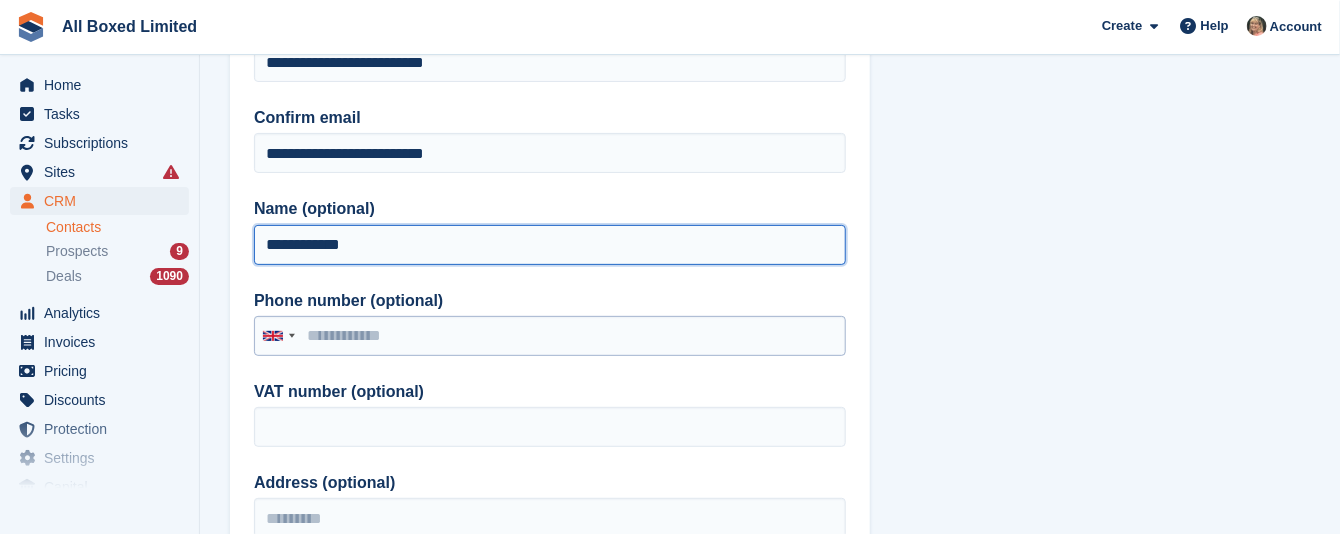 type on "**********" 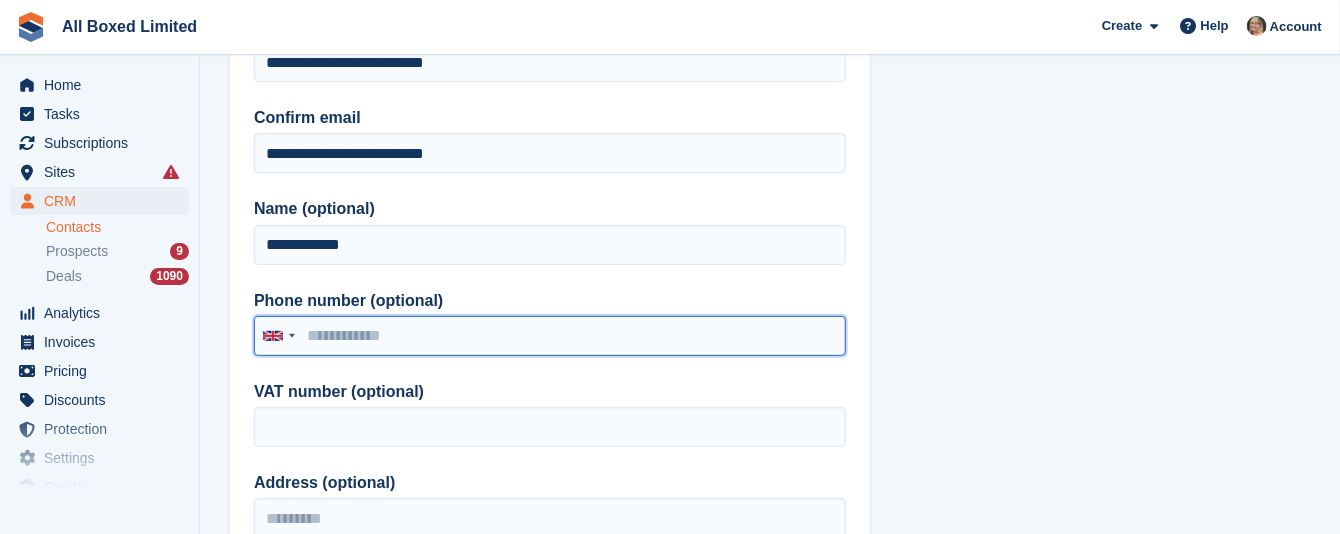 click on "Phone number (optional)" at bounding box center (550, 336) 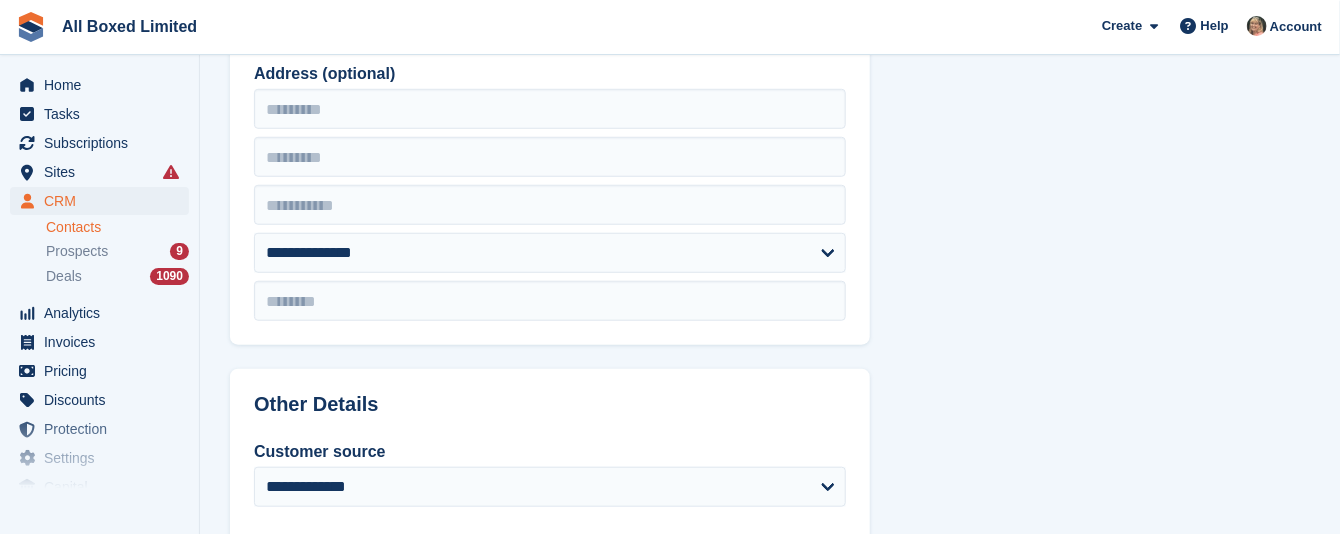 scroll, scrollTop: 600, scrollLeft: 0, axis: vertical 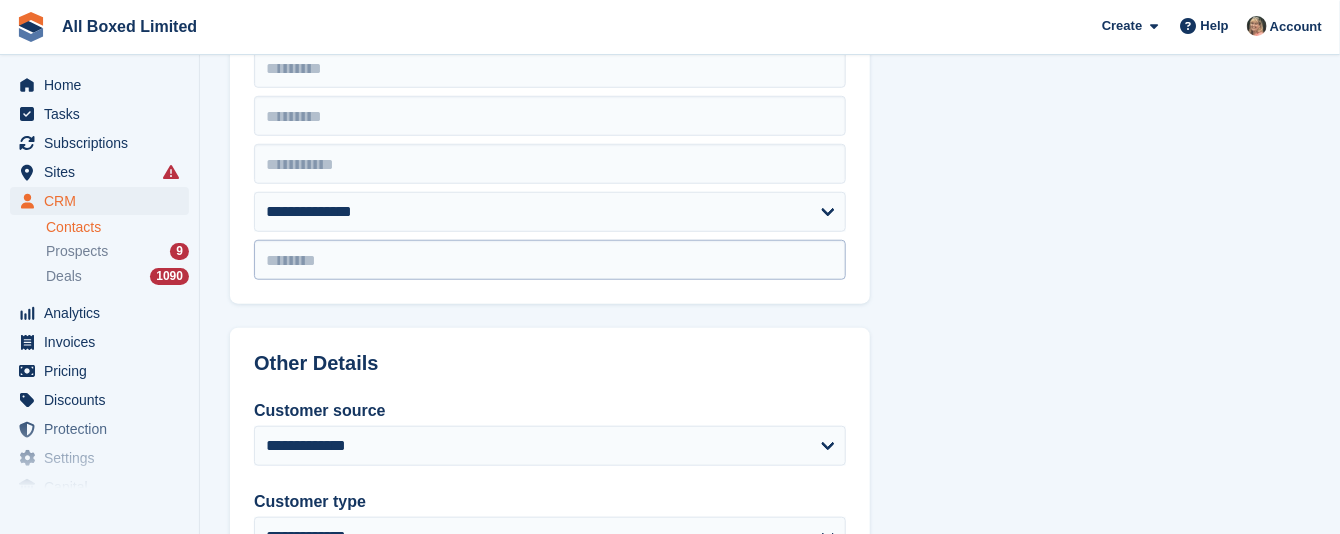 type on "**********" 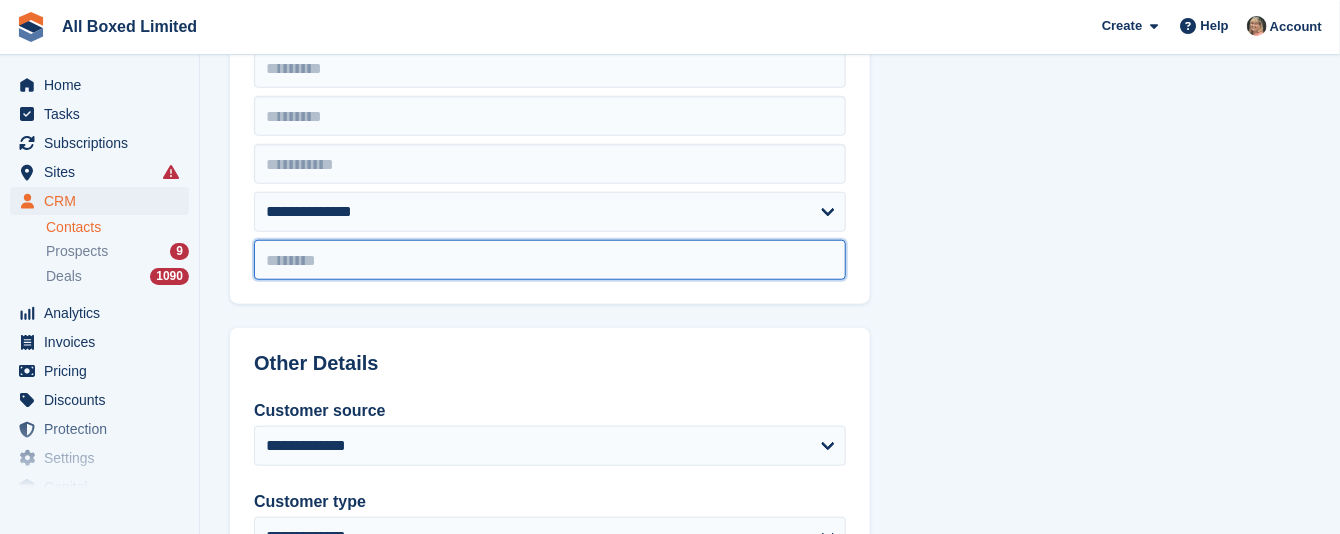 click at bounding box center [550, 260] 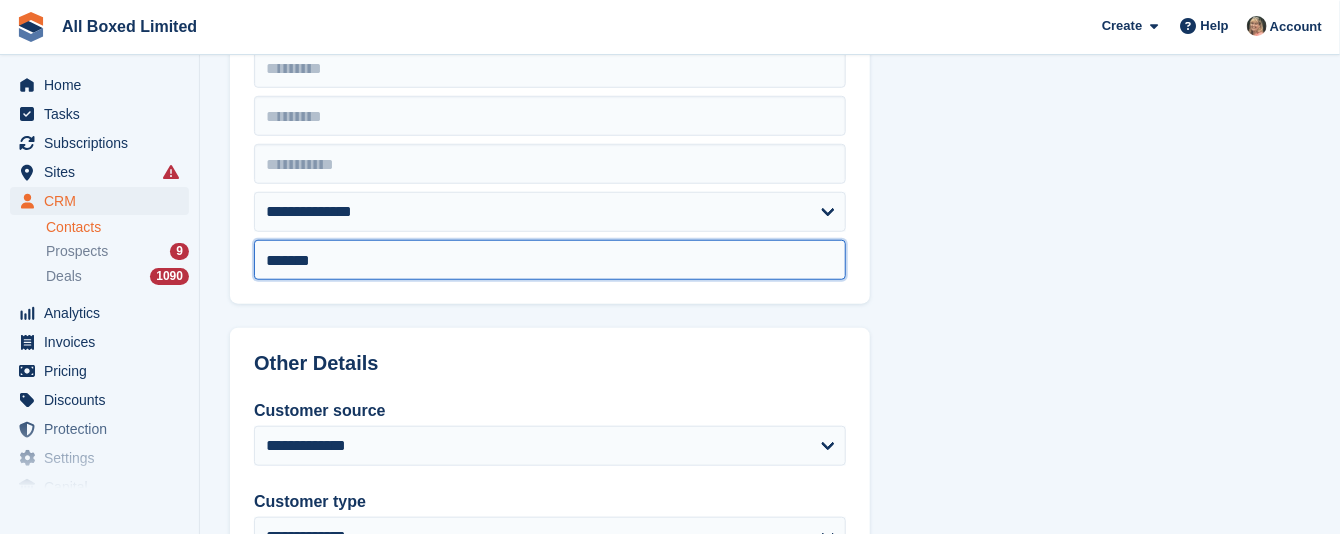 click on "*******" at bounding box center (550, 260) 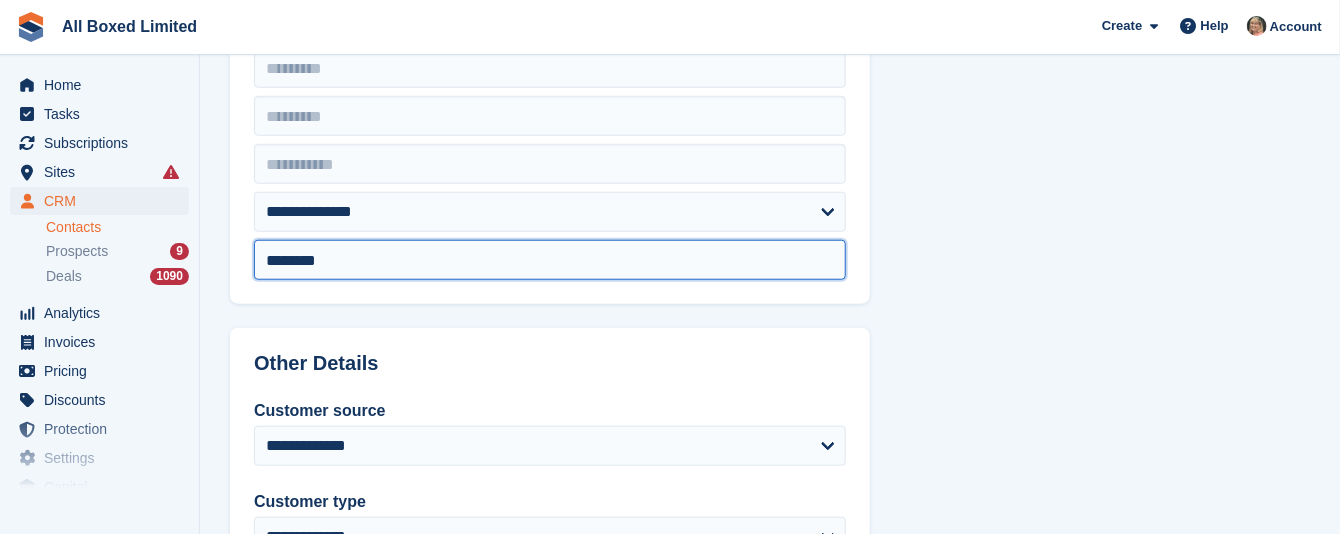 click on "********" at bounding box center (550, 260) 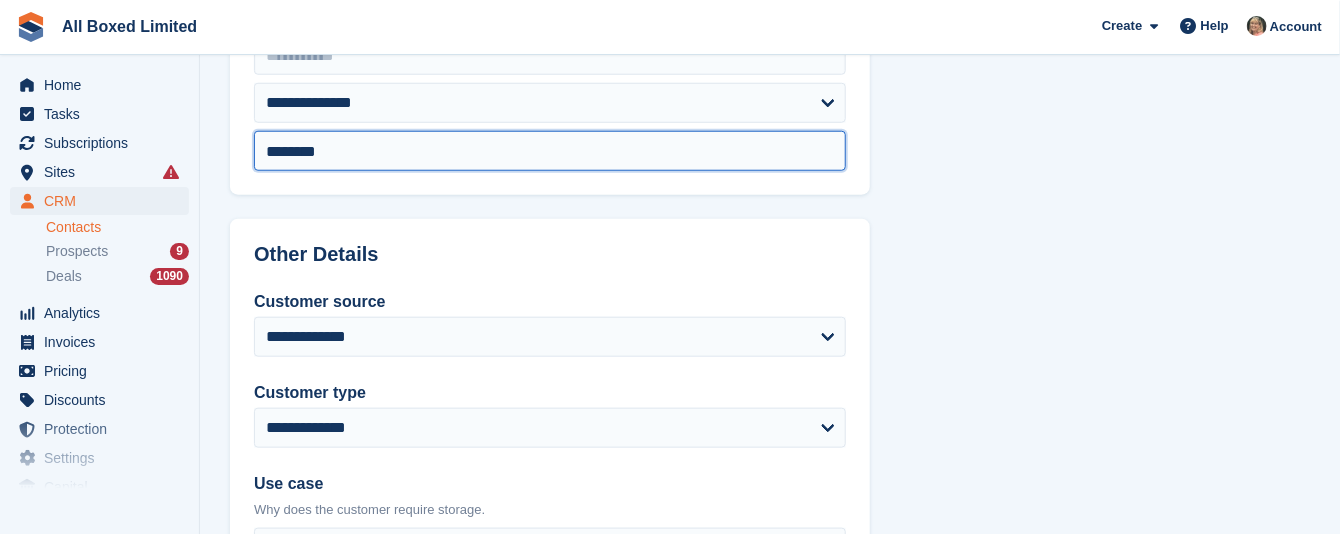 scroll, scrollTop: 750, scrollLeft: 0, axis: vertical 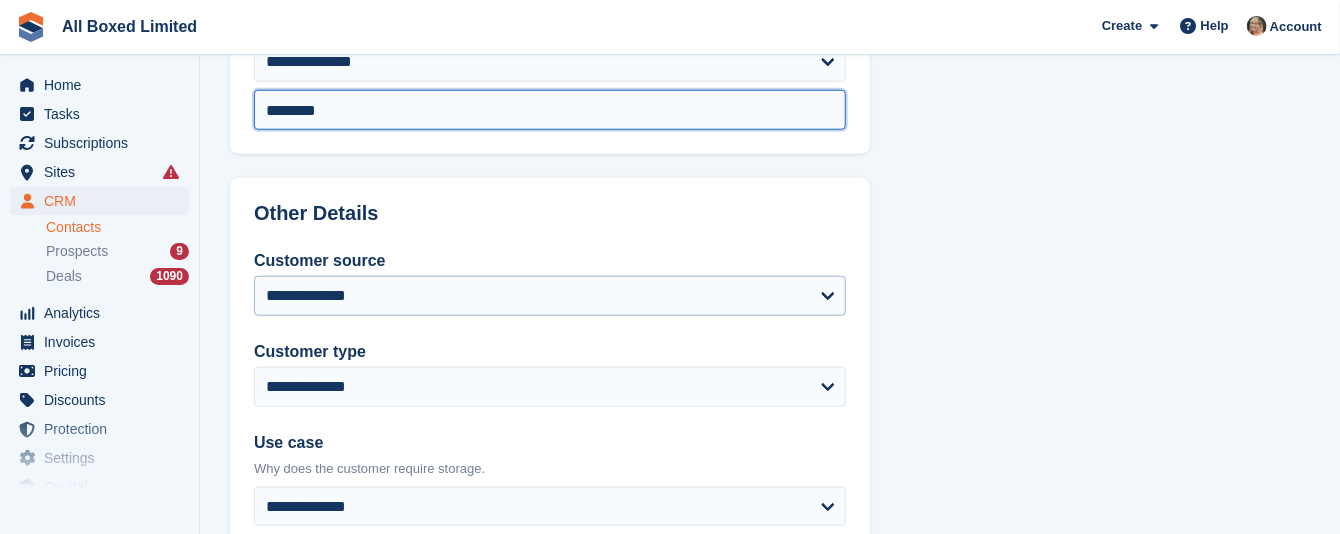 type on "********" 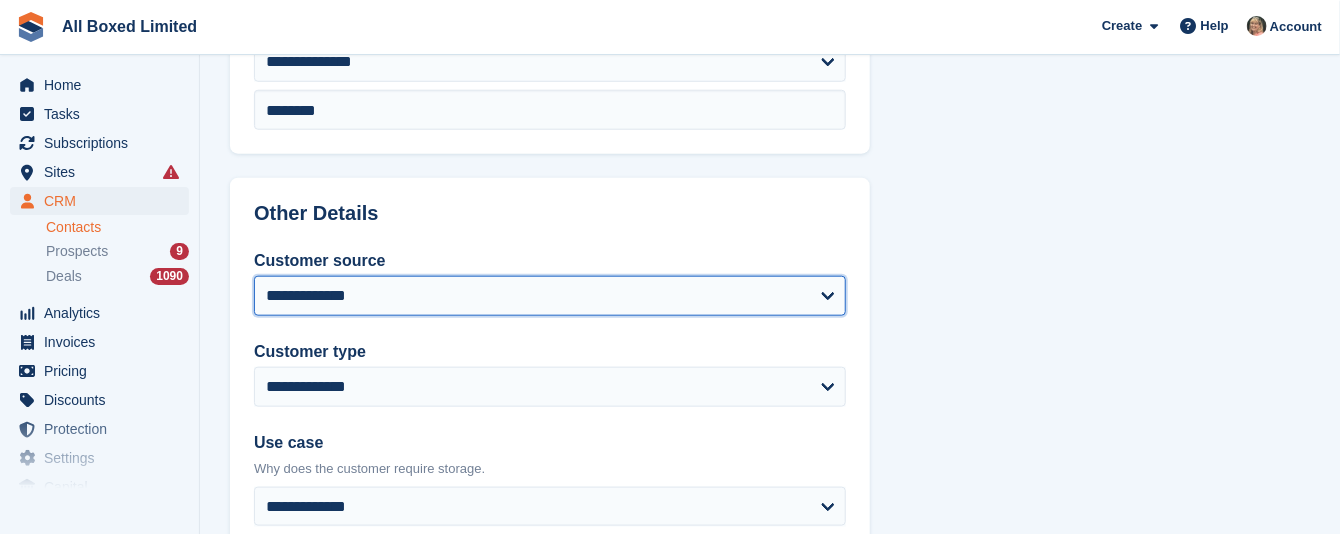 click on "**********" at bounding box center (550, 296) 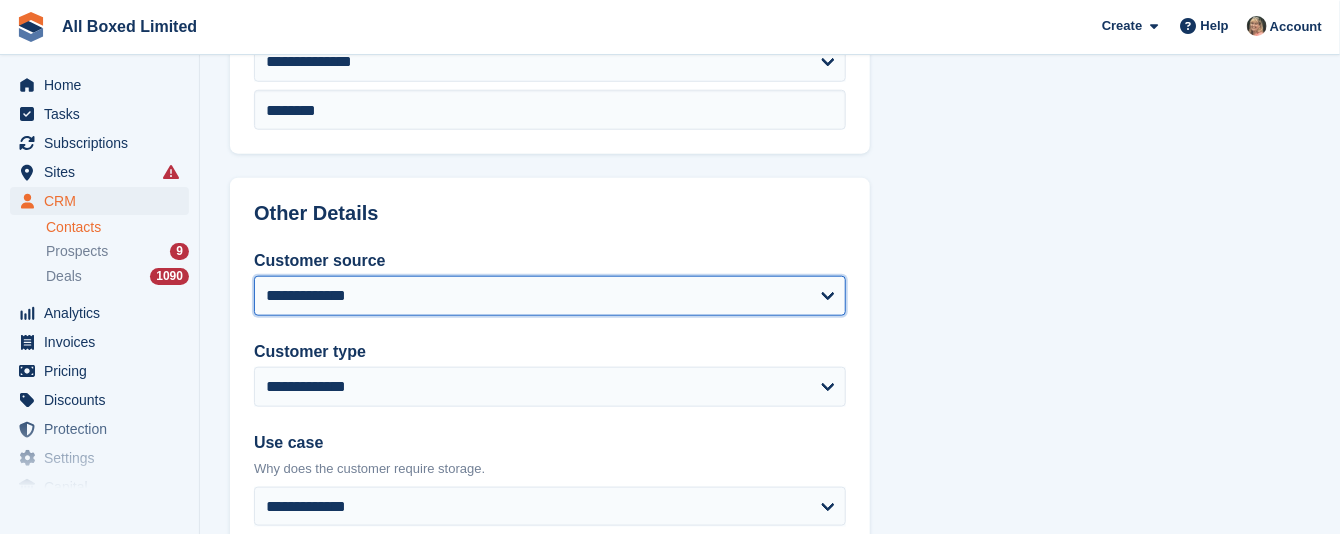 select on "**********" 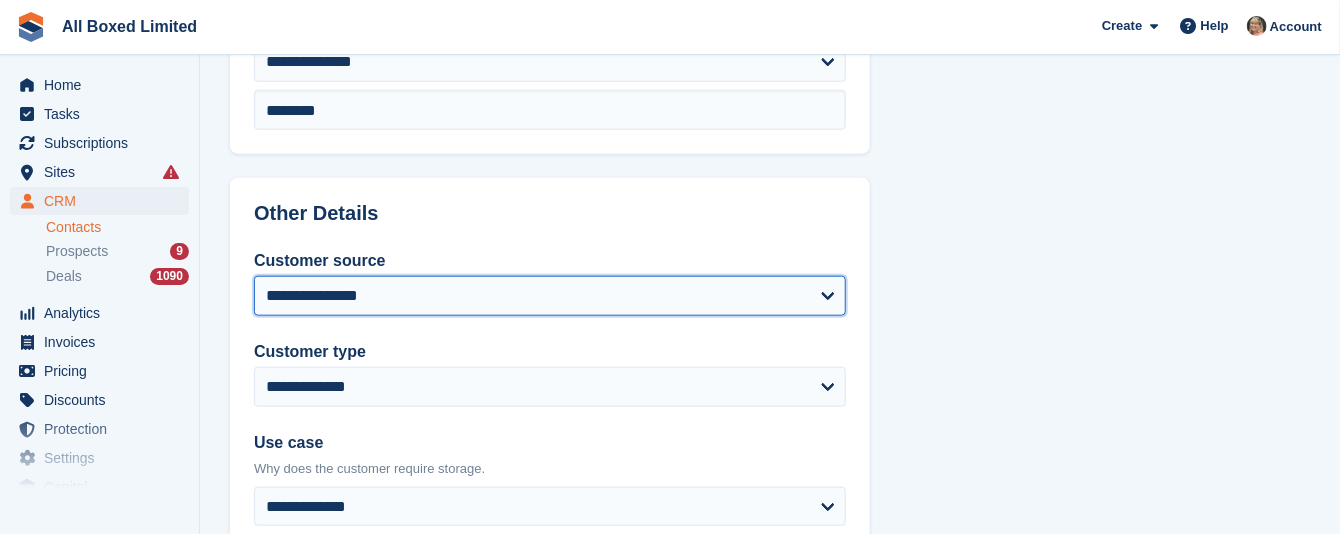 click on "**********" at bounding box center (550, 296) 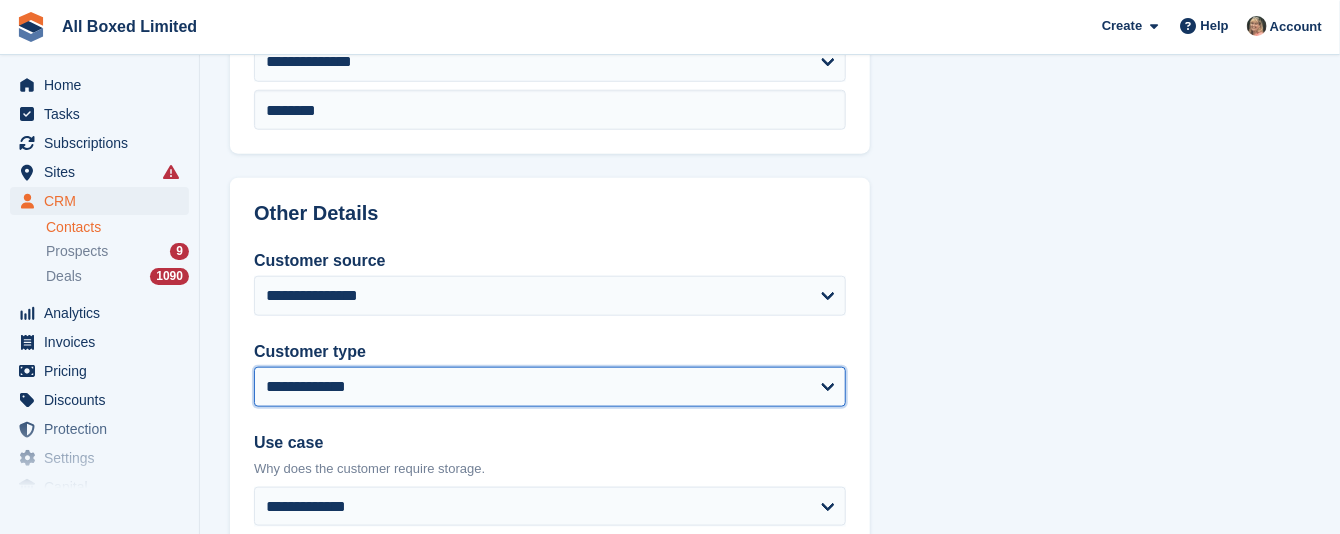 click on "**********" at bounding box center (550, 387) 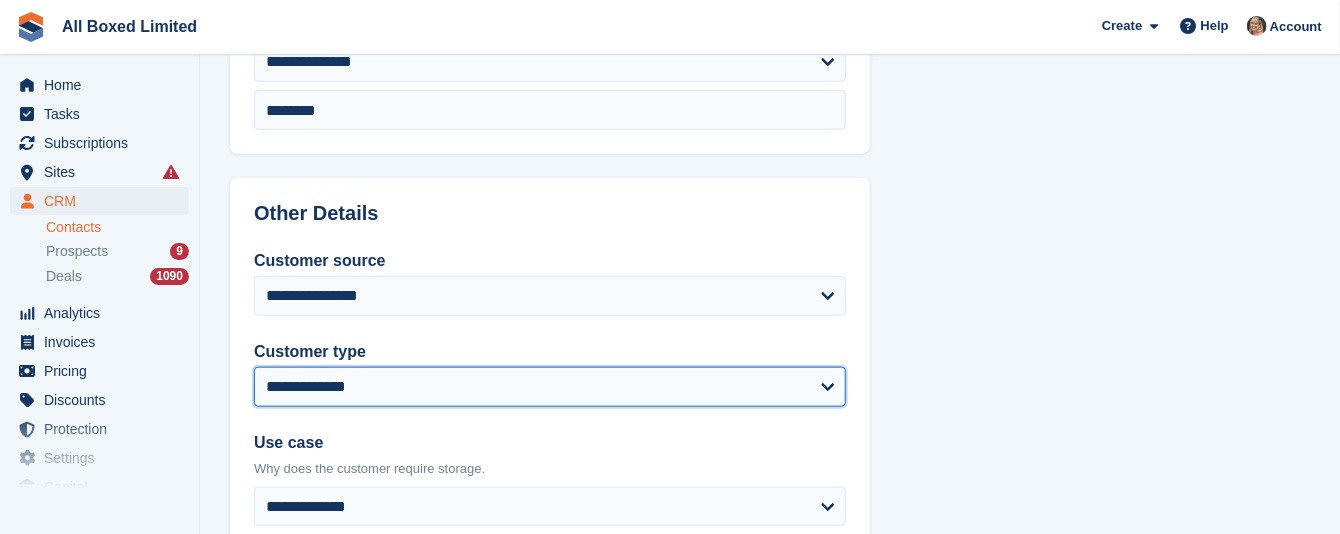 select on "********" 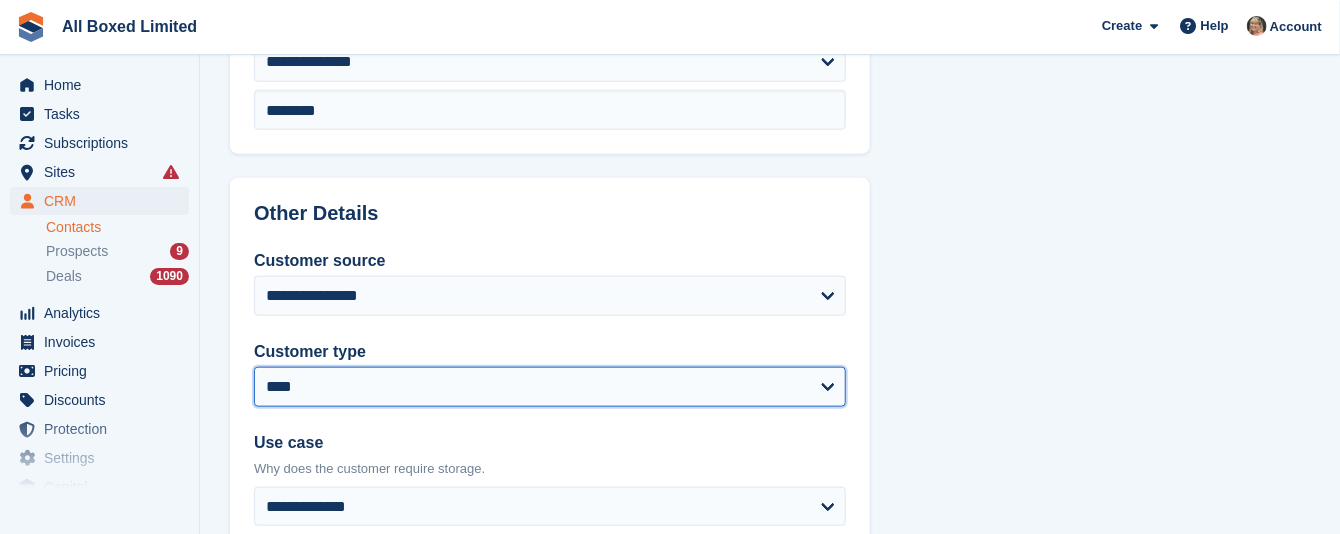 click on "**********" at bounding box center [550, 387] 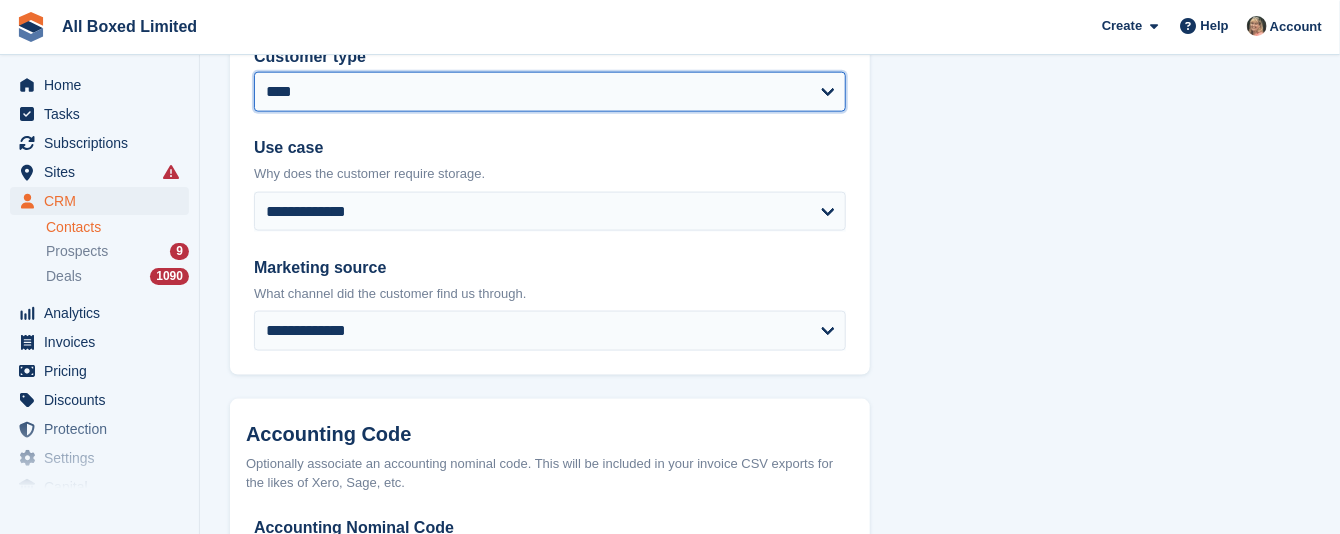 scroll, scrollTop: 1050, scrollLeft: 0, axis: vertical 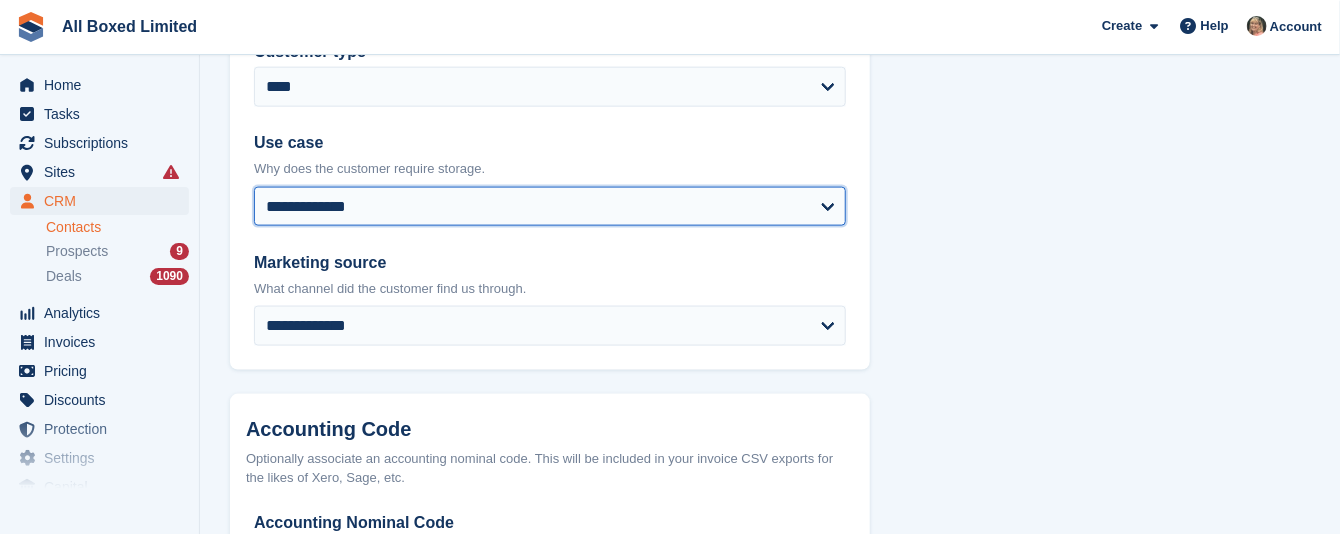 click on "**********" at bounding box center [550, 207] 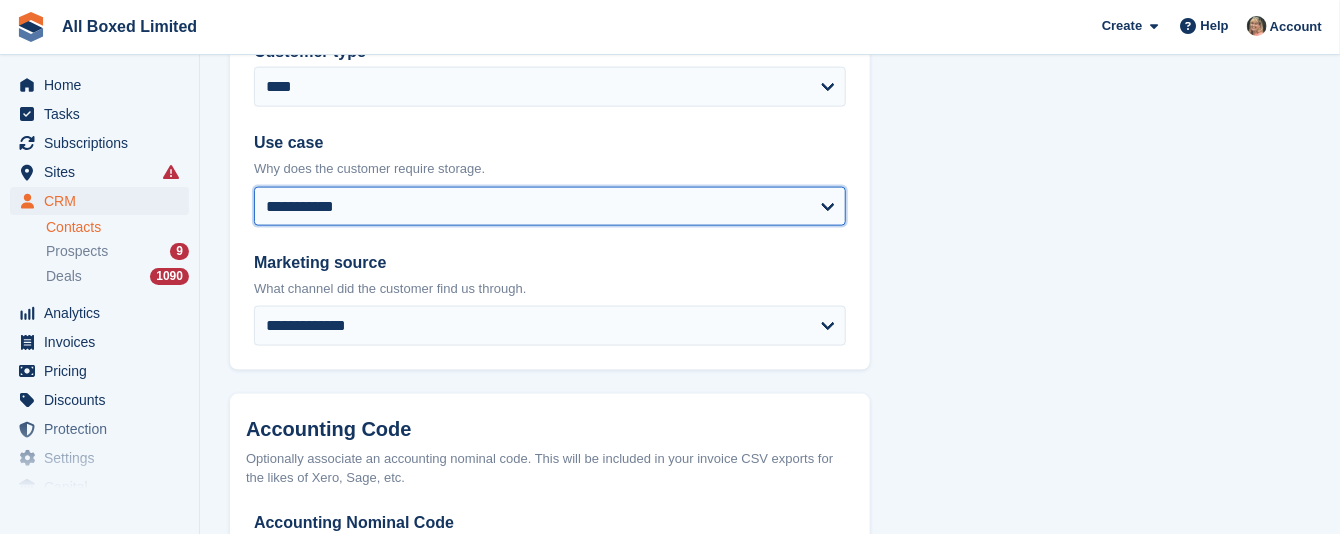 click on "**********" at bounding box center [550, 207] 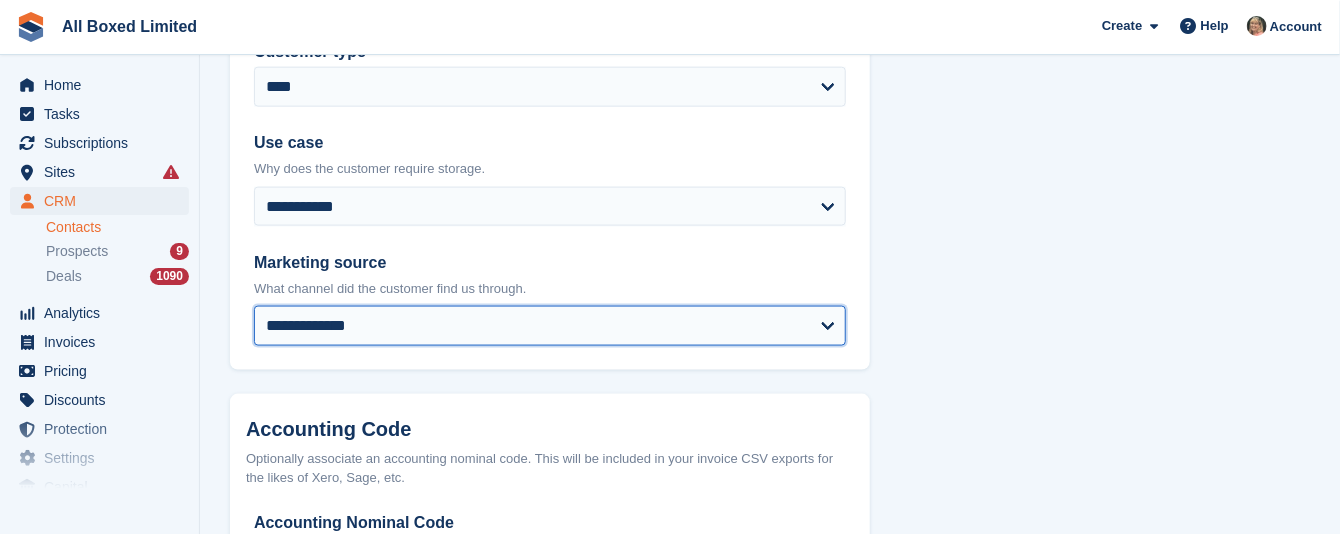 click on "**********" at bounding box center (550, 326) 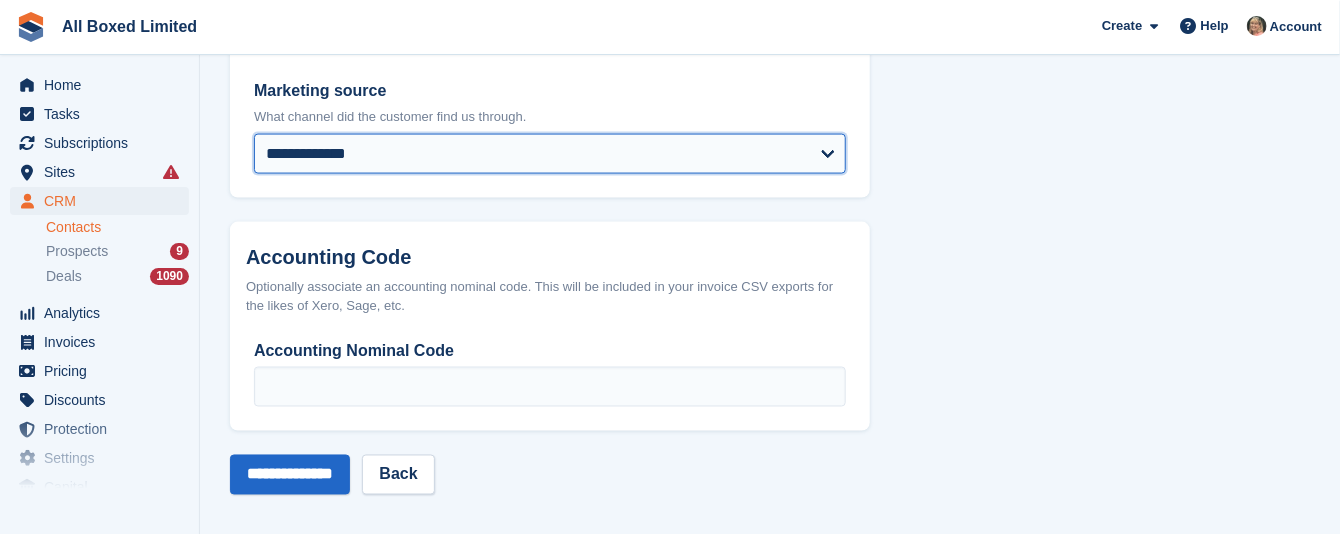 scroll, scrollTop: 1228, scrollLeft: 0, axis: vertical 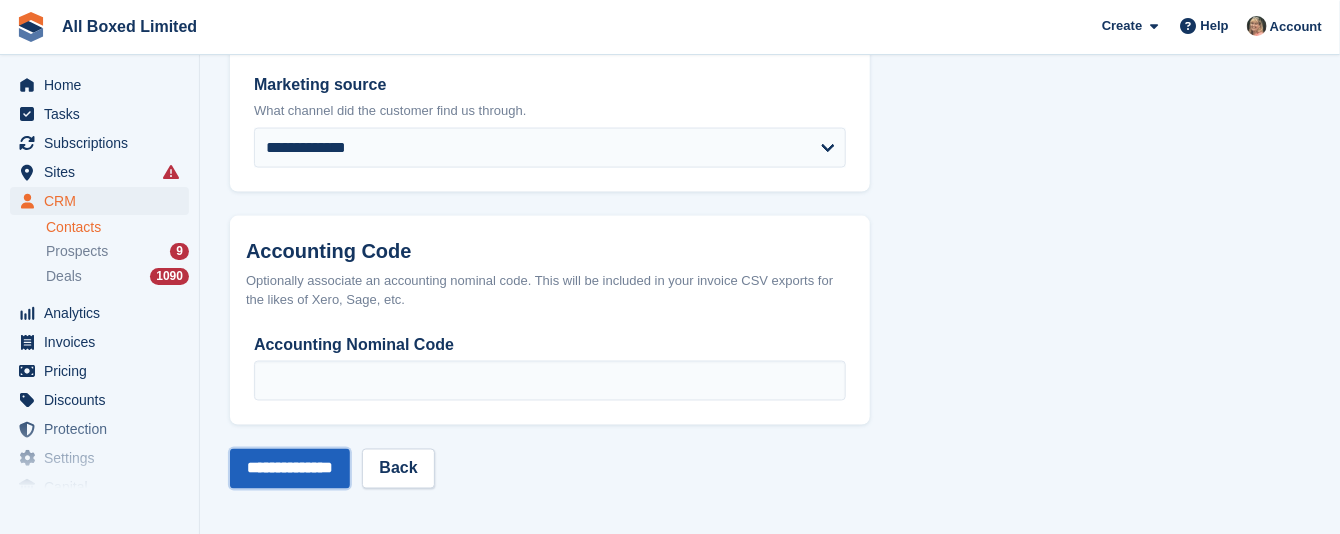 click on "**********" at bounding box center [290, 469] 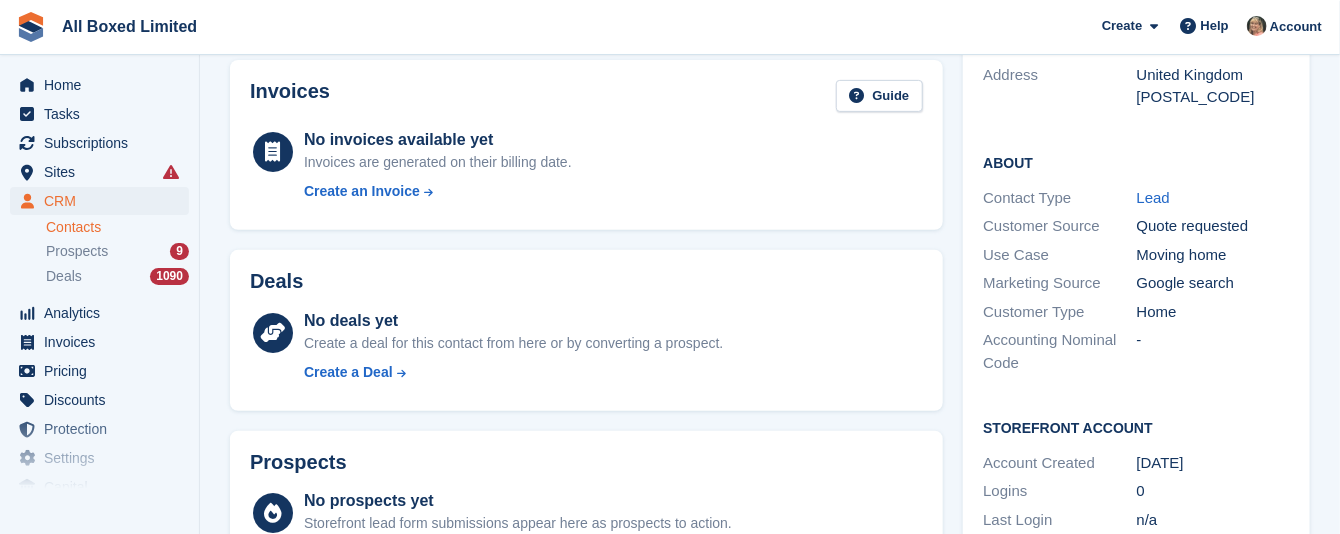 scroll, scrollTop: 300, scrollLeft: 0, axis: vertical 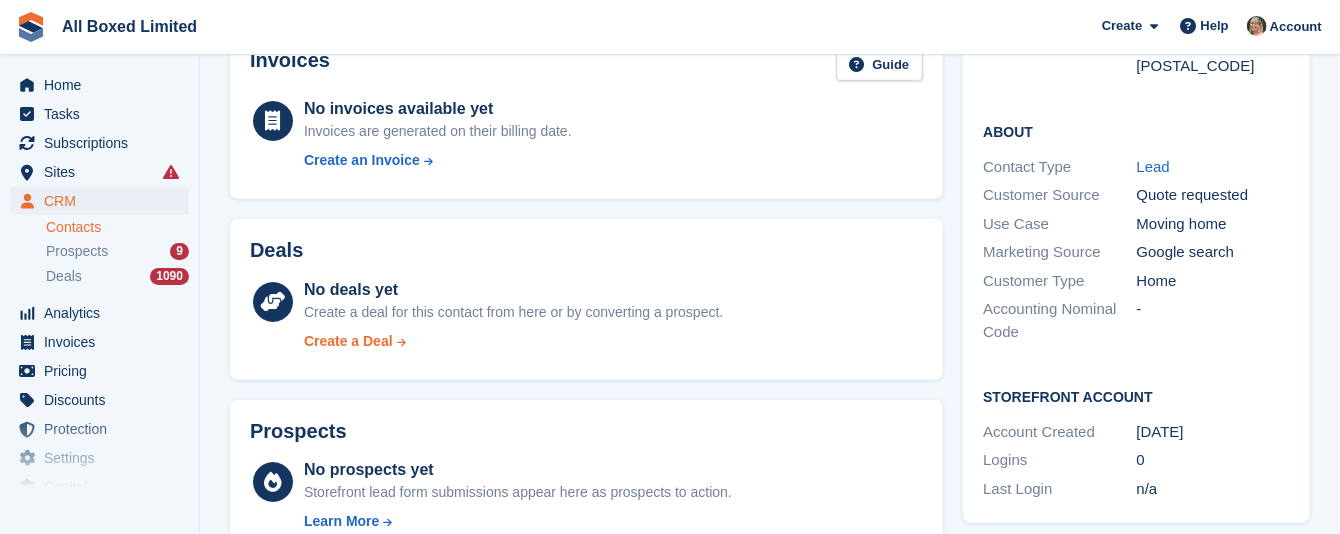 click on "Create a Deal" at bounding box center (348, 341) 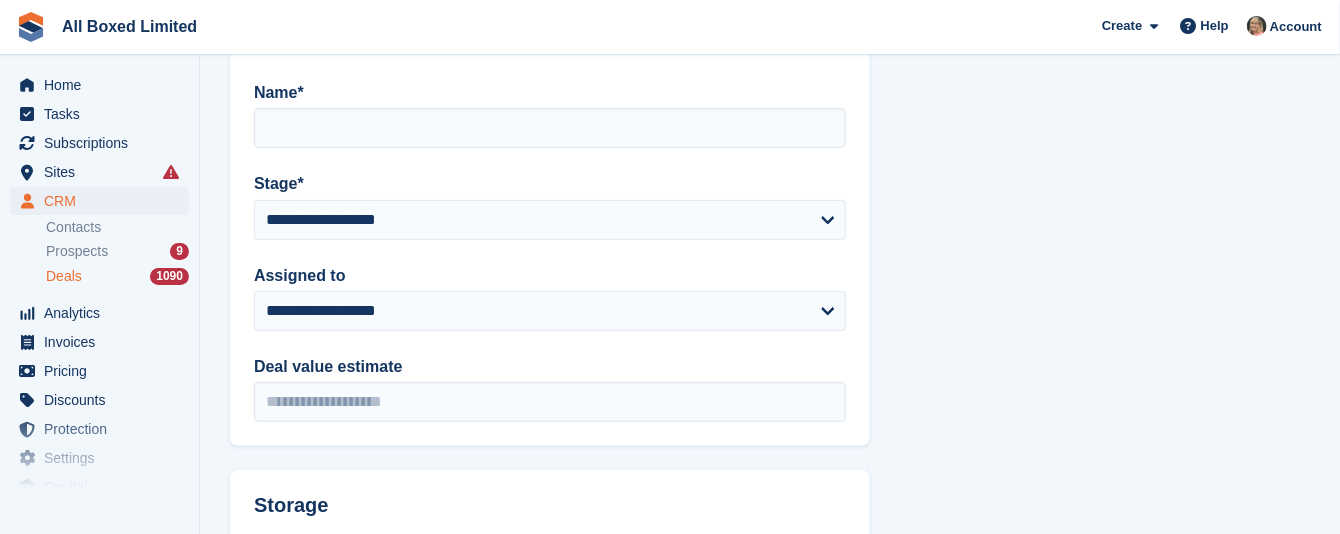 scroll, scrollTop: 0, scrollLeft: 0, axis: both 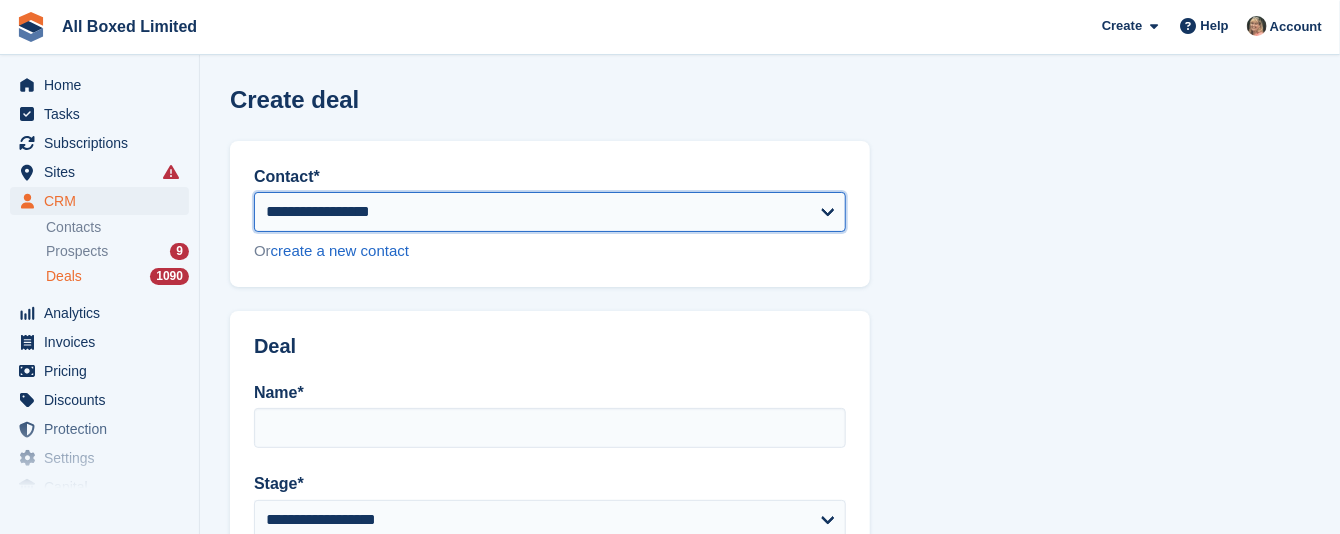 click on "**********" at bounding box center [550, 212] 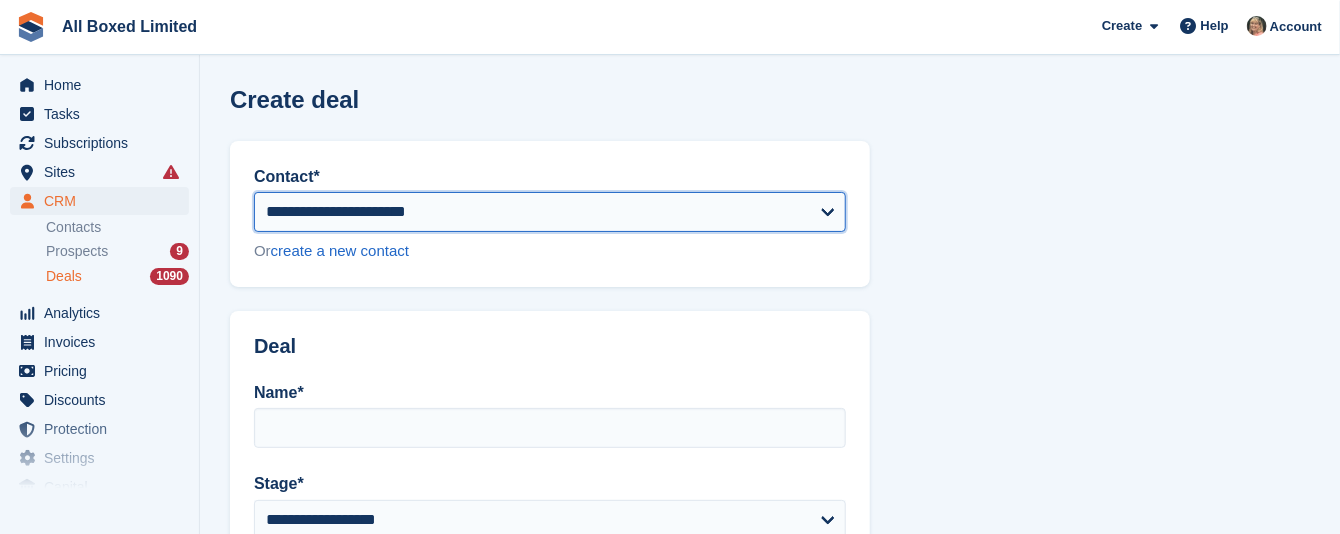 click on "**********" at bounding box center (550, 212) 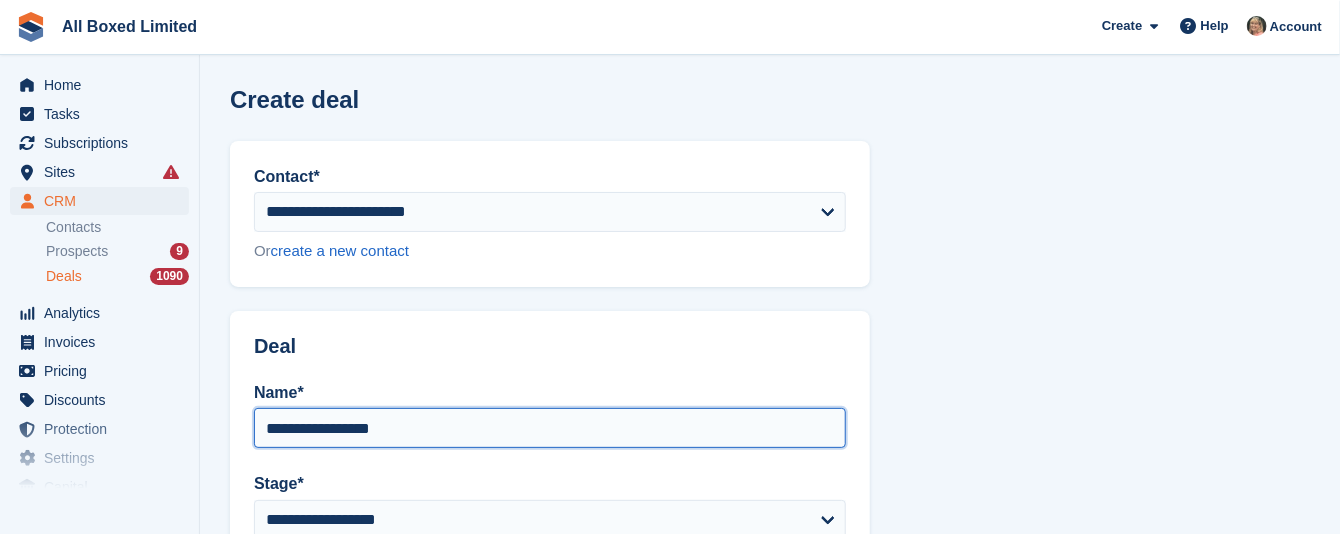 click on "**********" at bounding box center [550, 428] 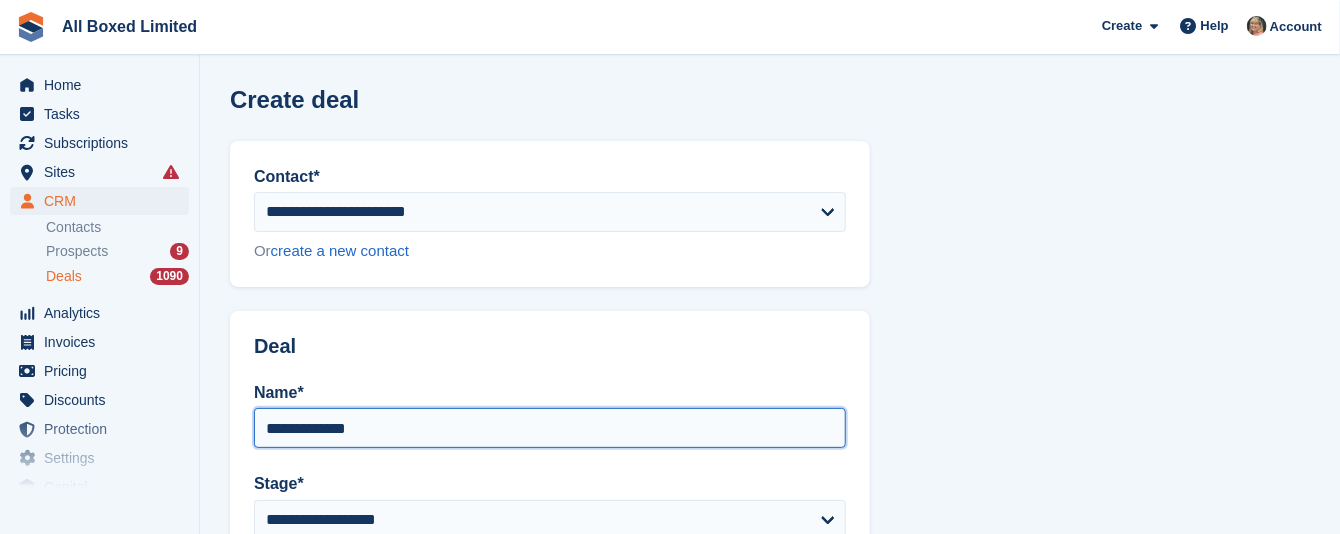 scroll, scrollTop: 300, scrollLeft: 0, axis: vertical 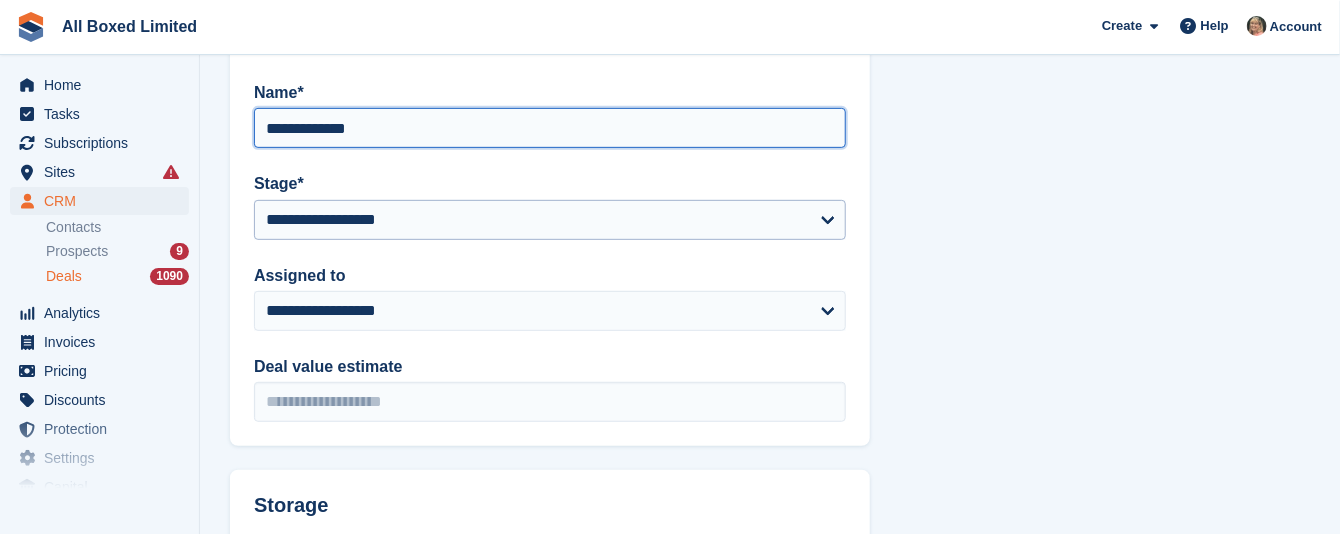 type on "**********" 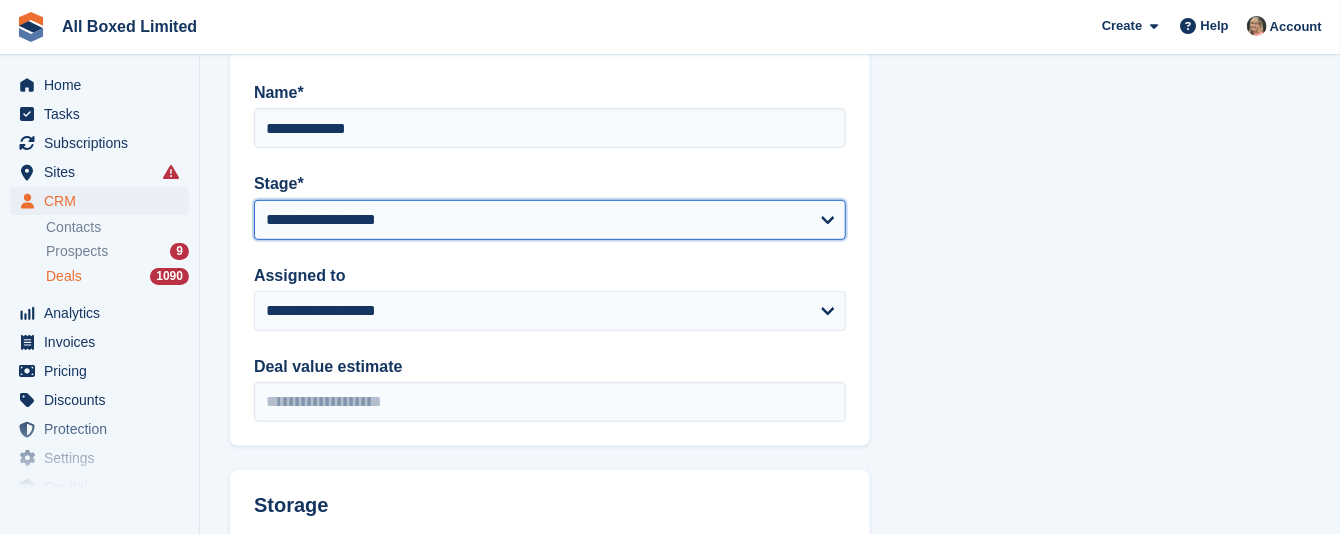 click on "**********" at bounding box center [550, 220] 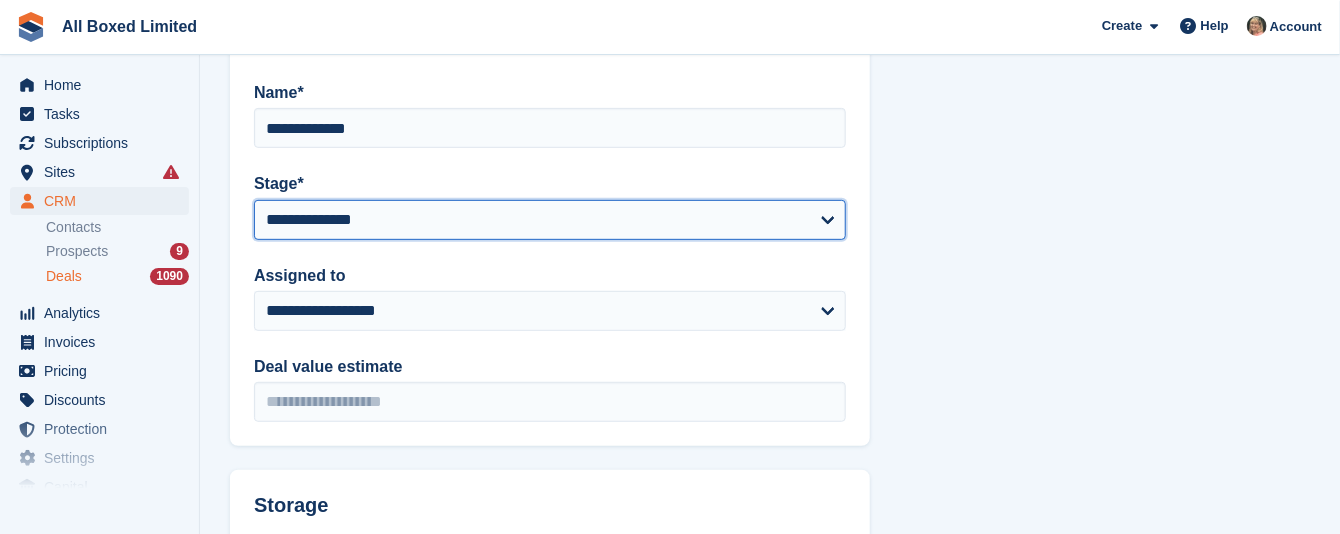 click on "**********" at bounding box center (550, 220) 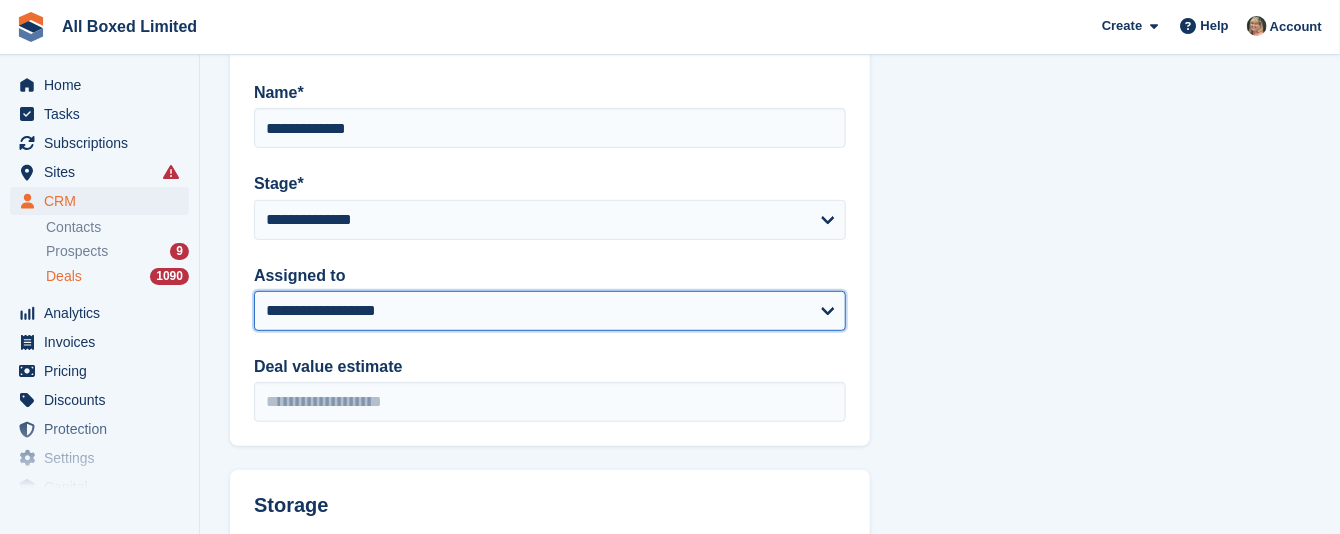 click on "**********" at bounding box center [550, 311] 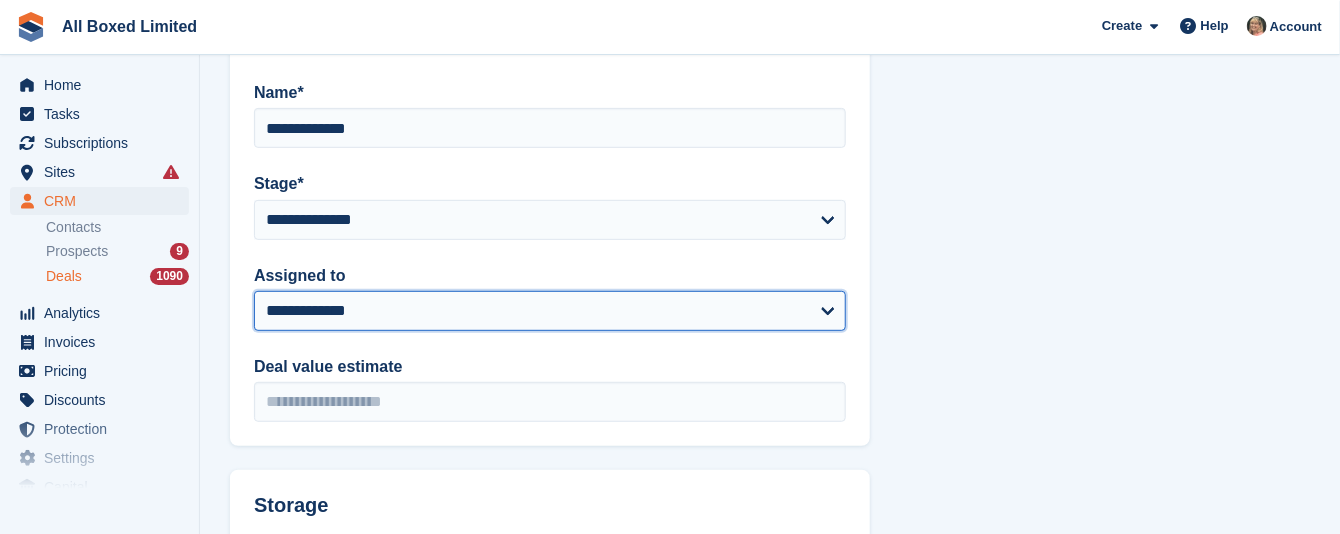 click on "**********" at bounding box center [550, 311] 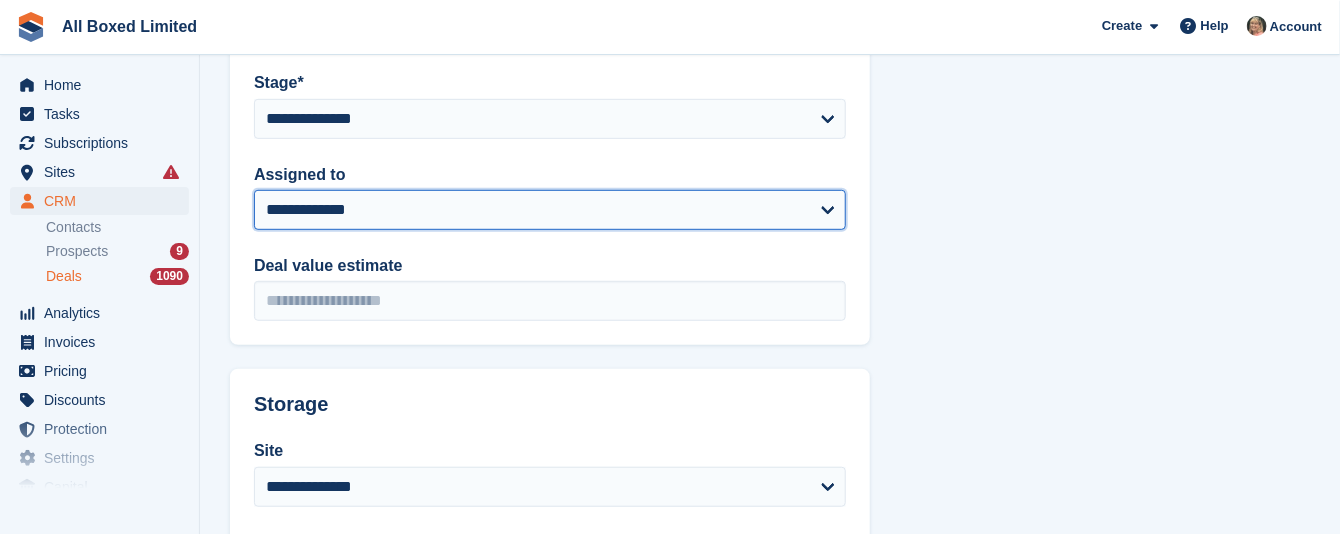scroll, scrollTop: 450, scrollLeft: 0, axis: vertical 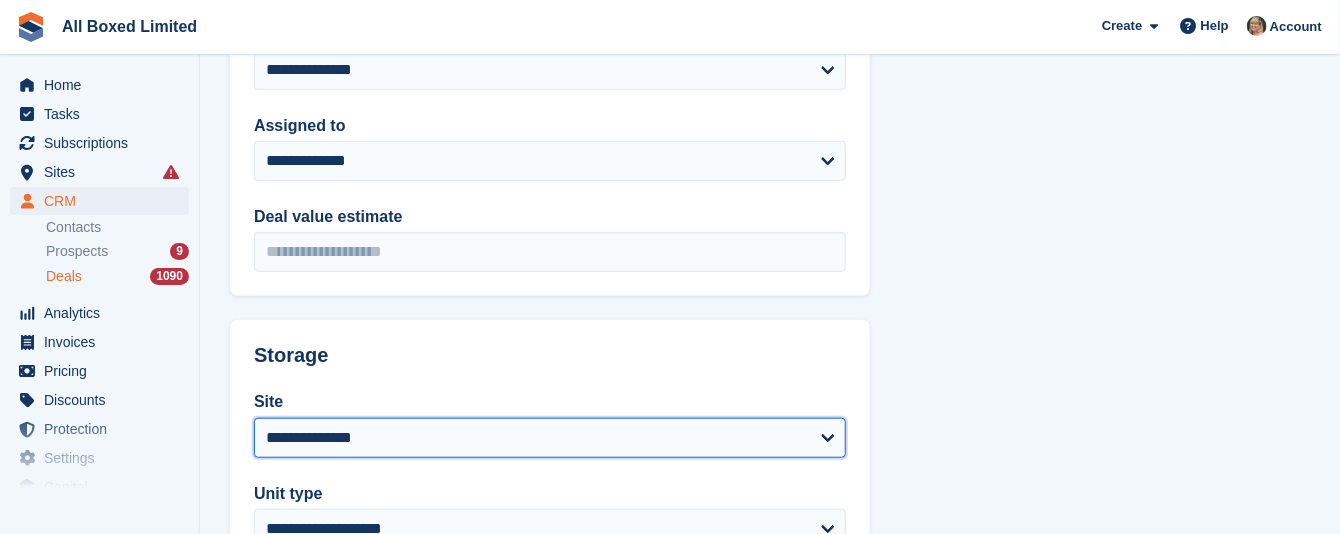click on "**********" at bounding box center [550, 438] 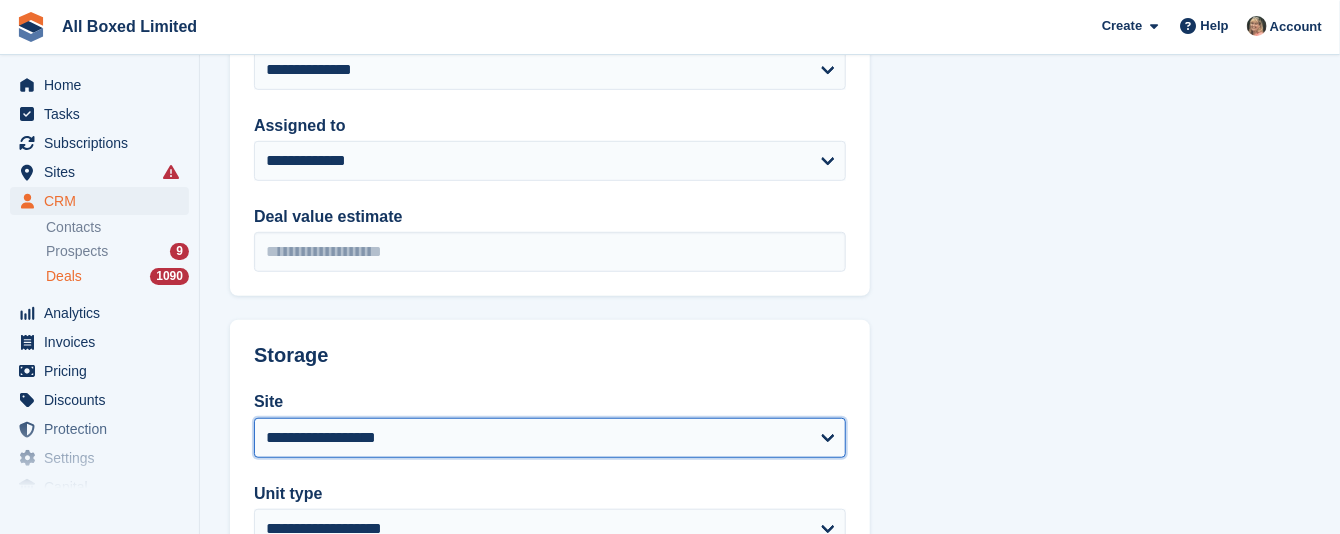 click on "**********" at bounding box center [550, 438] 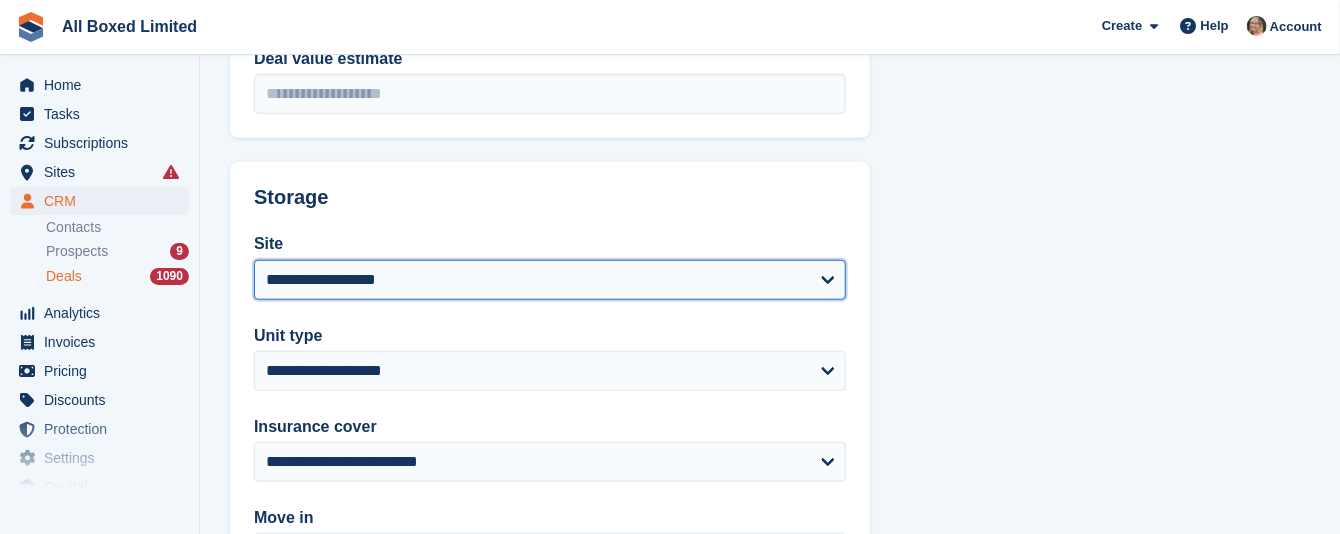scroll, scrollTop: 750, scrollLeft: 0, axis: vertical 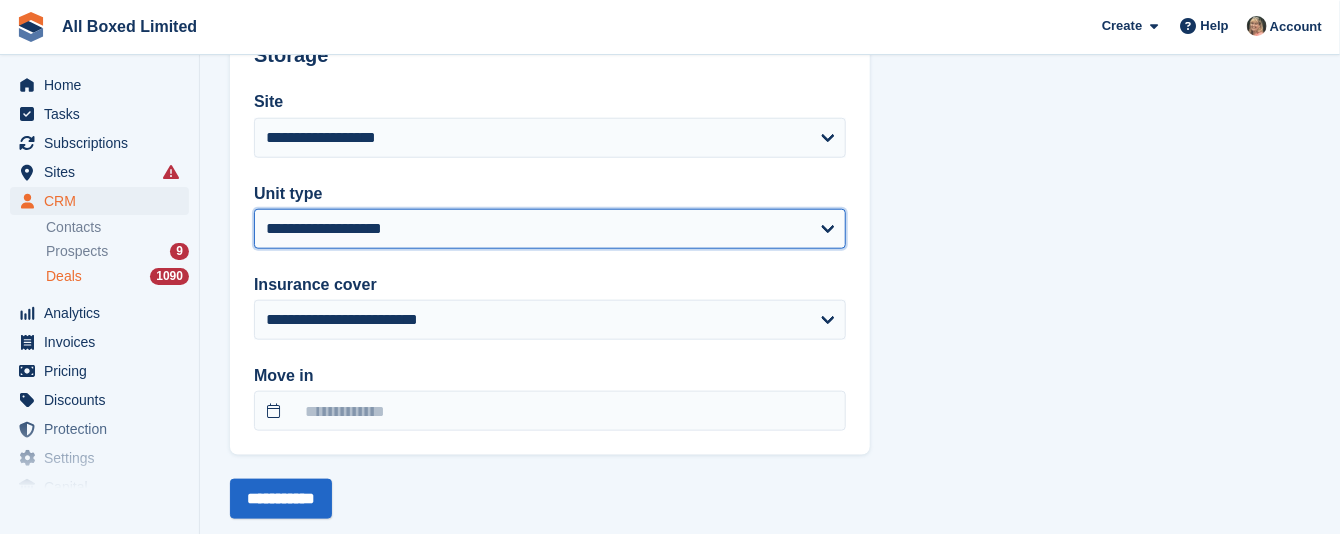 click on "**********" at bounding box center (550, 229) 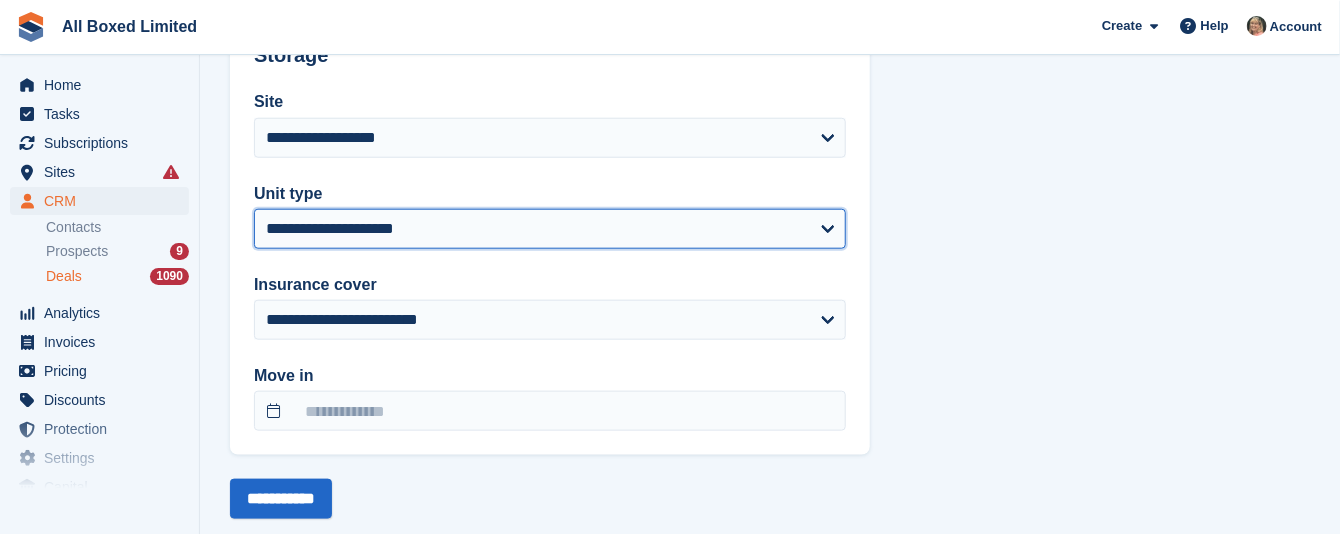 click on "**********" at bounding box center (550, 229) 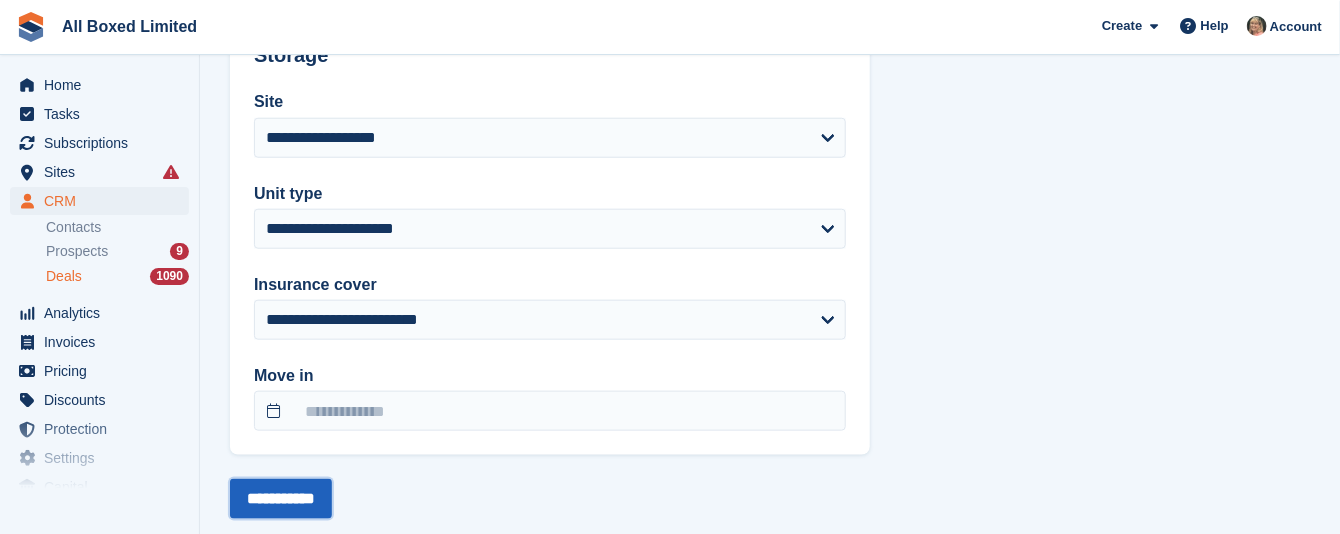 click on "**********" at bounding box center (281, 499) 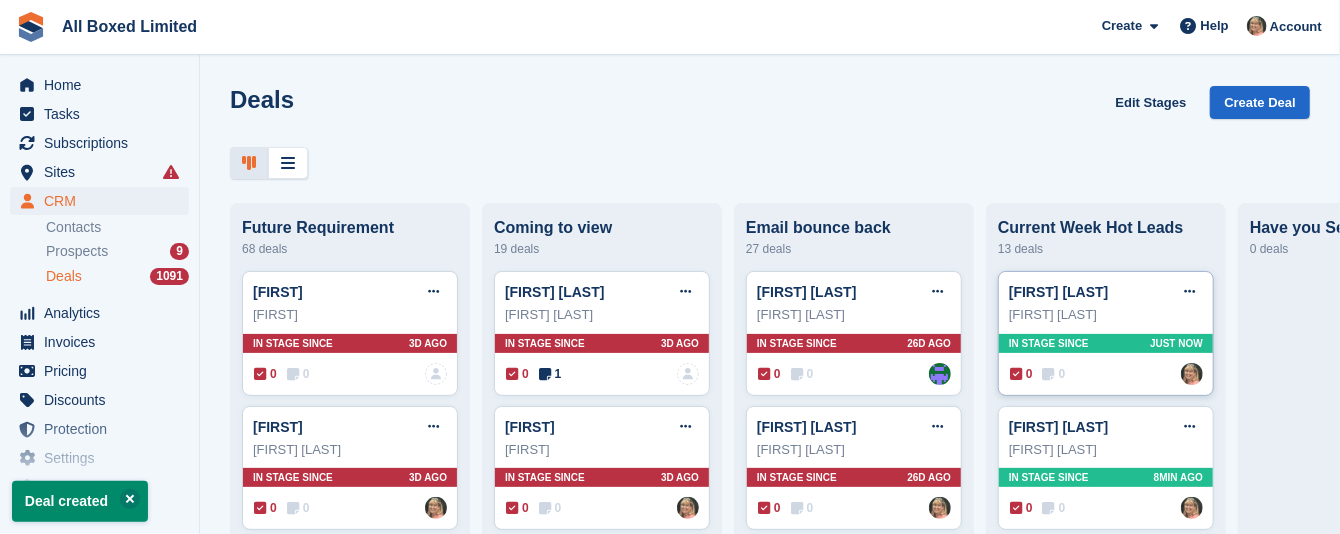 scroll, scrollTop: 0, scrollLeft: 0, axis: both 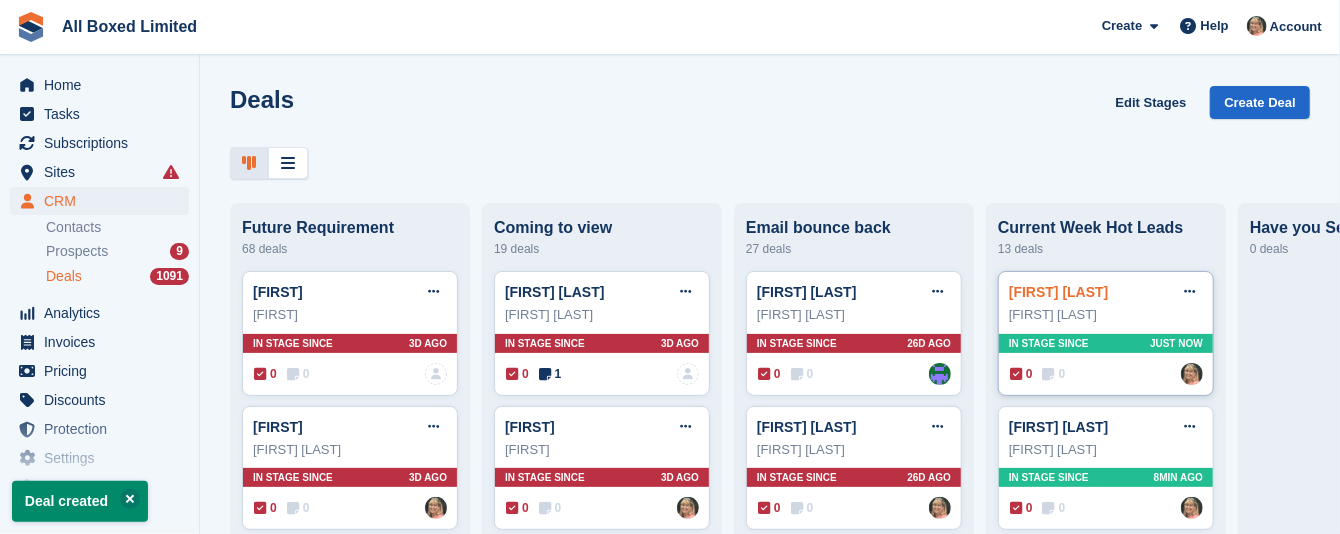 click on "Carolyn Rowe" at bounding box center (1059, 292) 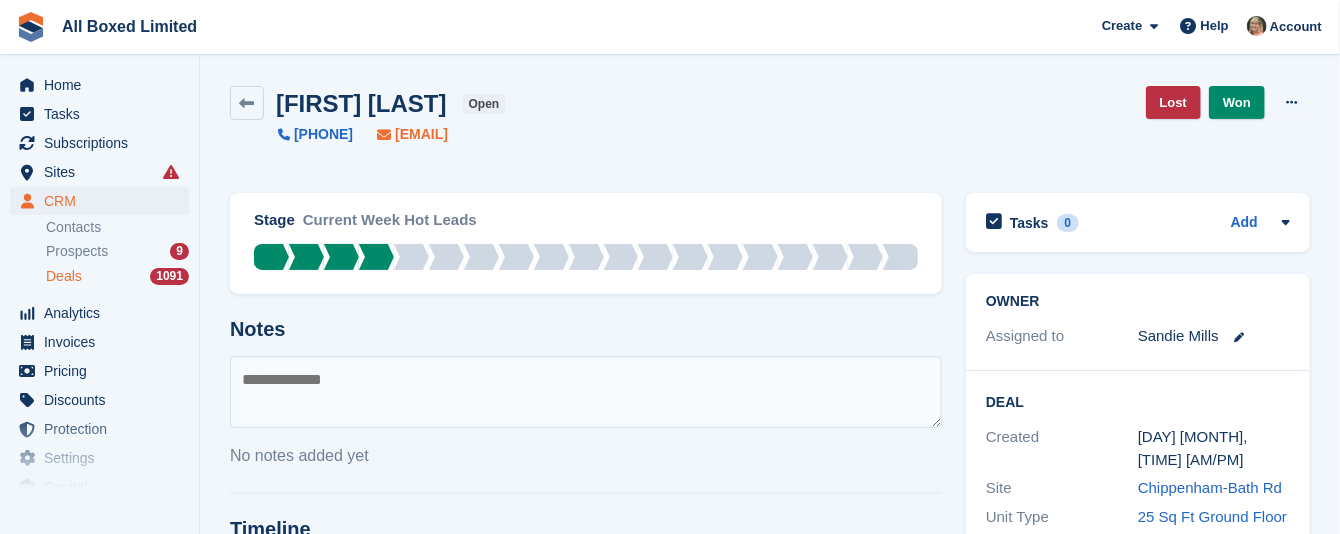 click on "carolyn.rowe@hotmail.co.uk" at bounding box center (421, 134) 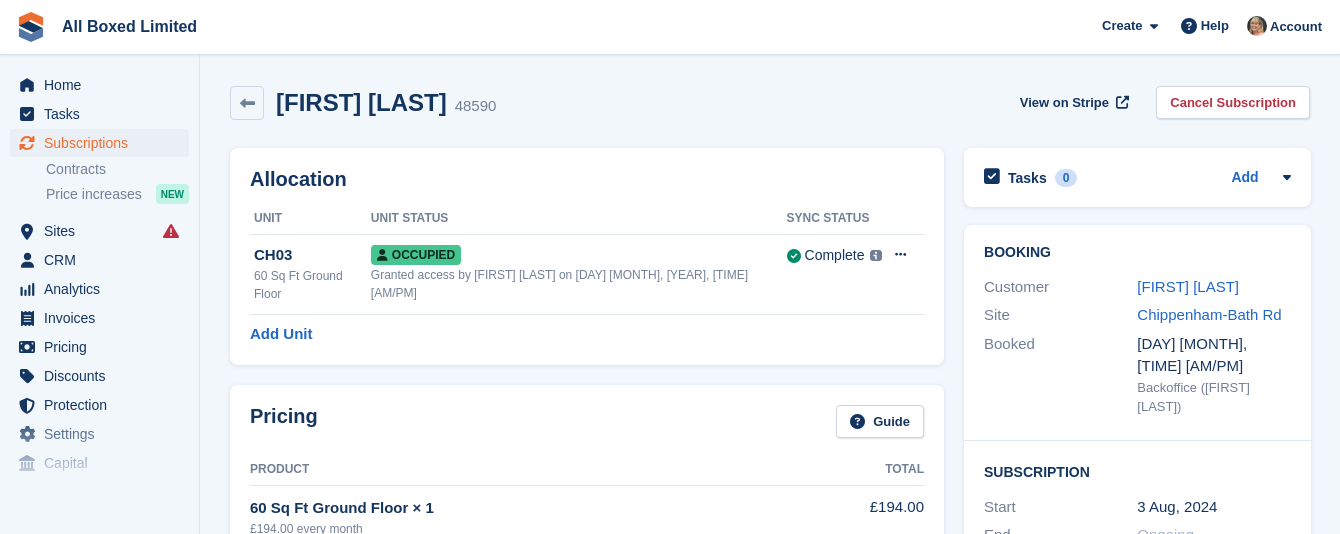 scroll, scrollTop: 0, scrollLeft: 0, axis: both 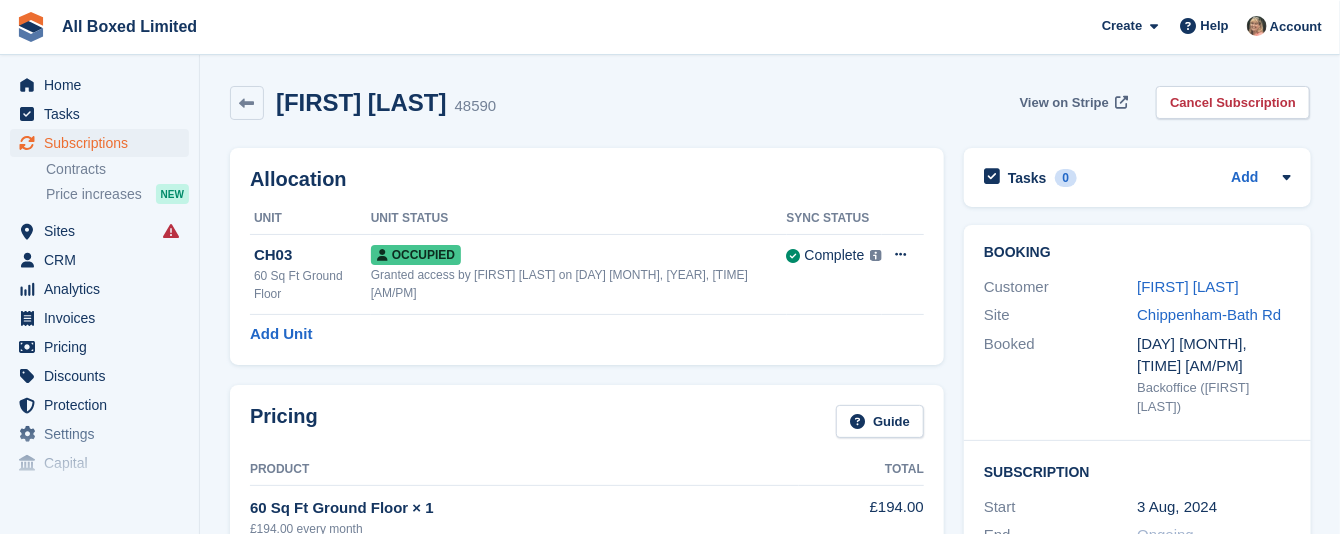 click on "View on Stripe" at bounding box center [1064, 103] 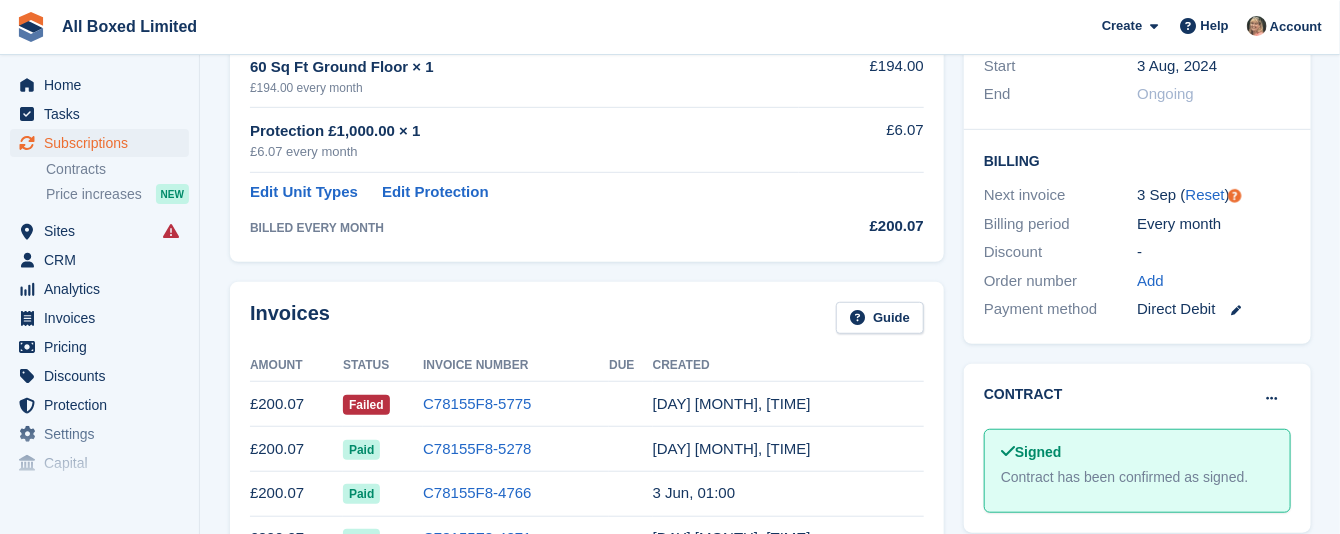 scroll, scrollTop: 450, scrollLeft: 0, axis: vertical 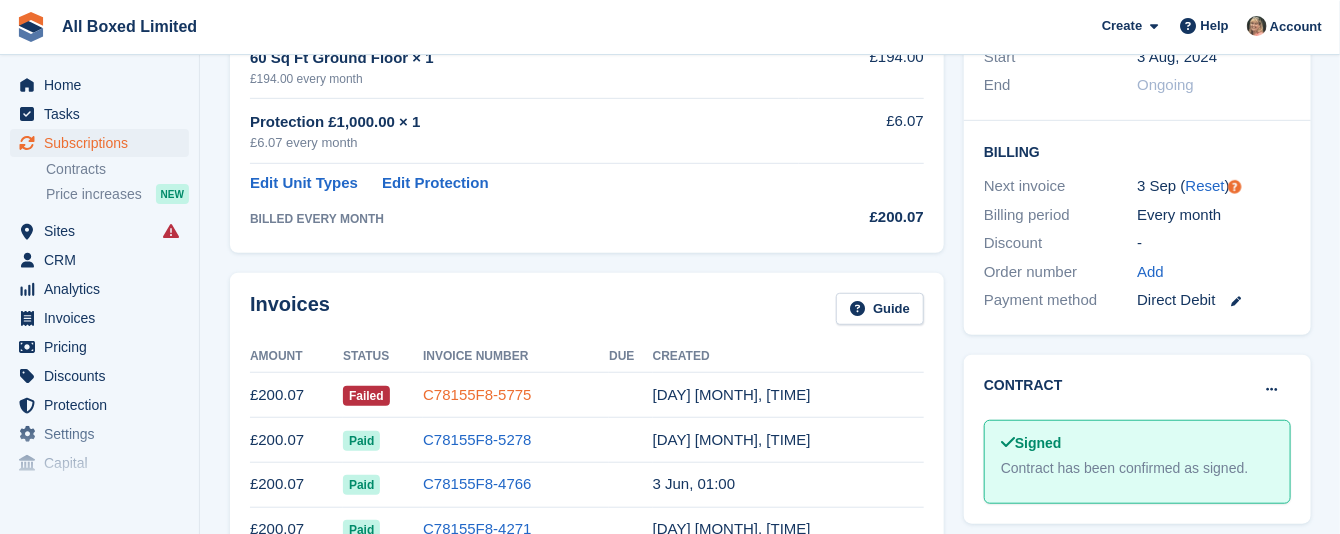 click on "C78155F8-5775" at bounding box center (477, 394) 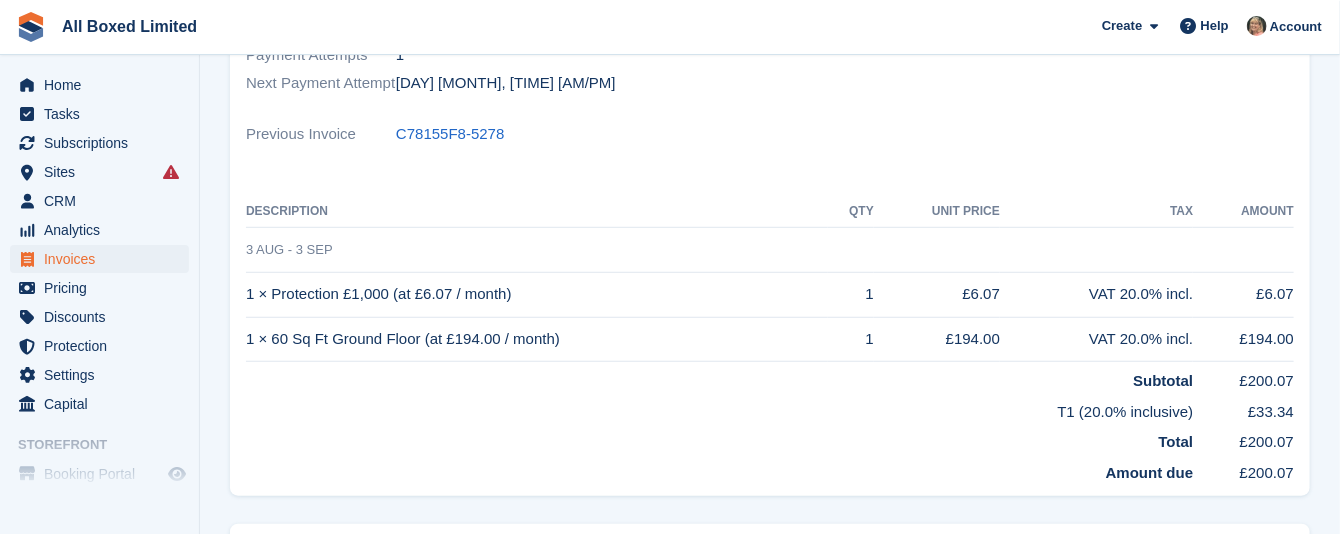 scroll, scrollTop: 0, scrollLeft: 0, axis: both 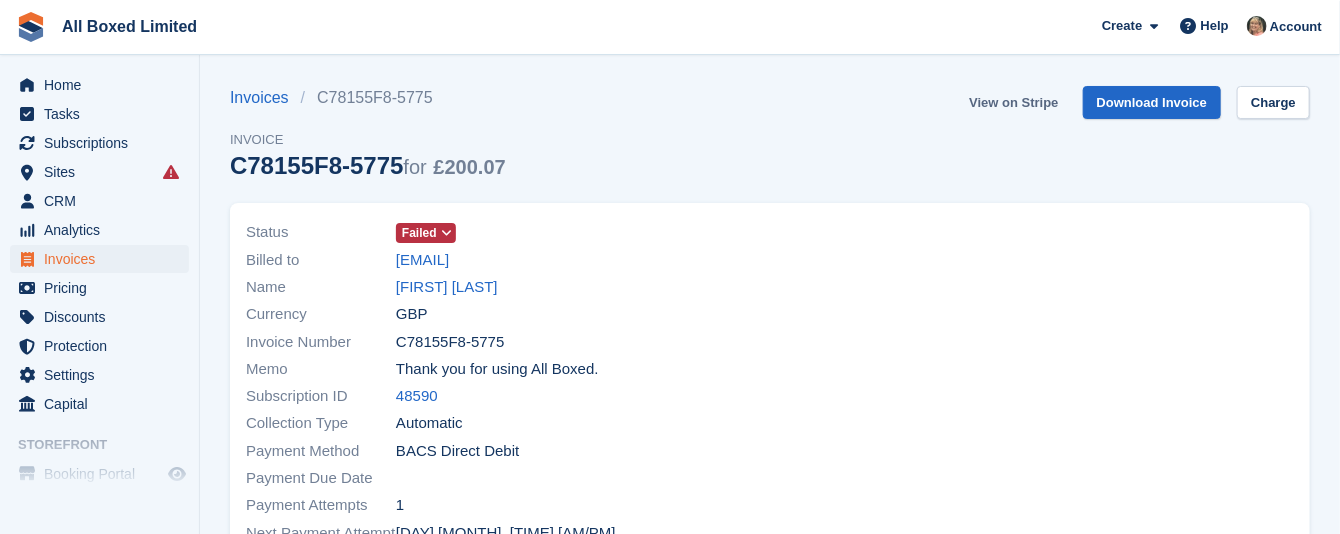click on "View on Stripe" at bounding box center (1013, 102) 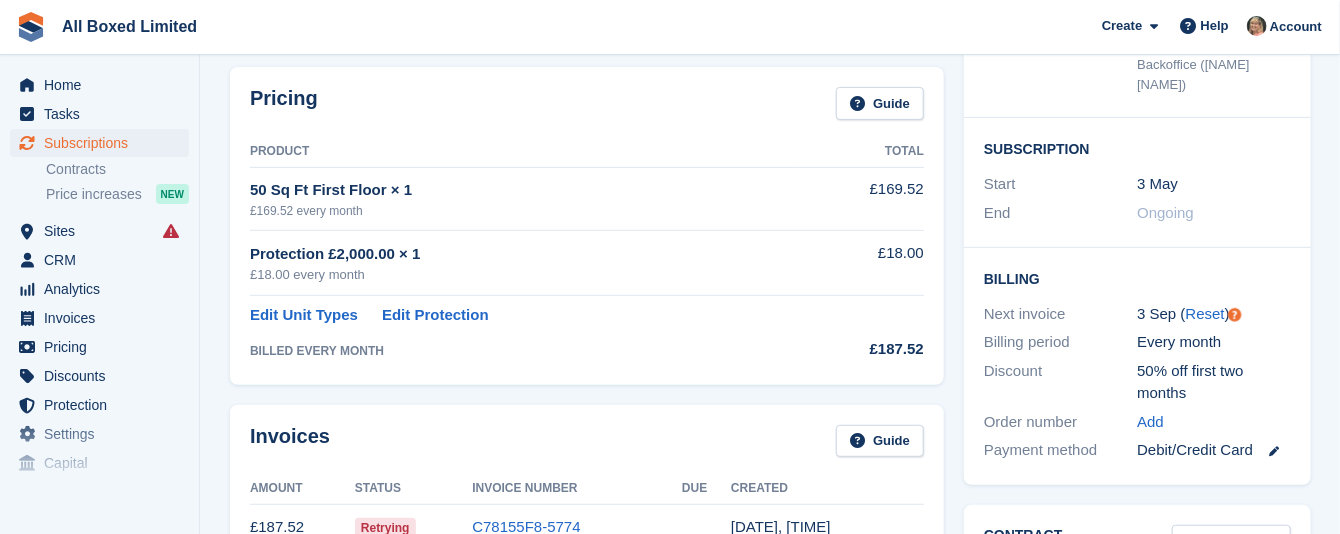 scroll, scrollTop: 450, scrollLeft: 0, axis: vertical 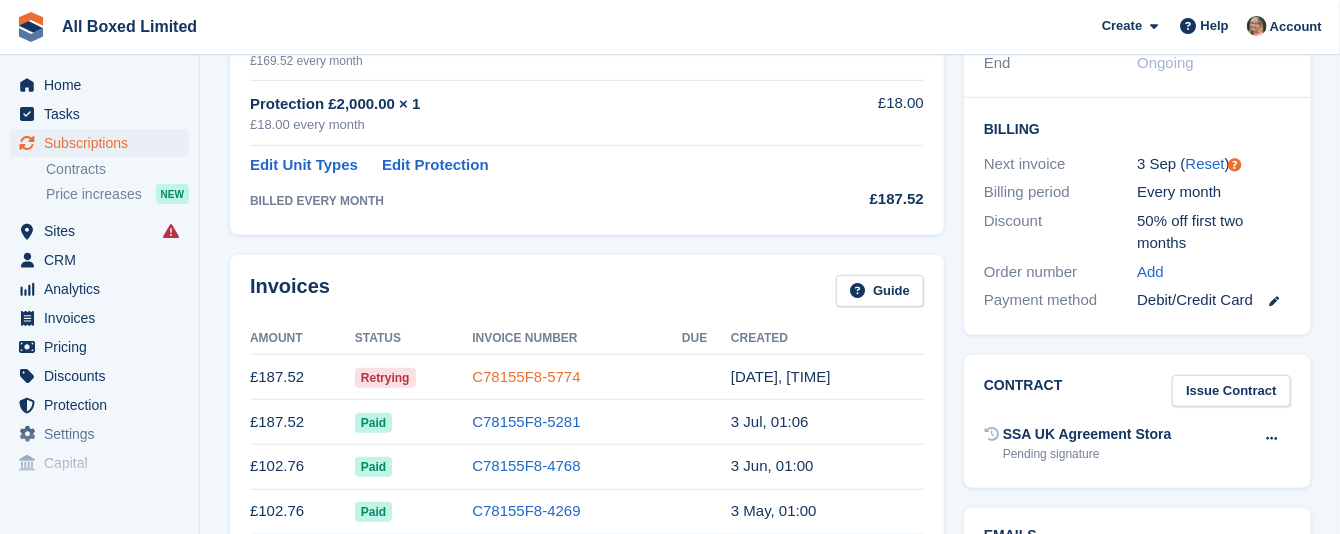 click on "C78155F8-5774" at bounding box center [526, 376] 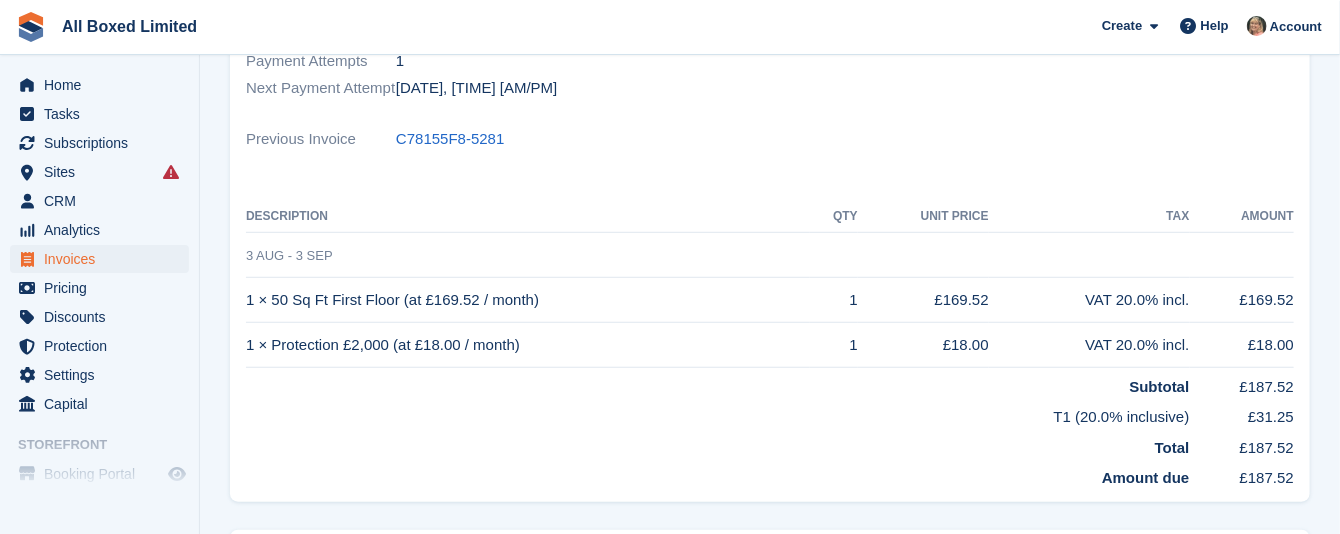 scroll, scrollTop: 0, scrollLeft: 0, axis: both 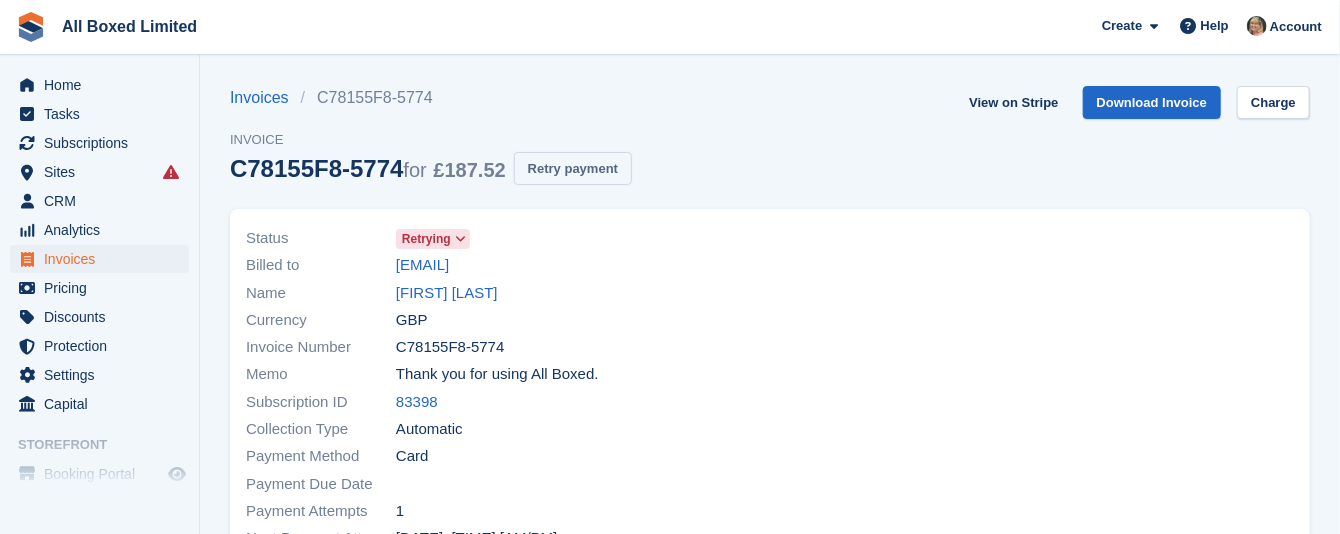 click on "Retry payment" at bounding box center (573, 168) 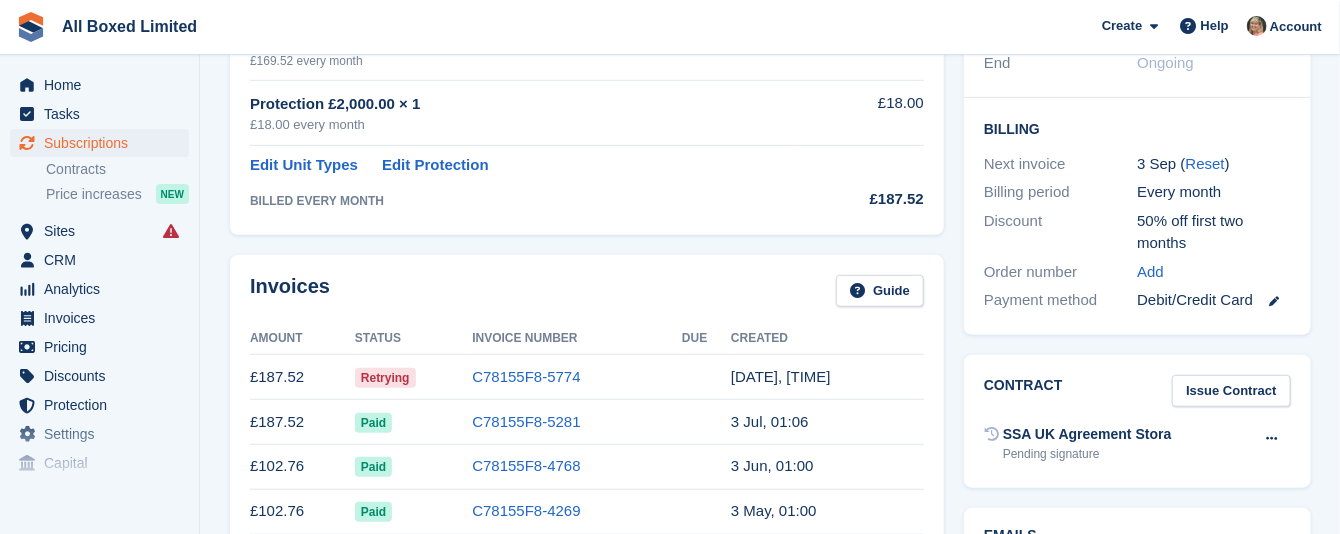scroll, scrollTop: 648, scrollLeft: 0, axis: vertical 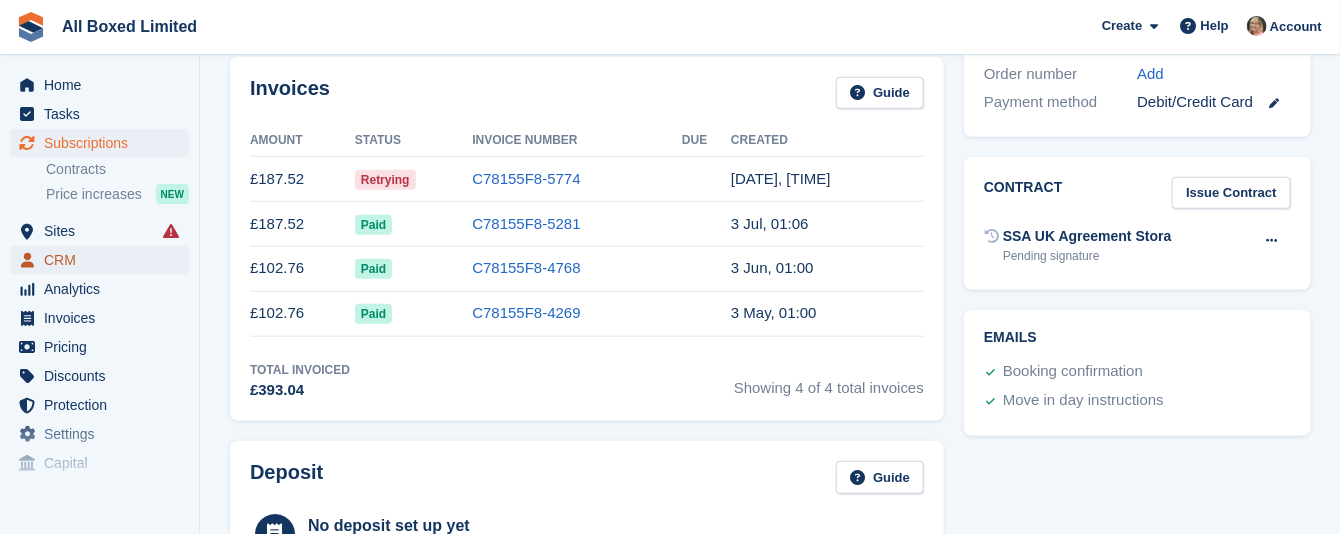 click on "CRM" at bounding box center (104, 260) 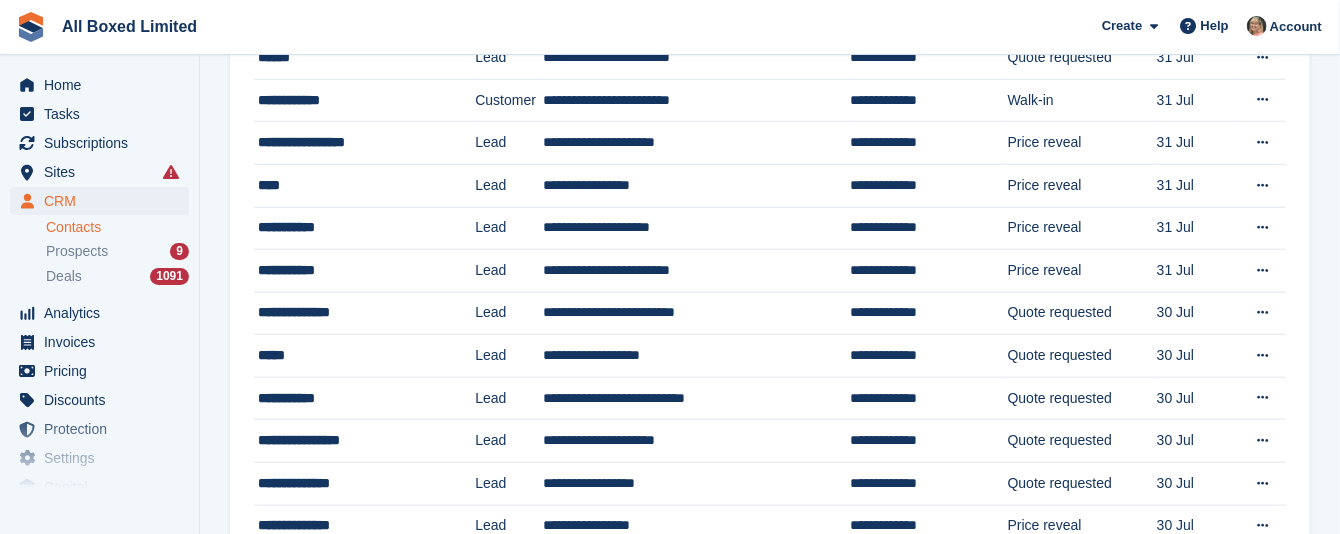 scroll, scrollTop: 0, scrollLeft: 0, axis: both 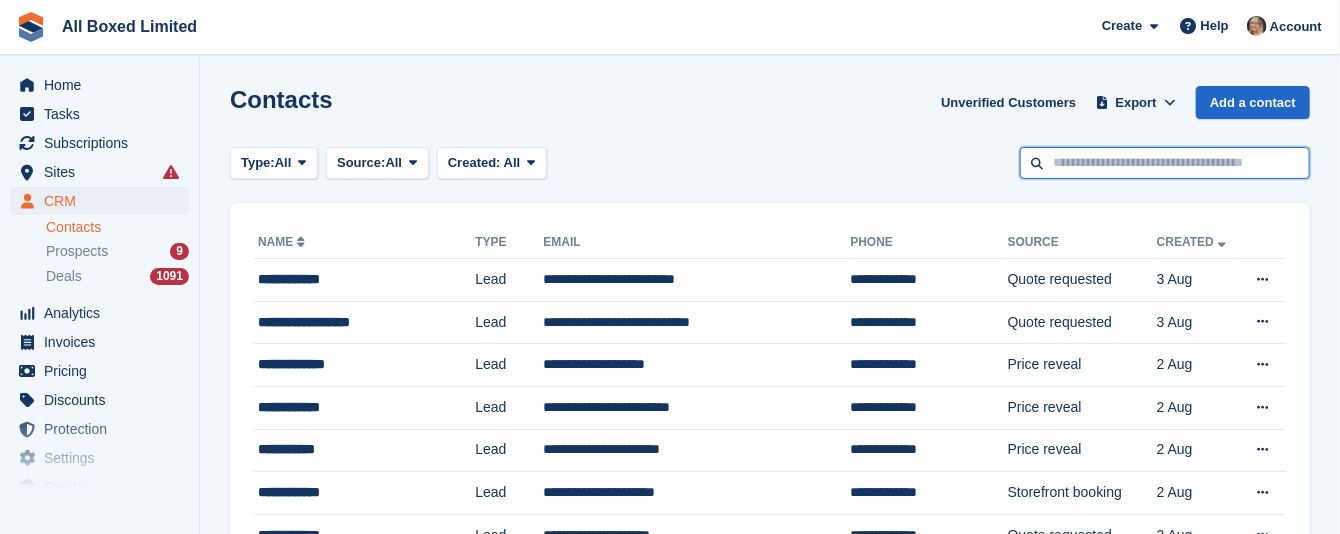 click at bounding box center [1165, 163] 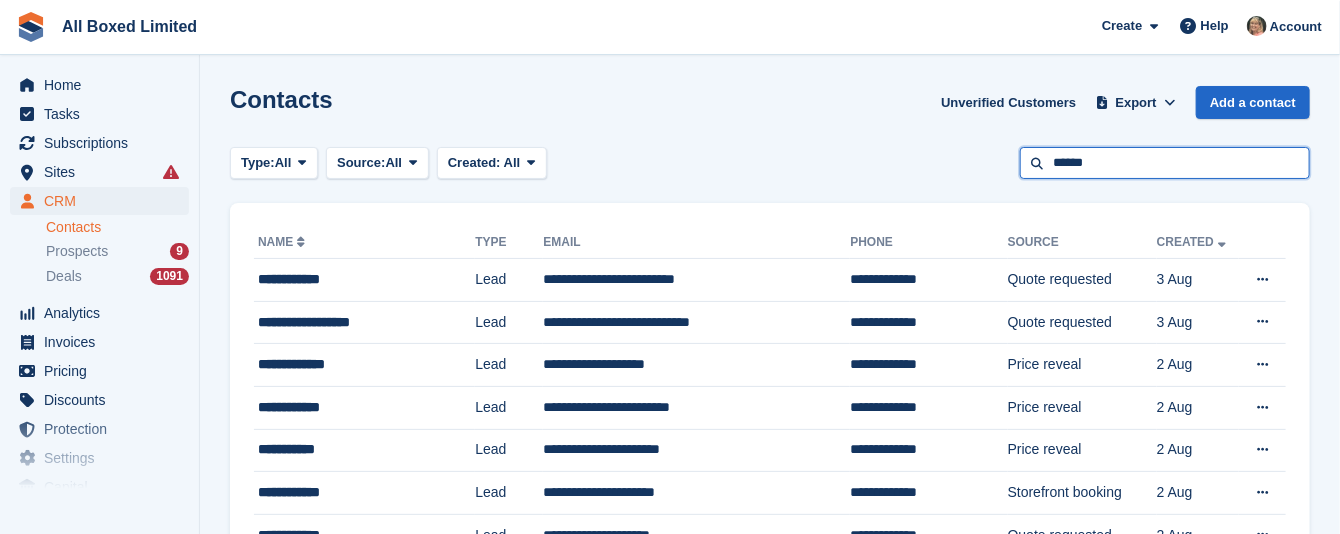 type on "******" 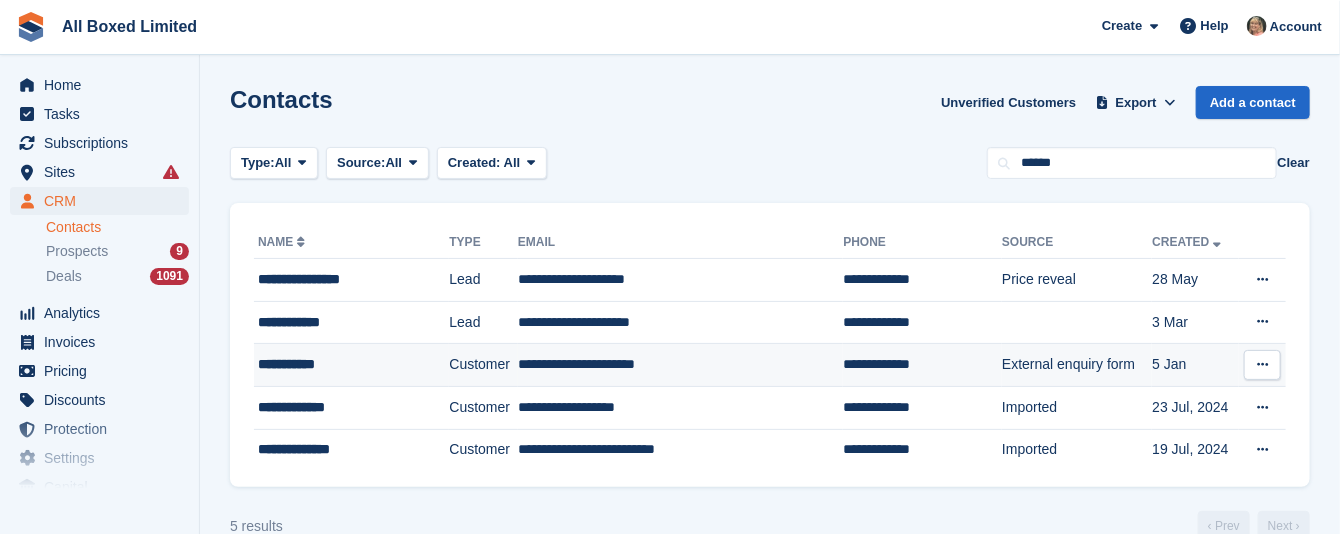 click on "**********" at bounding box center (680, 365) 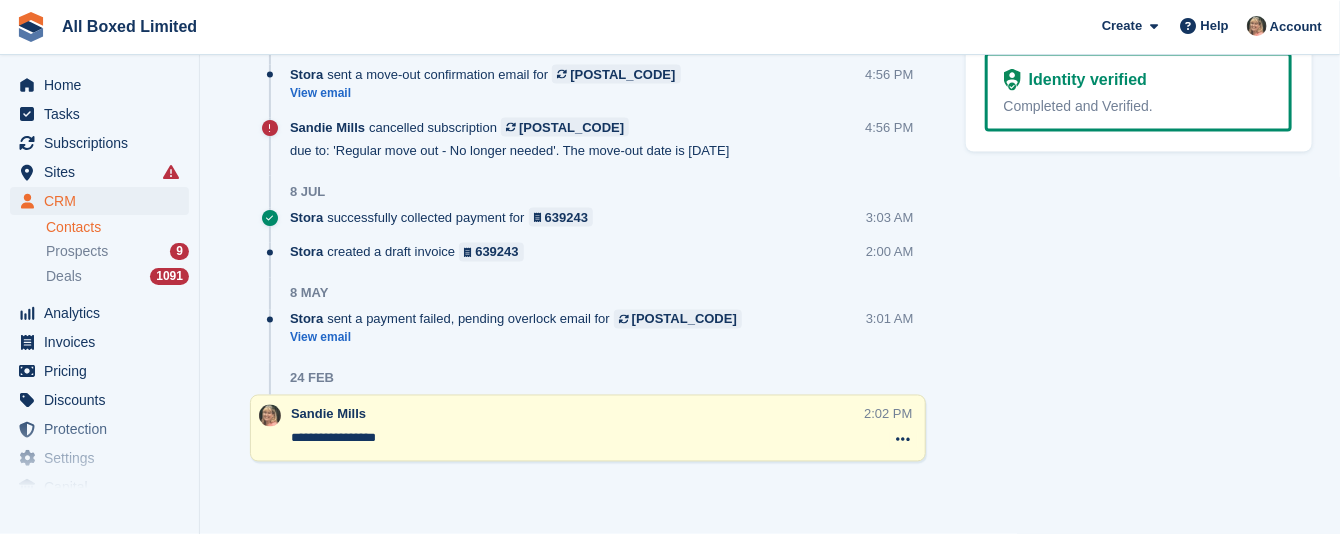 scroll, scrollTop: 1356, scrollLeft: 0, axis: vertical 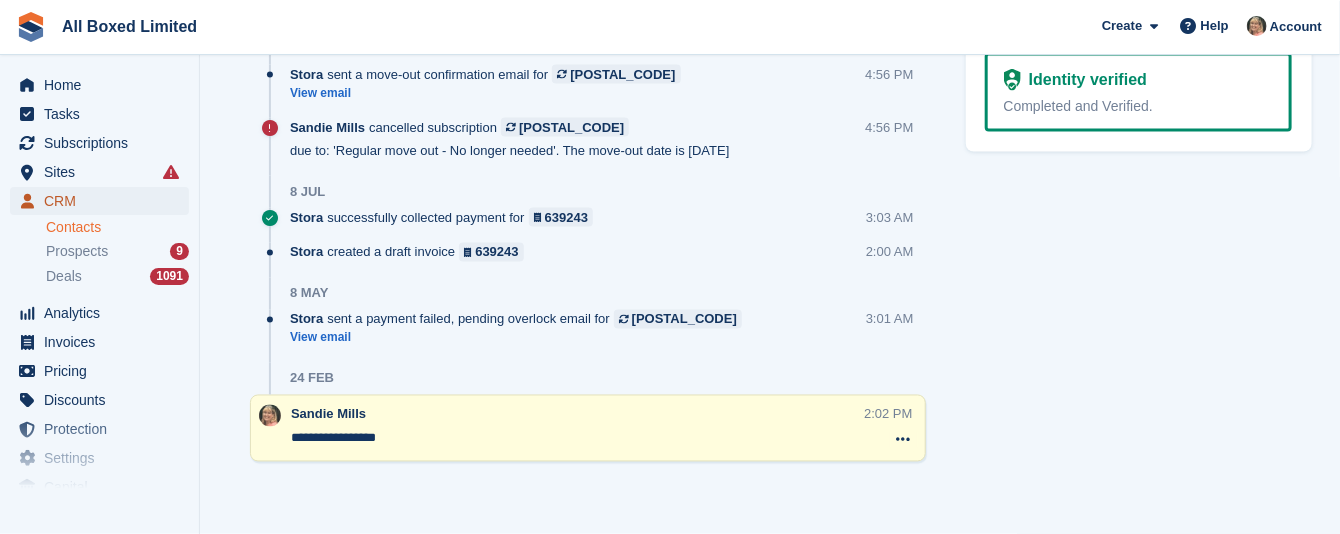 click on "CRM" at bounding box center [104, 201] 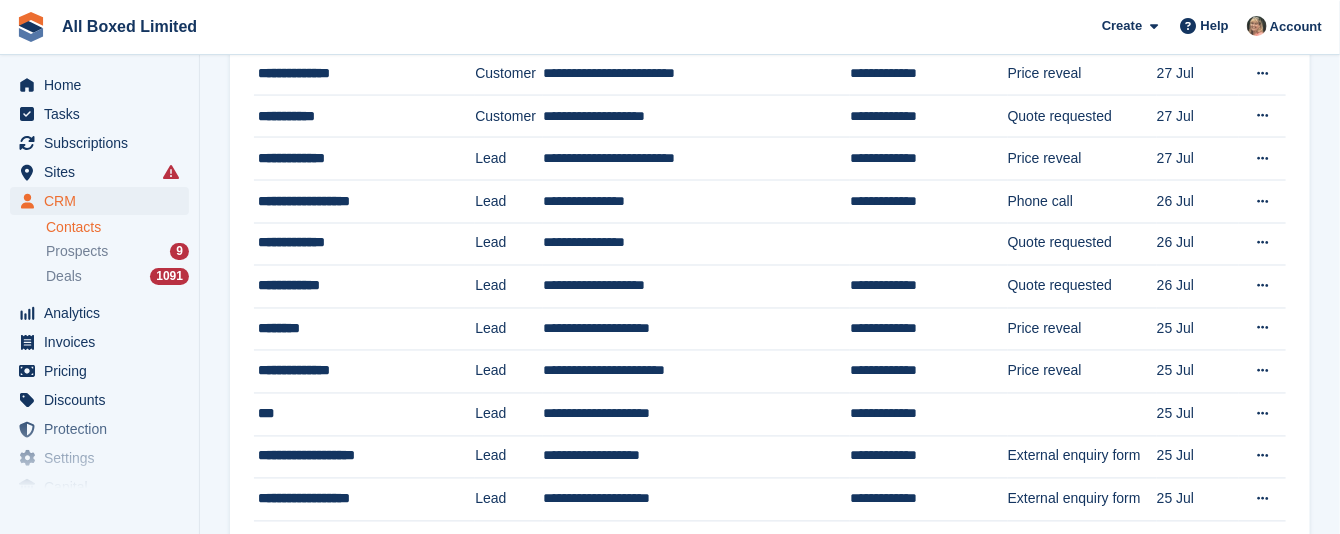 scroll, scrollTop: 0, scrollLeft: 0, axis: both 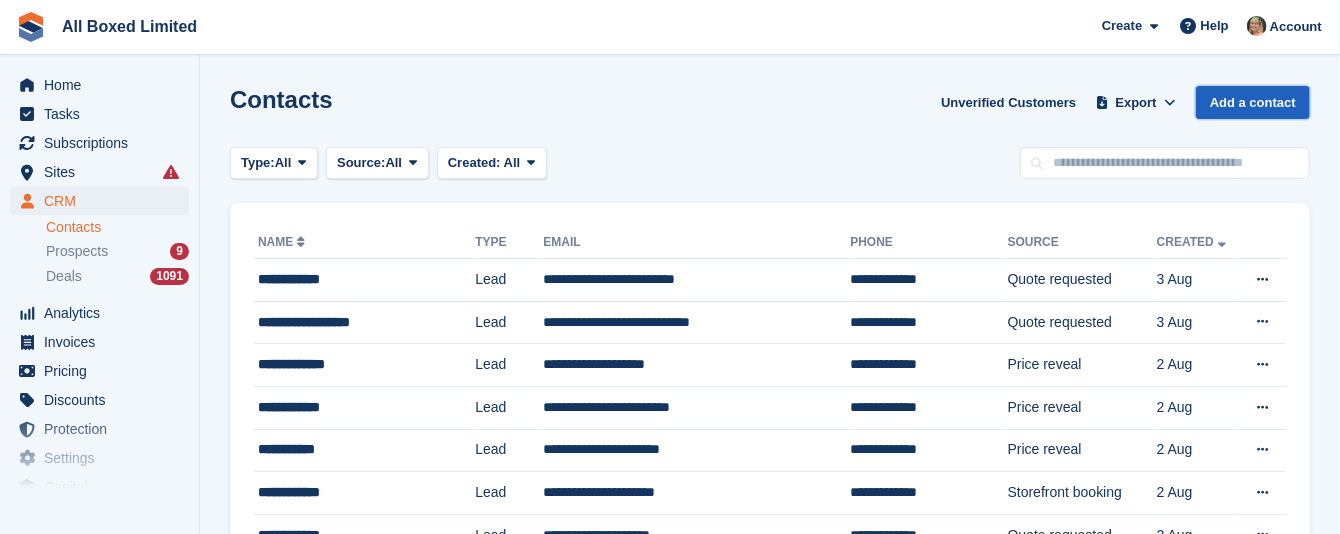 click on "Add a contact" at bounding box center (1253, 102) 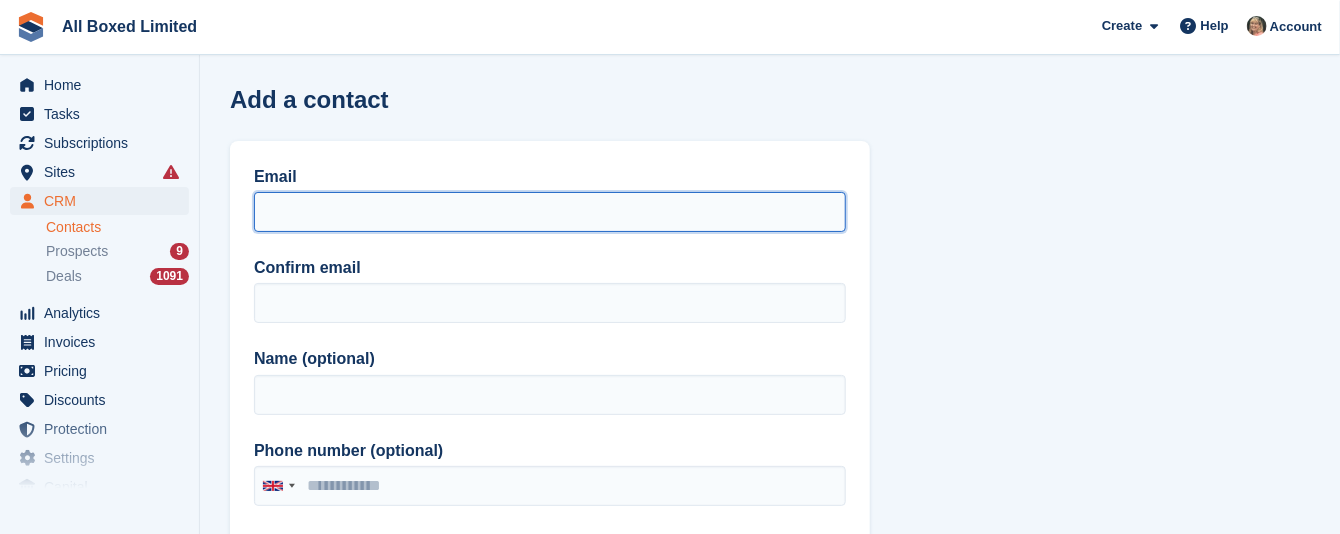 click on "Email" at bounding box center [550, 212] 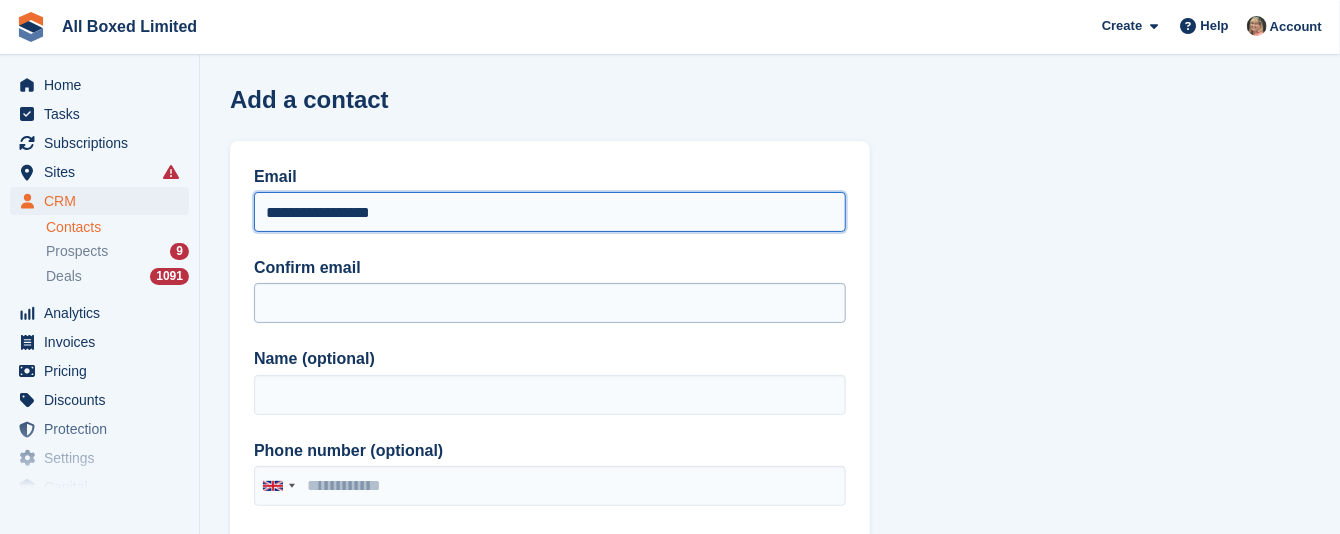 type on "**********" 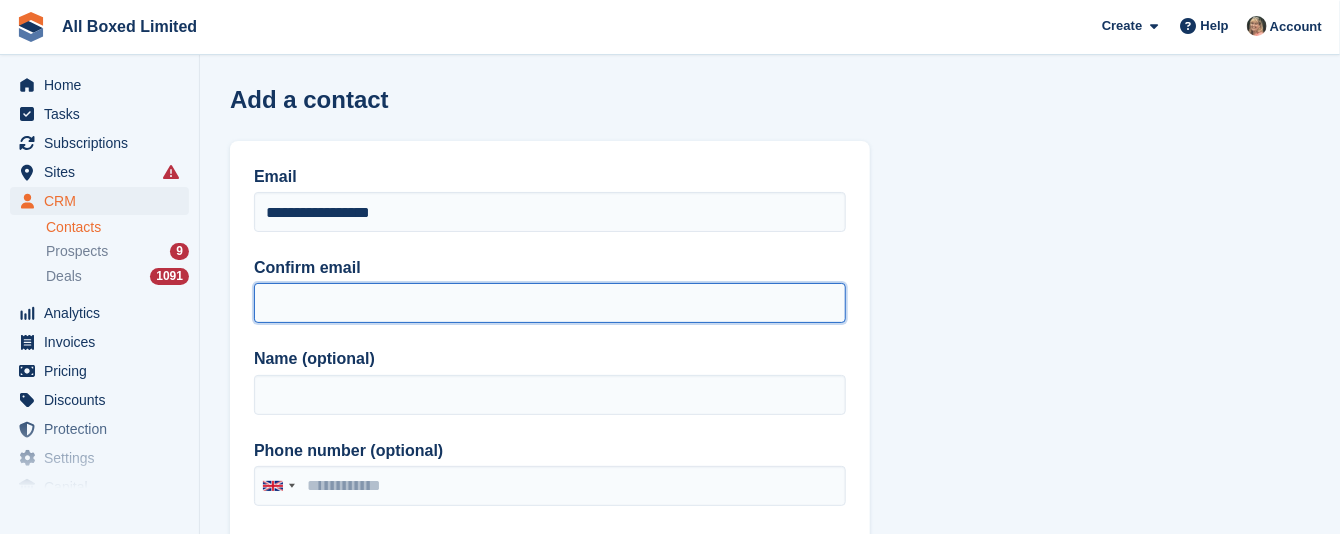 click on "Confirm email" at bounding box center (550, 303) 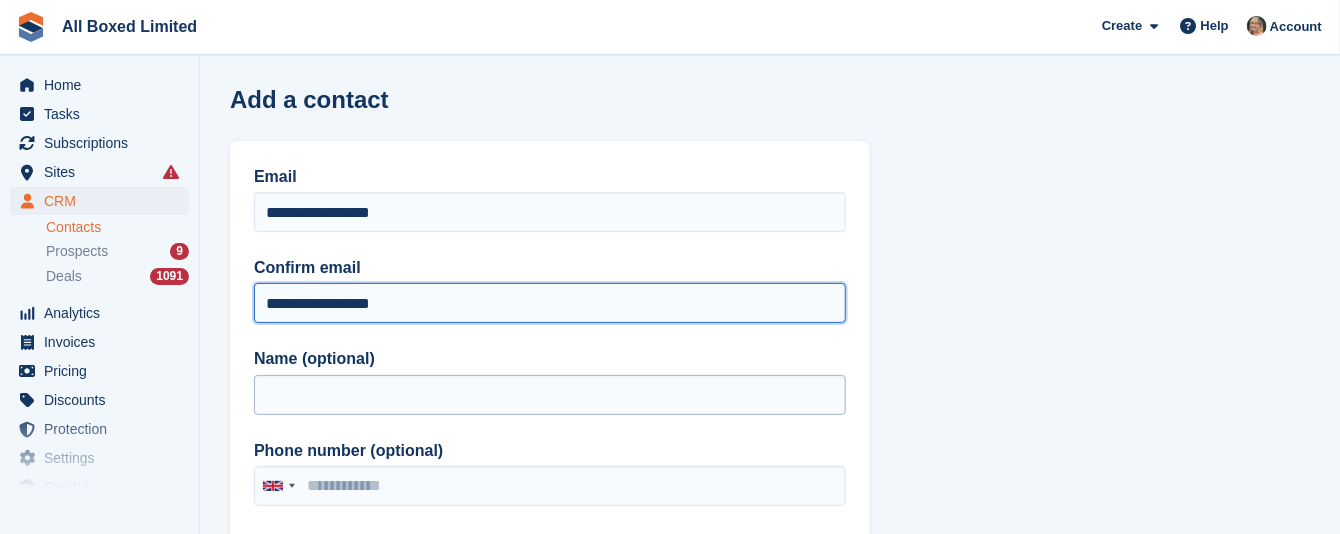type on "**********" 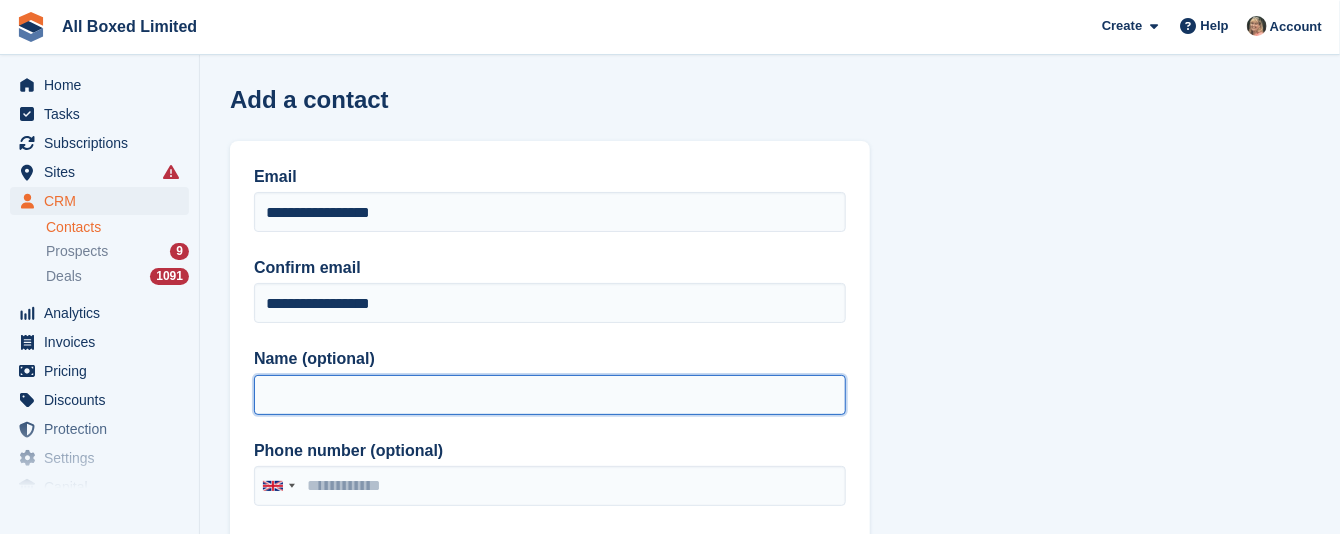 click on "Name (optional)" at bounding box center (550, 395) 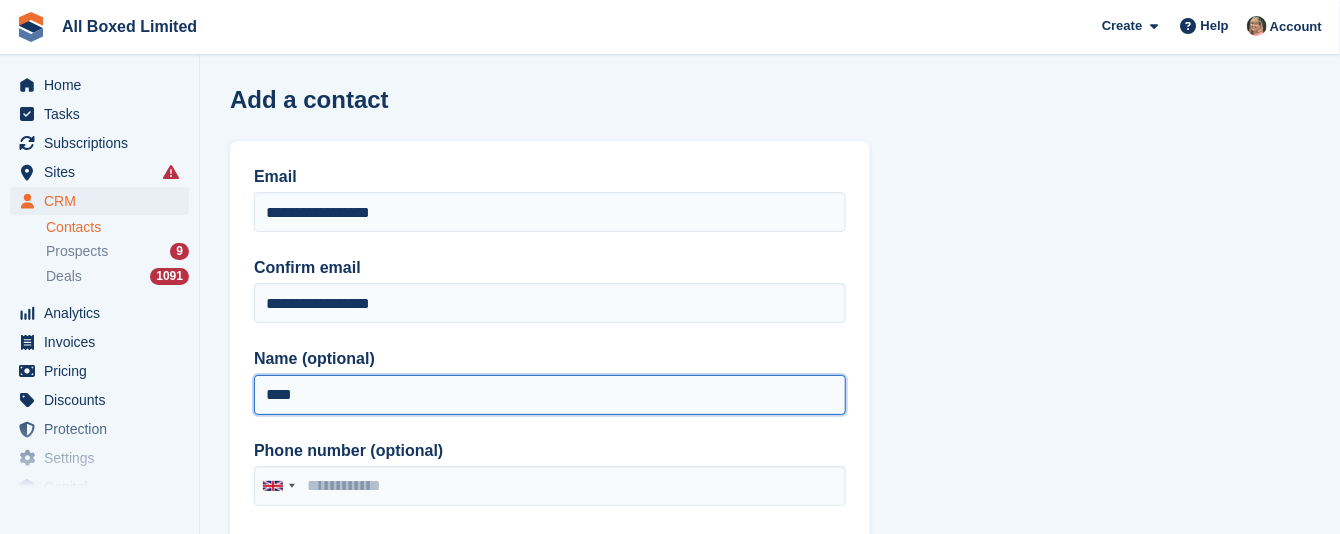 scroll, scrollTop: 150, scrollLeft: 0, axis: vertical 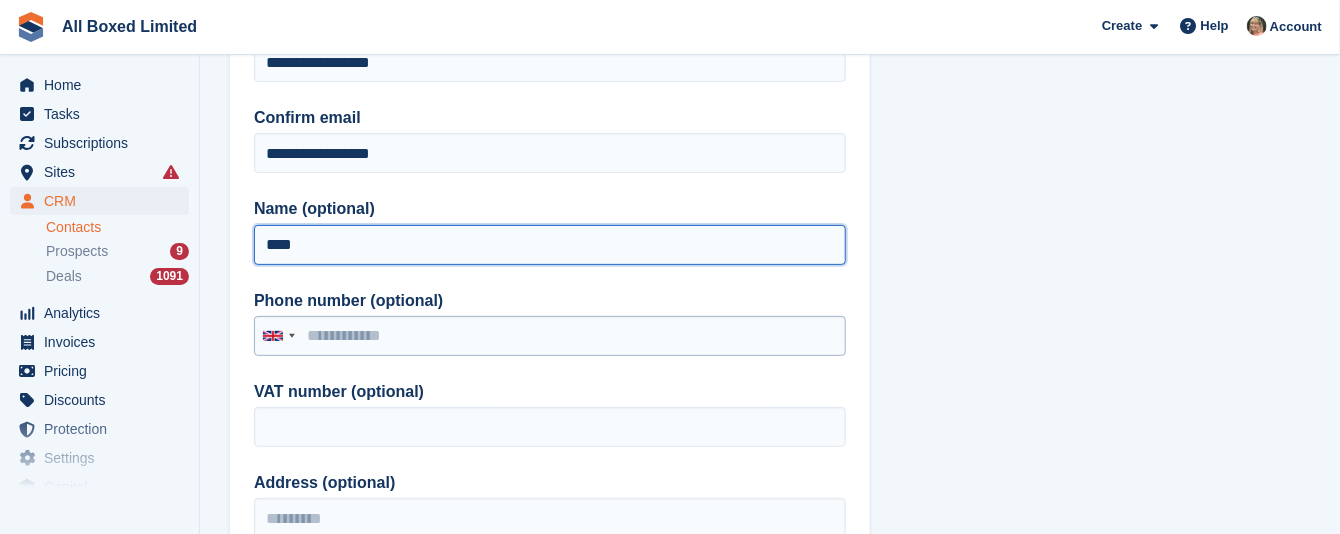 type on "****" 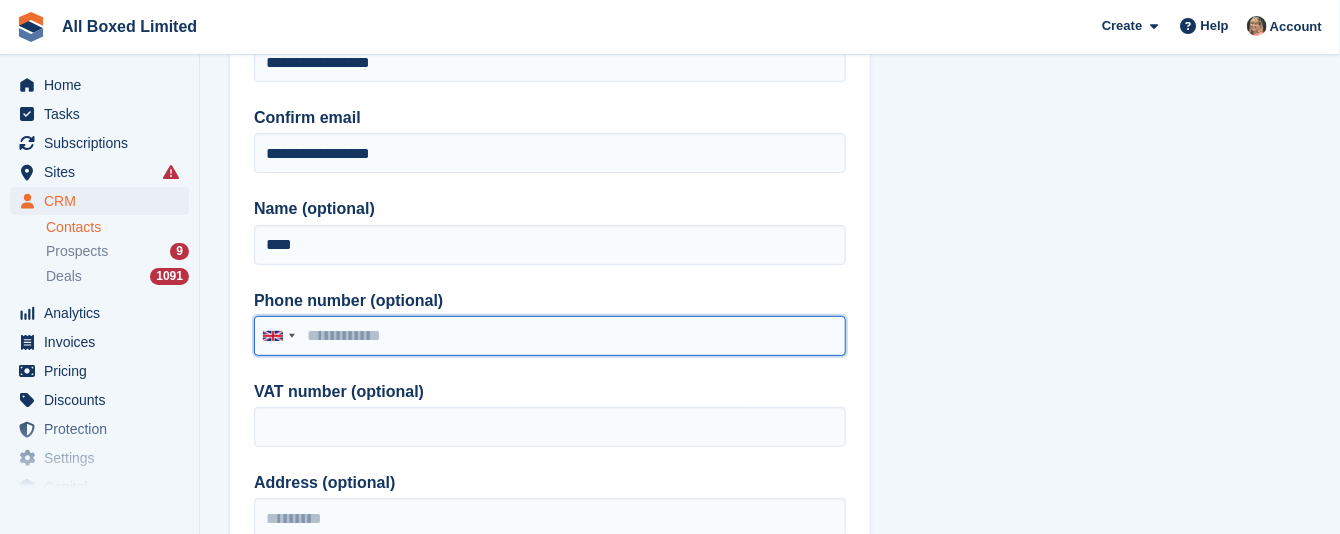 click on "Phone number (optional)" at bounding box center [550, 336] 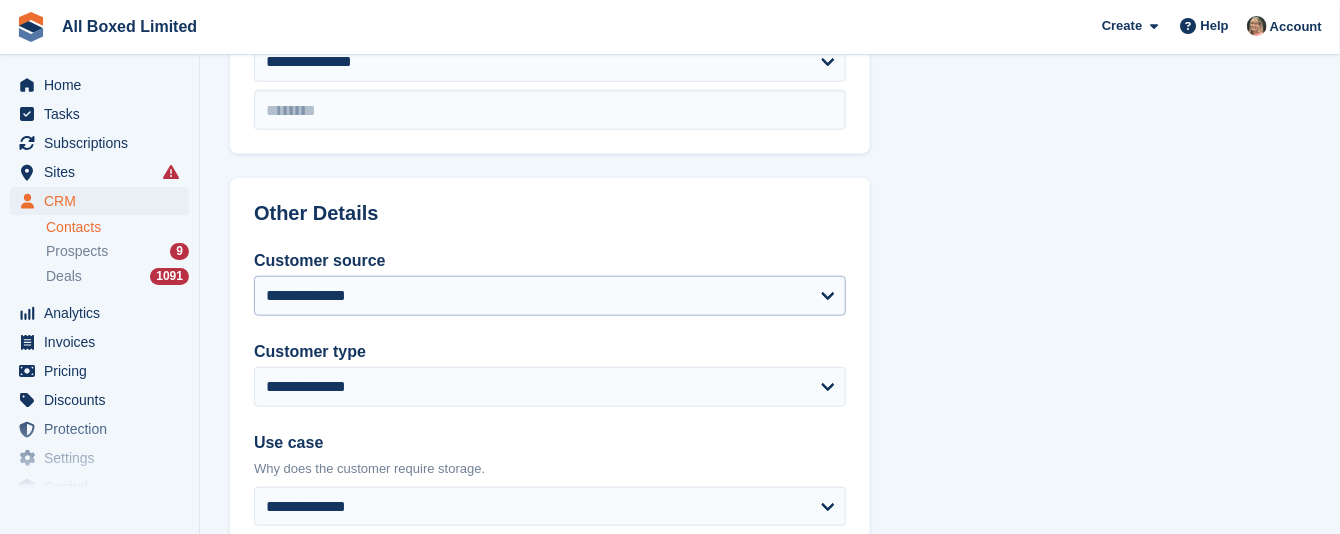 scroll, scrollTop: 900, scrollLeft: 0, axis: vertical 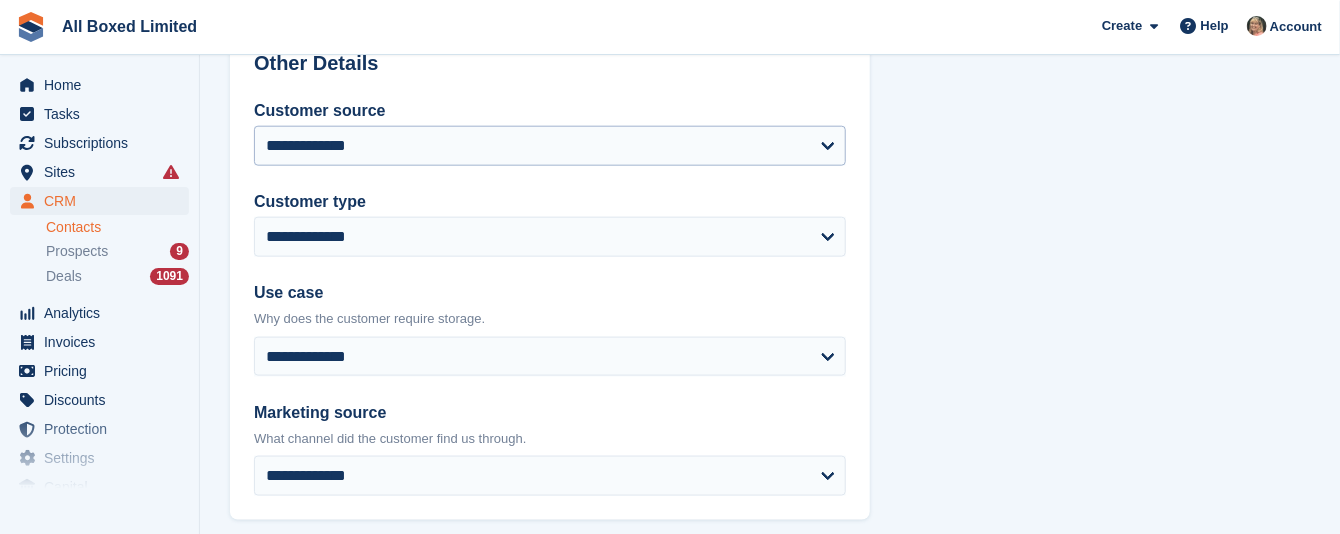 type on "**********" 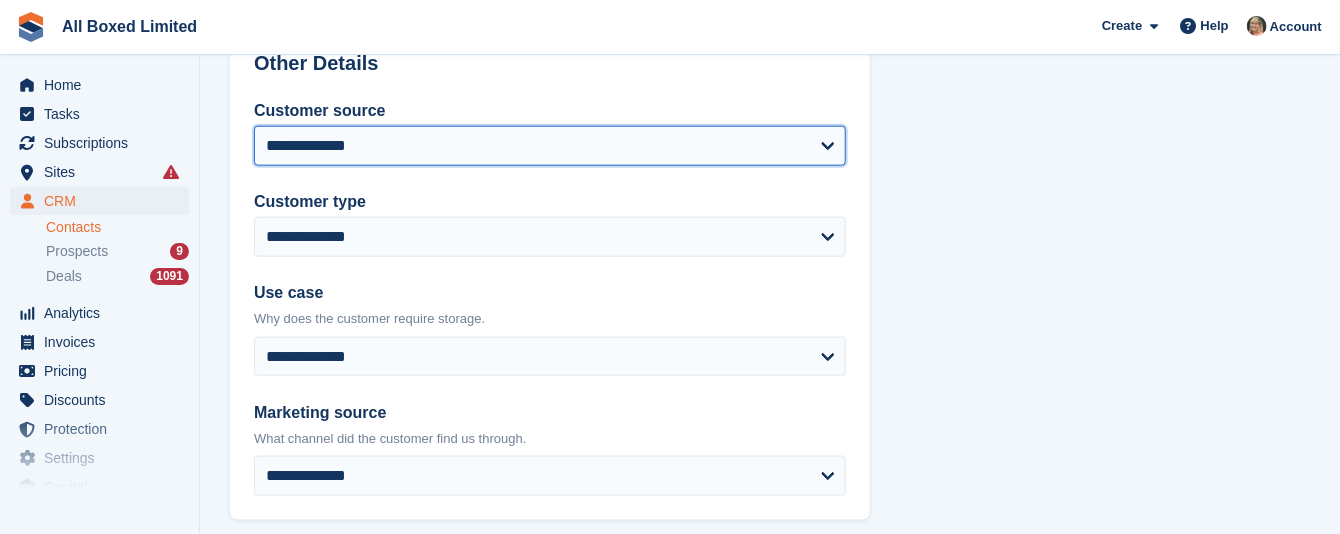 click on "**********" at bounding box center [550, 146] 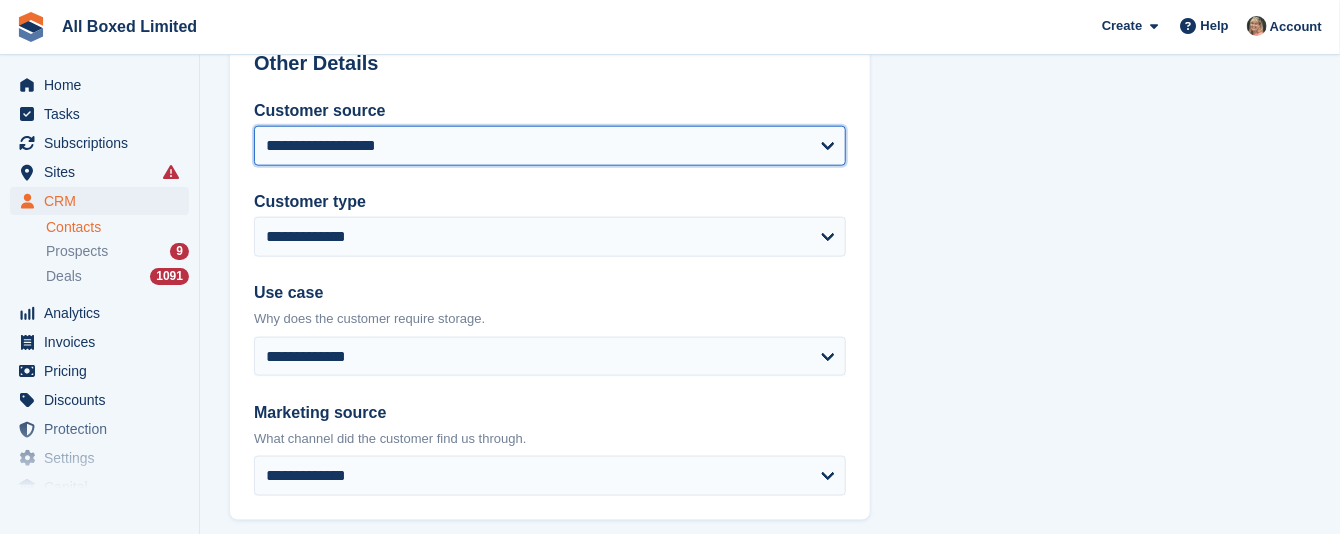 click on "**********" at bounding box center [550, 146] 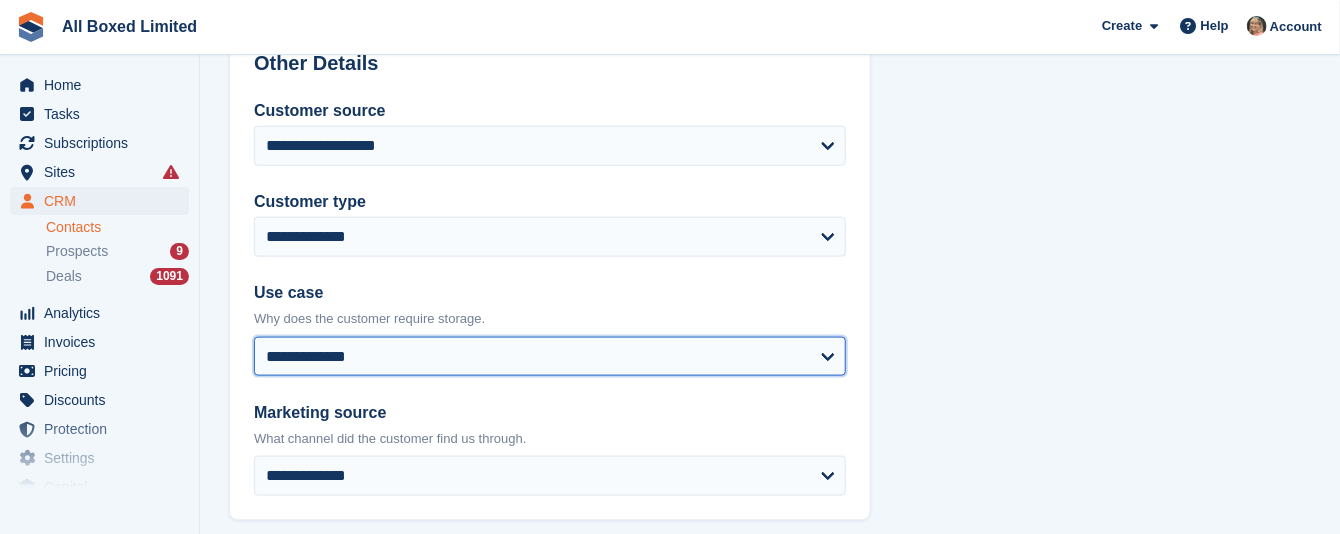 click on "**********" at bounding box center (550, 357) 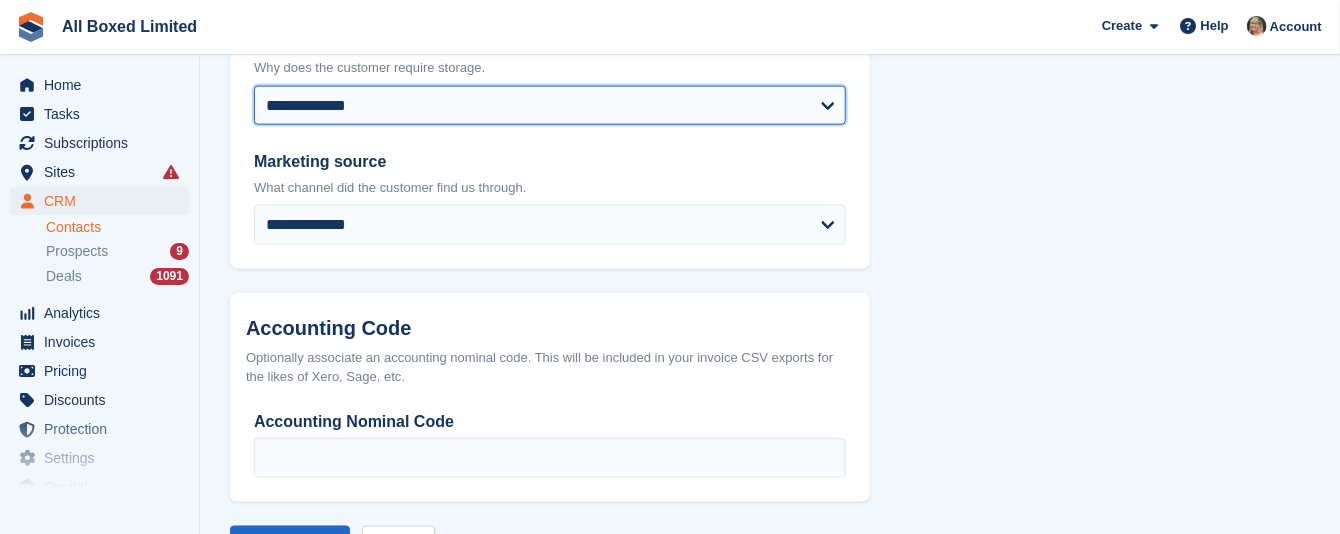 scroll, scrollTop: 1200, scrollLeft: 0, axis: vertical 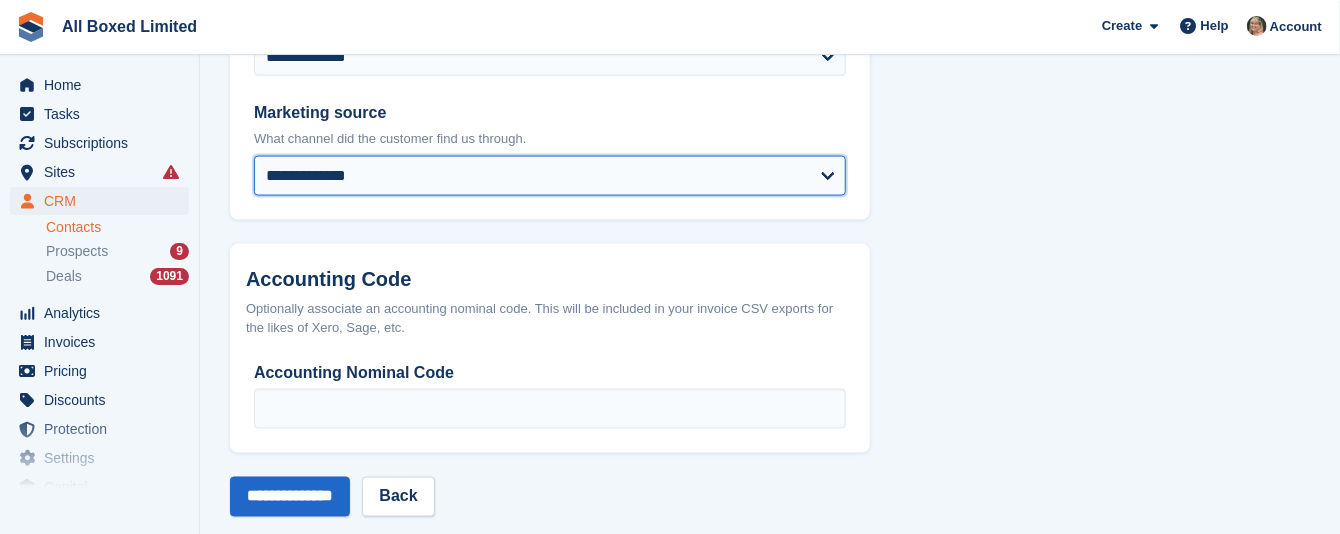 click on "**********" at bounding box center [550, 176] 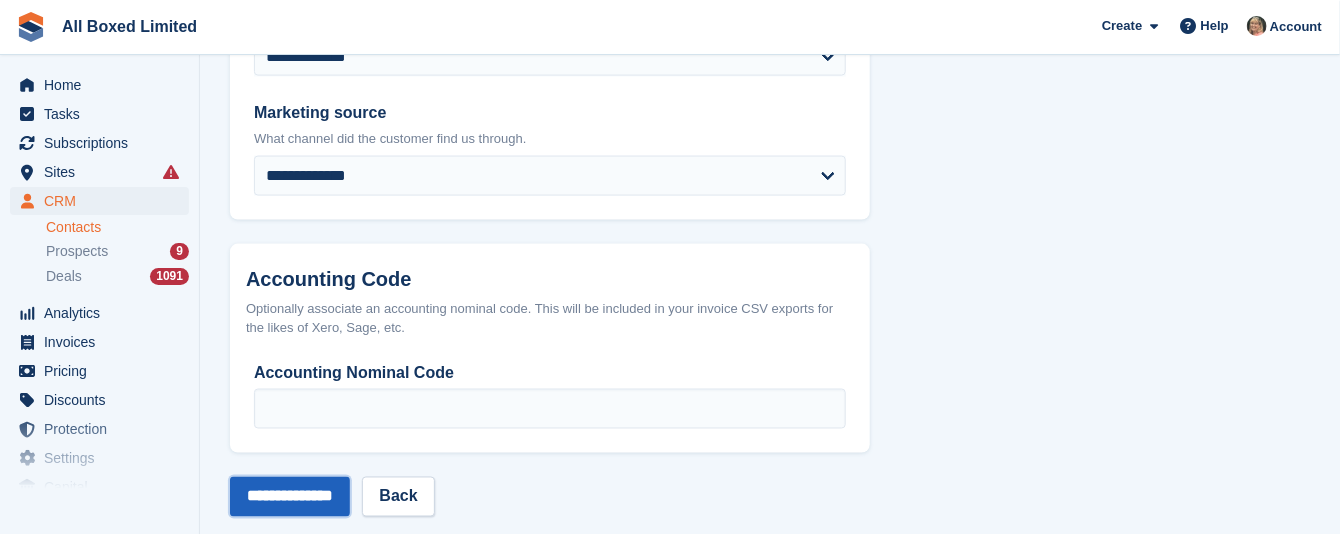 click on "**********" at bounding box center [290, 497] 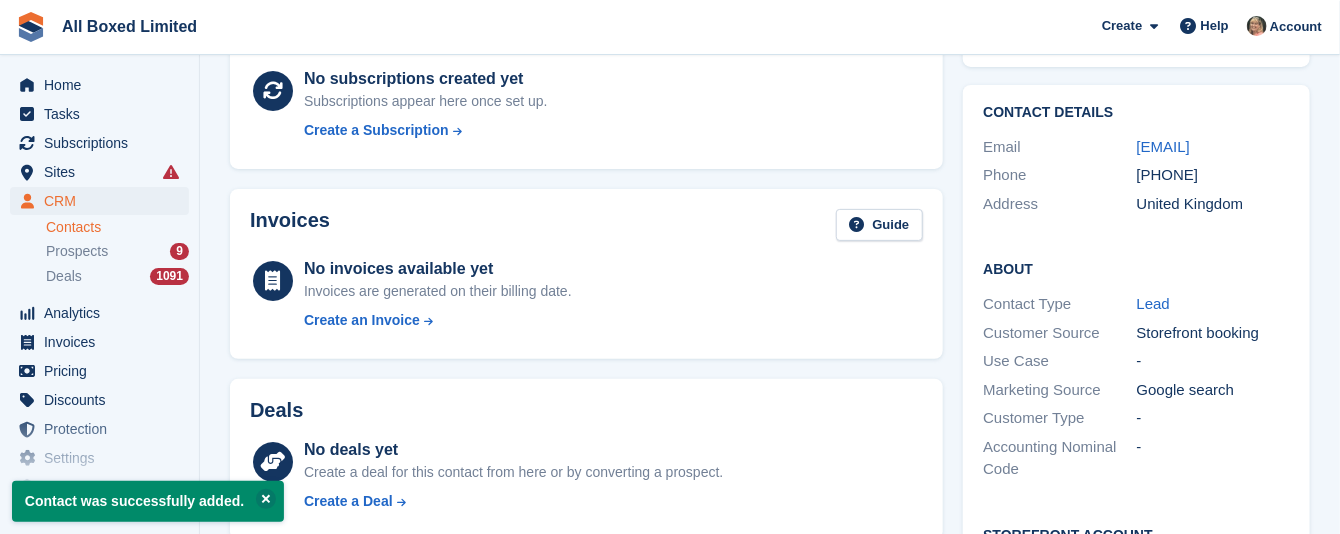 scroll, scrollTop: 300, scrollLeft: 0, axis: vertical 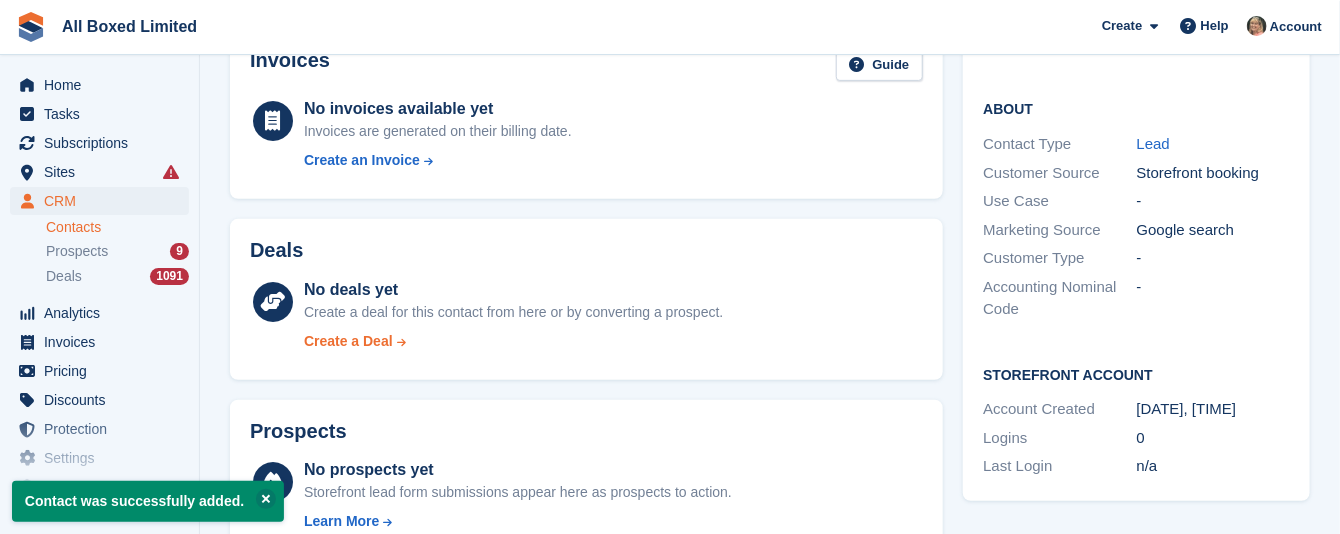 click on "Create a Deal" at bounding box center [348, 341] 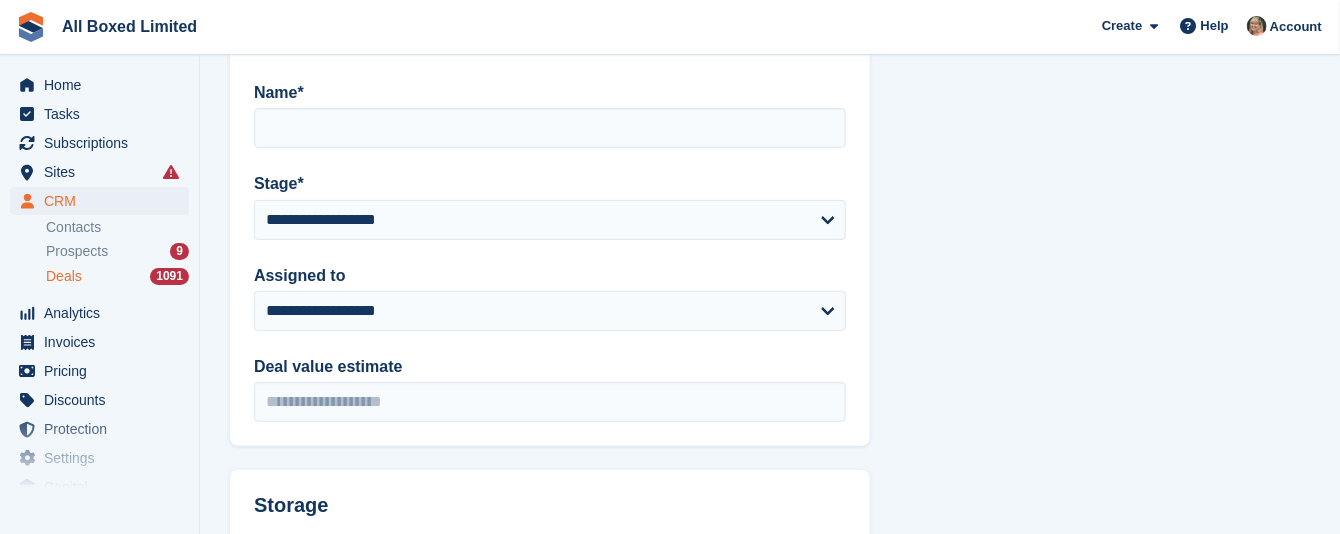 scroll, scrollTop: 0, scrollLeft: 0, axis: both 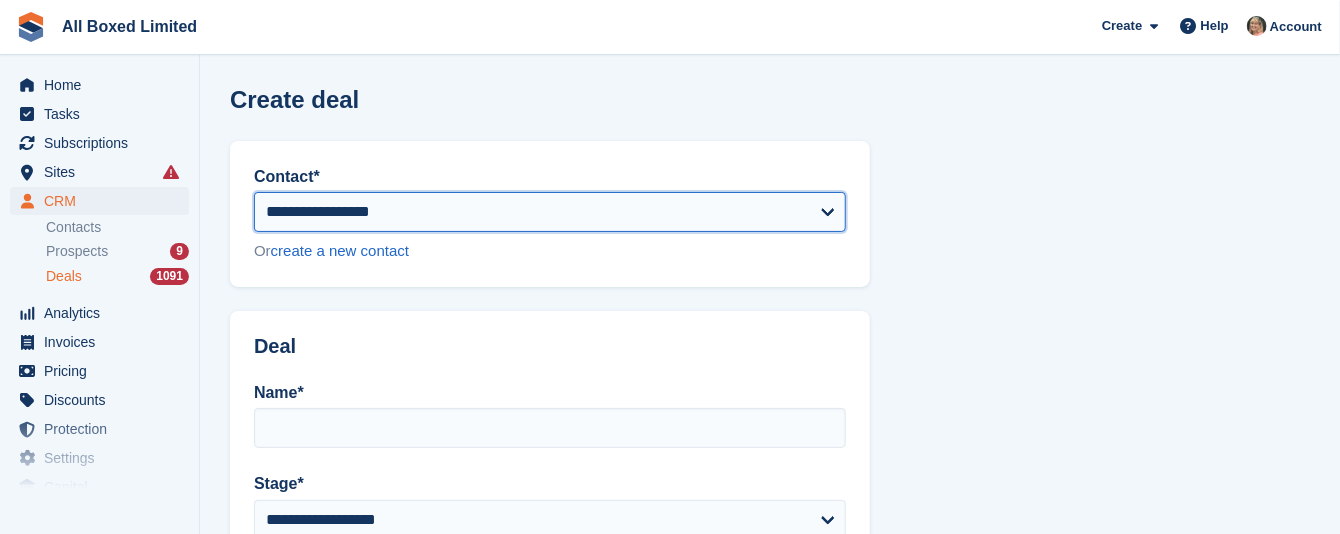 click on "**********" at bounding box center [550, 212] 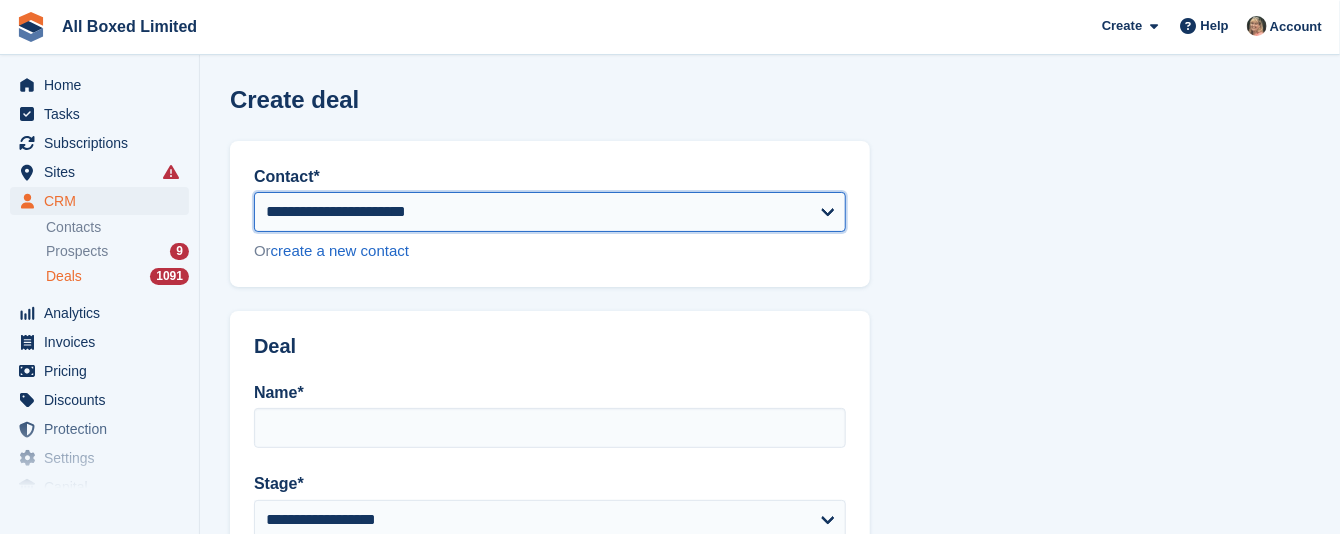 click on "**********" at bounding box center (550, 212) 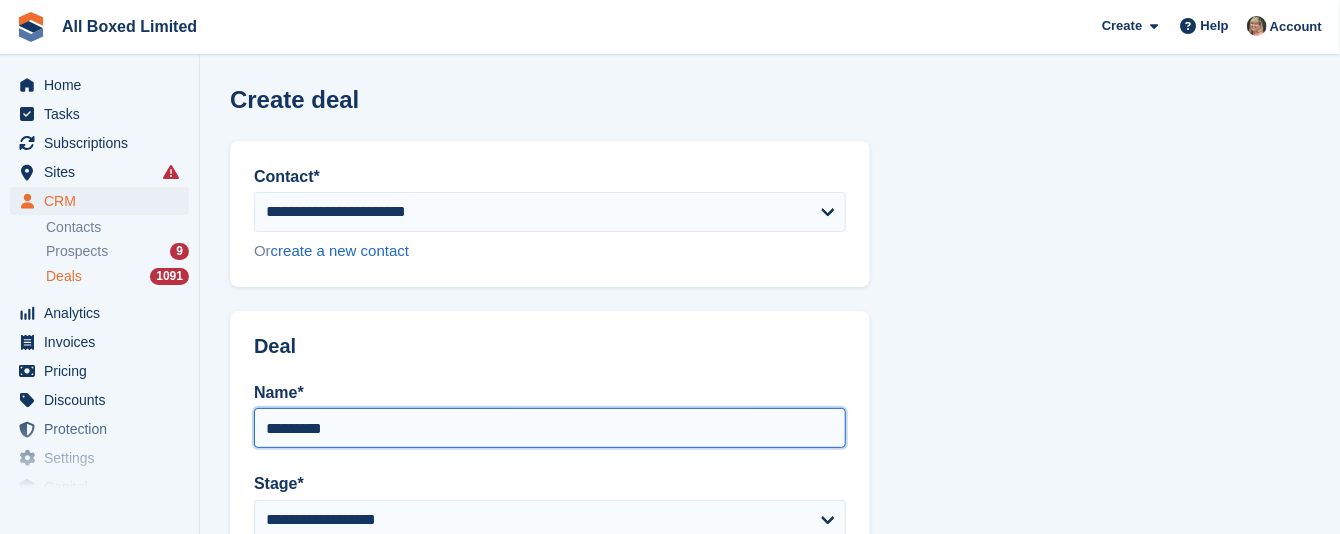click on "*********" at bounding box center [550, 428] 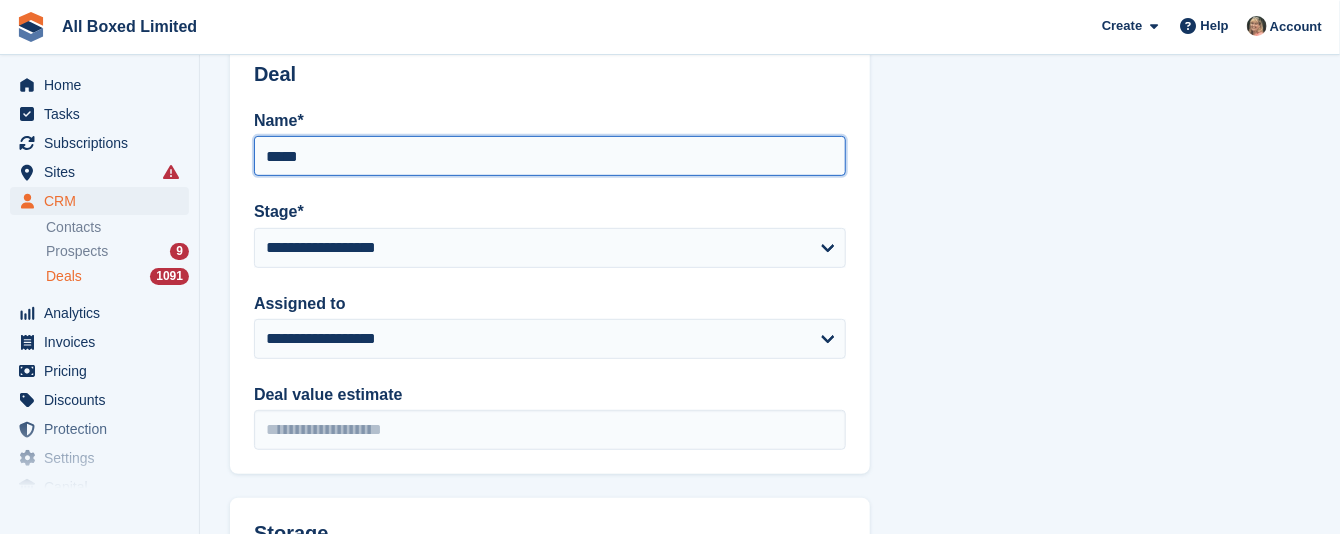 scroll, scrollTop: 300, scrollLeft: 0, axis: vertical 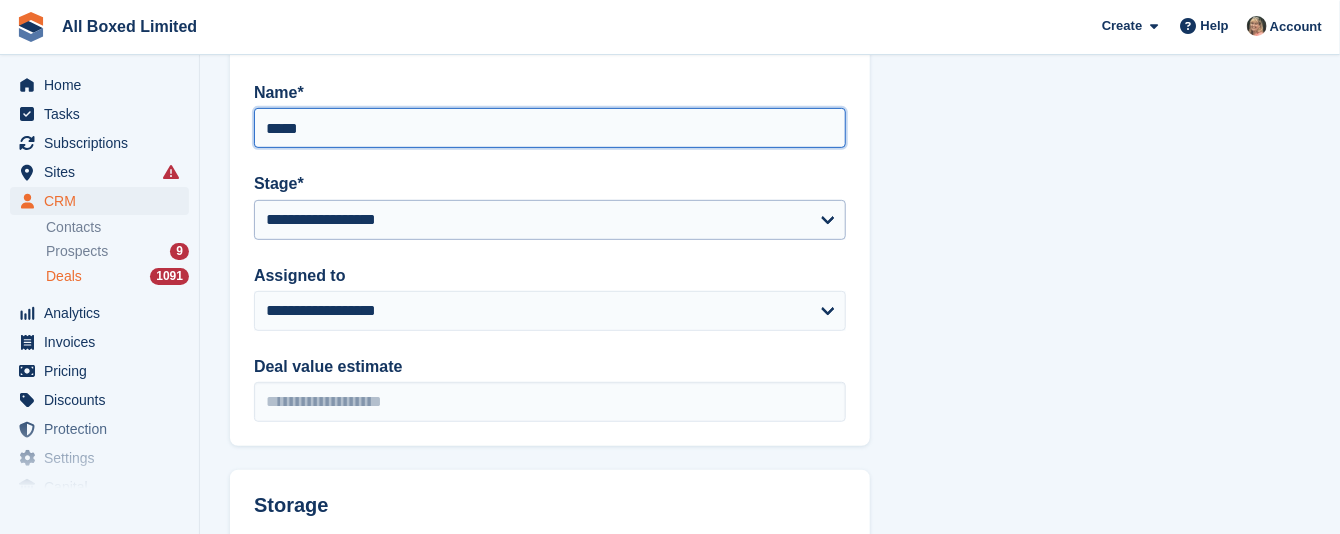 type on "****" 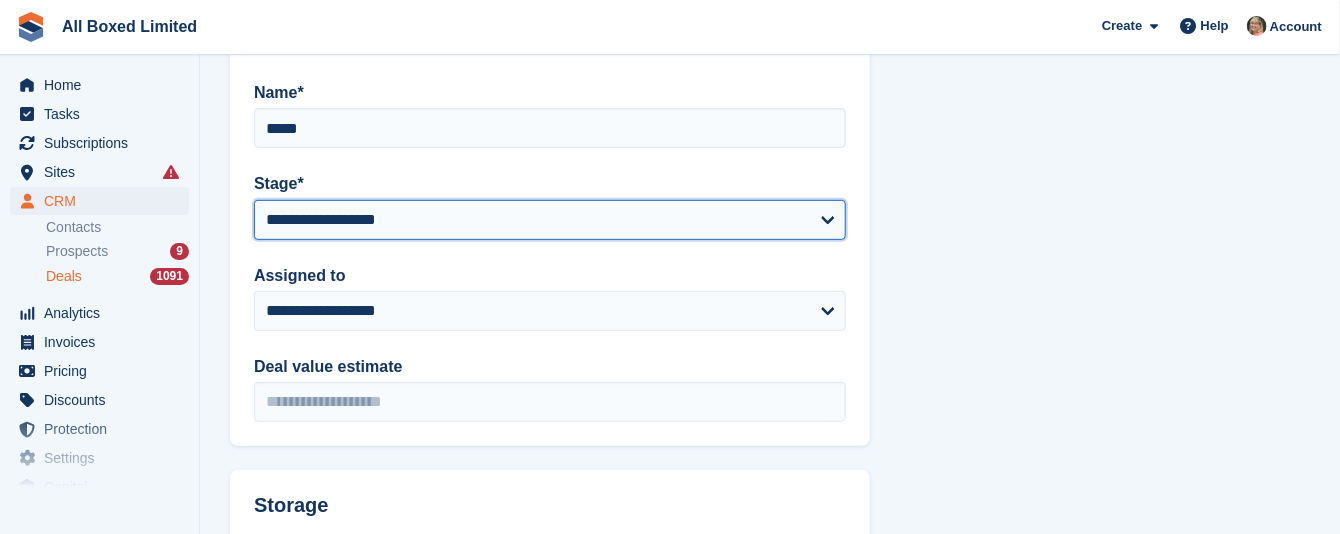 click on "**********" at bounding box center [550, 220] 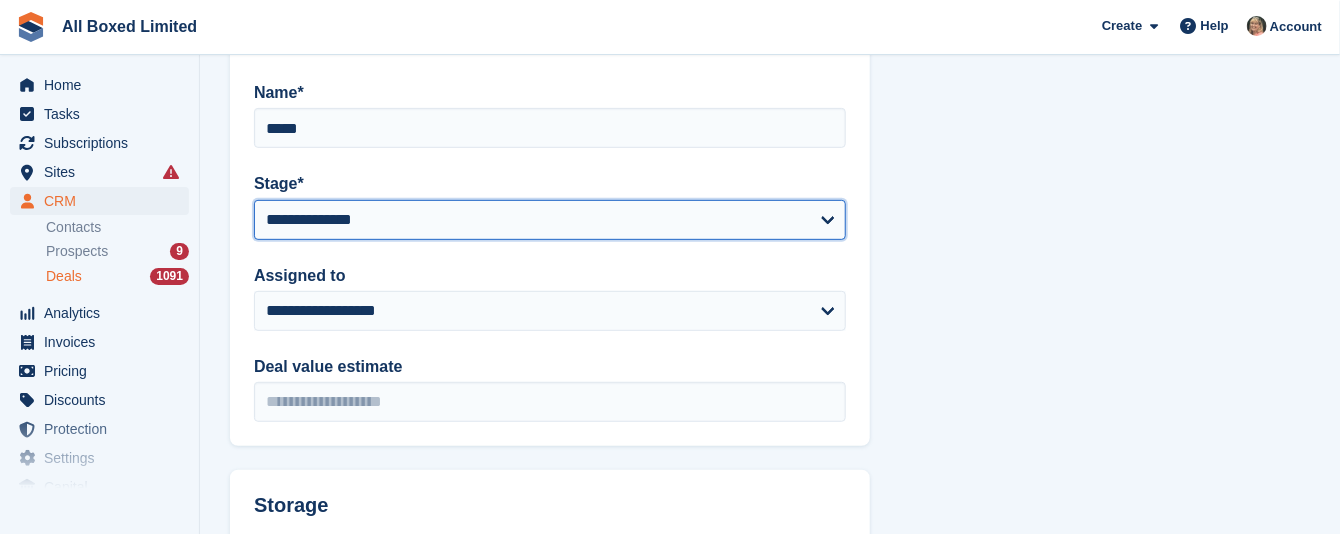 click on "**********" at bounding box center (550, 220) 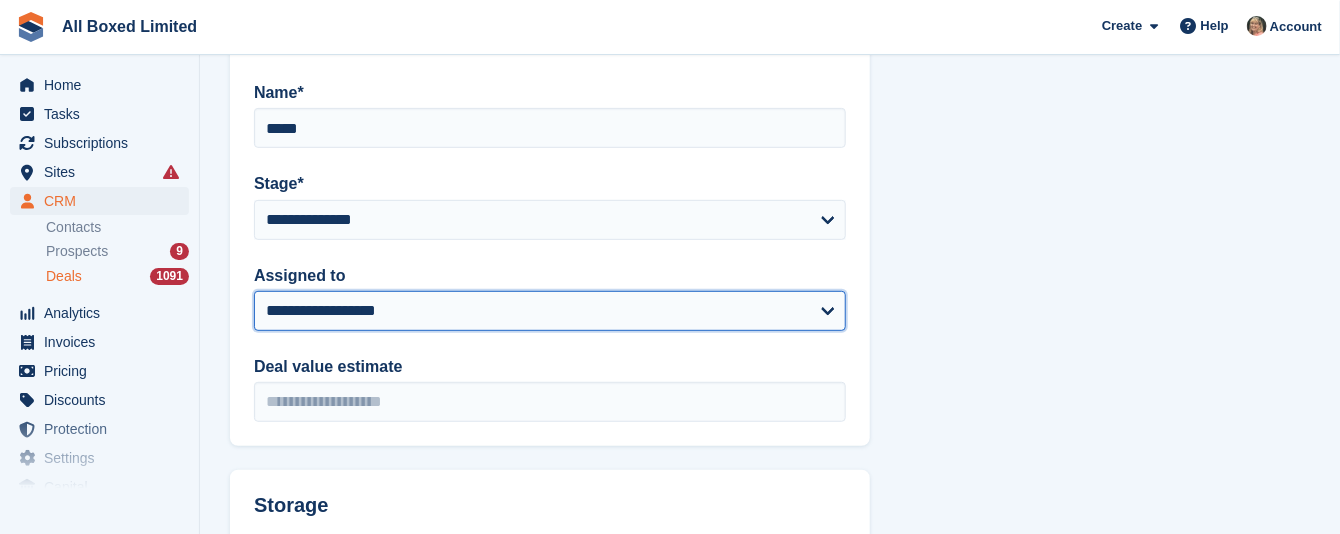 click on "**********" at bounding box center (550, 311) 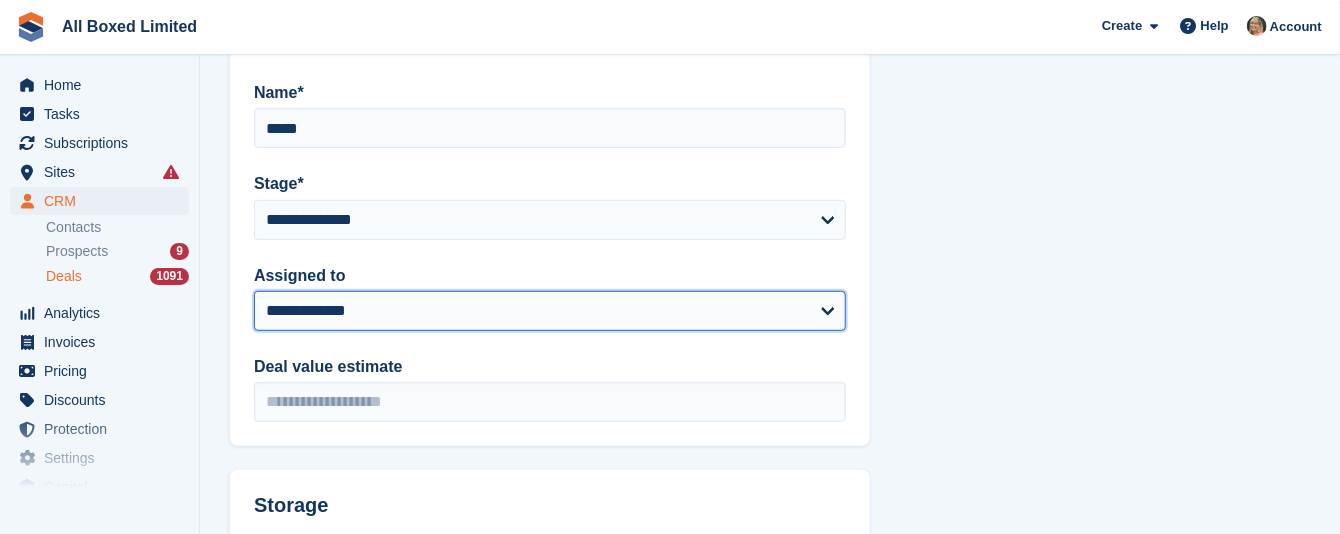 click on "**********" at bounding box center (550, 311) 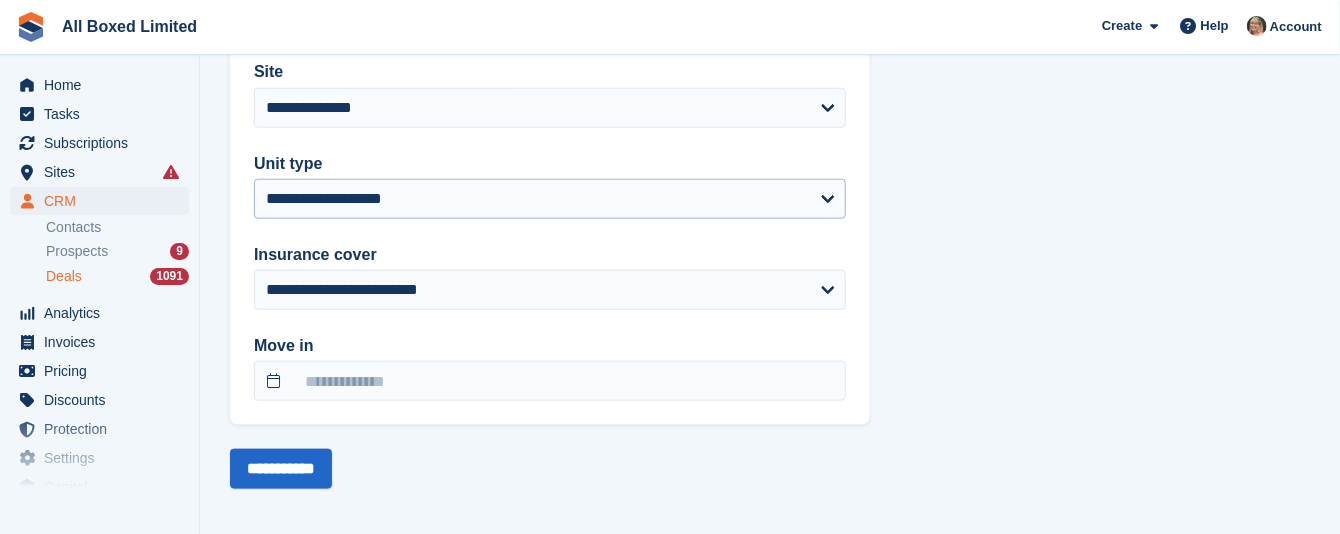 scroll, scrollTop: 788, scrollLeft: 0, axis: vertical 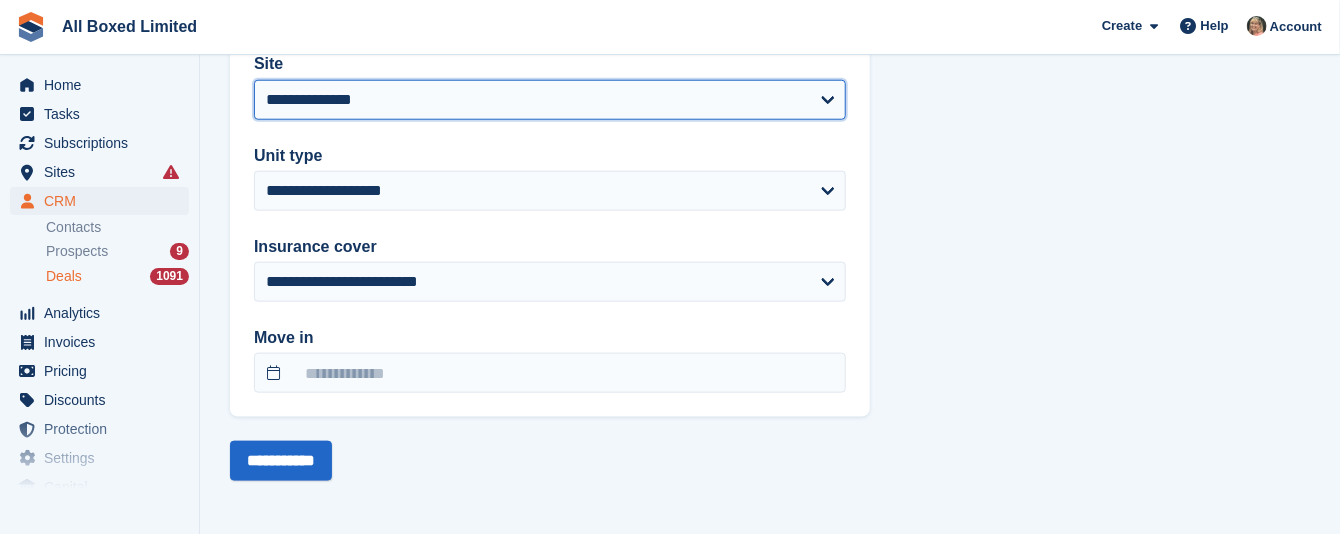 click on "**********" at bounding box center (550, 100) 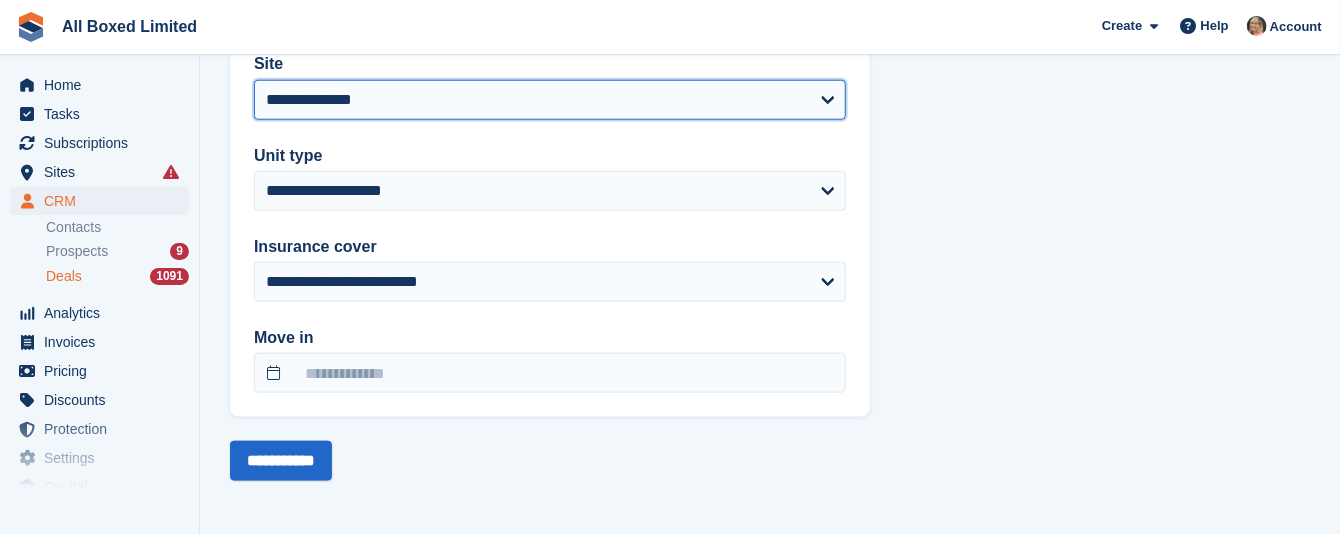 select on "***" 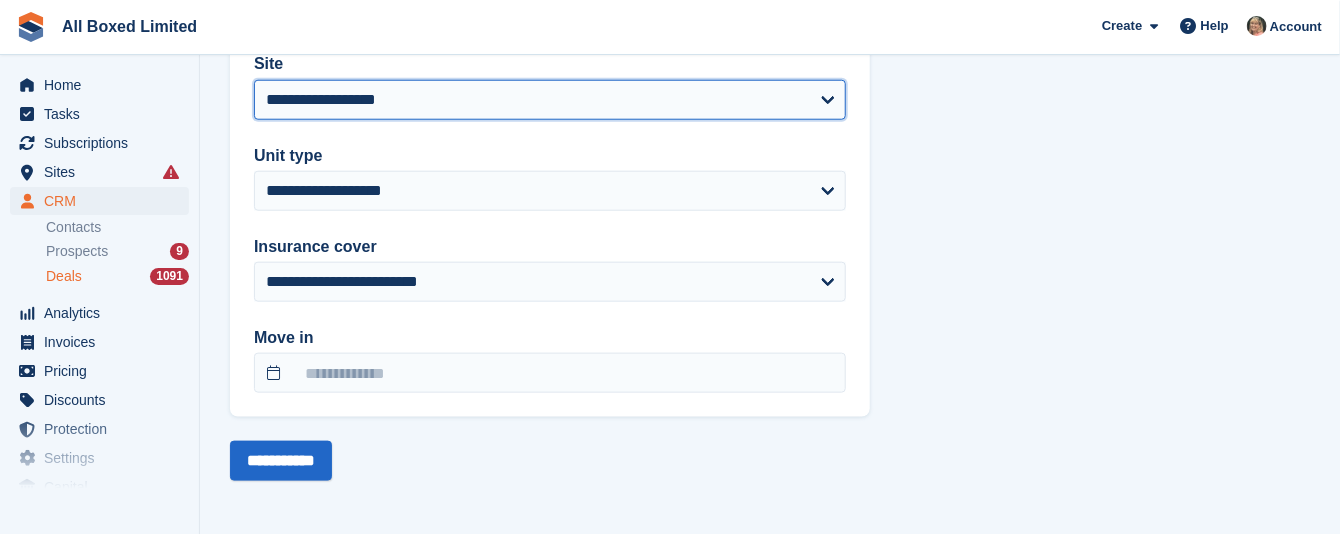 click on "**********" at bounding box center [550, 100] 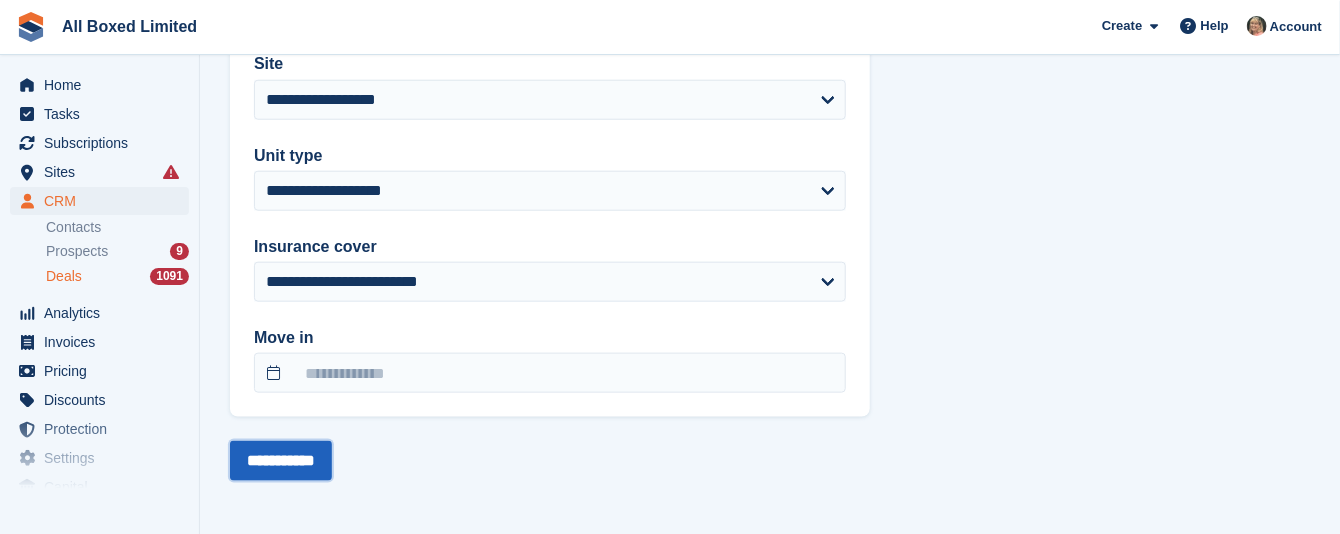 click on "**********" at bounding box center [281, 461] 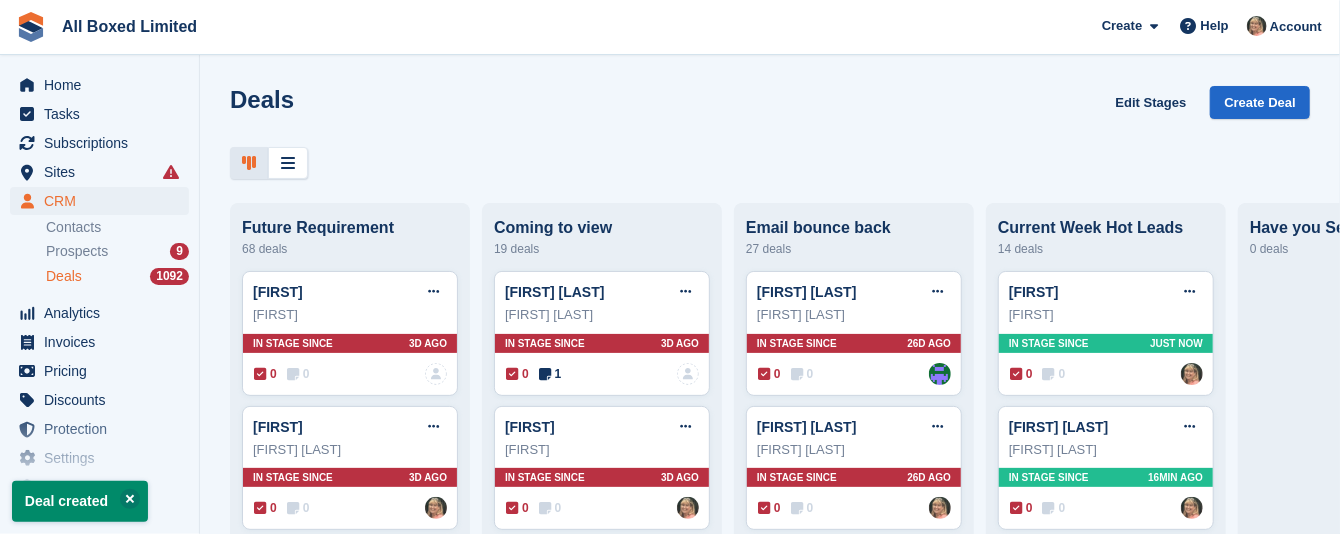 scroll, scrollTop: 0, scrollLeft: 0, axis: both 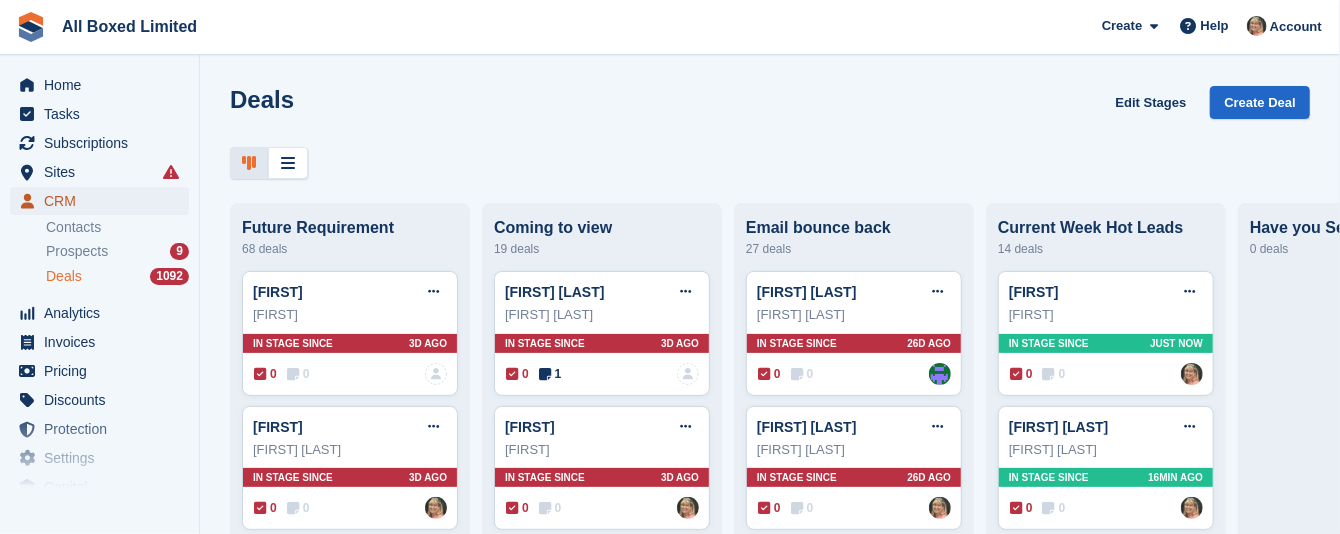 click on "CRM" at bounding box center (104, 201) 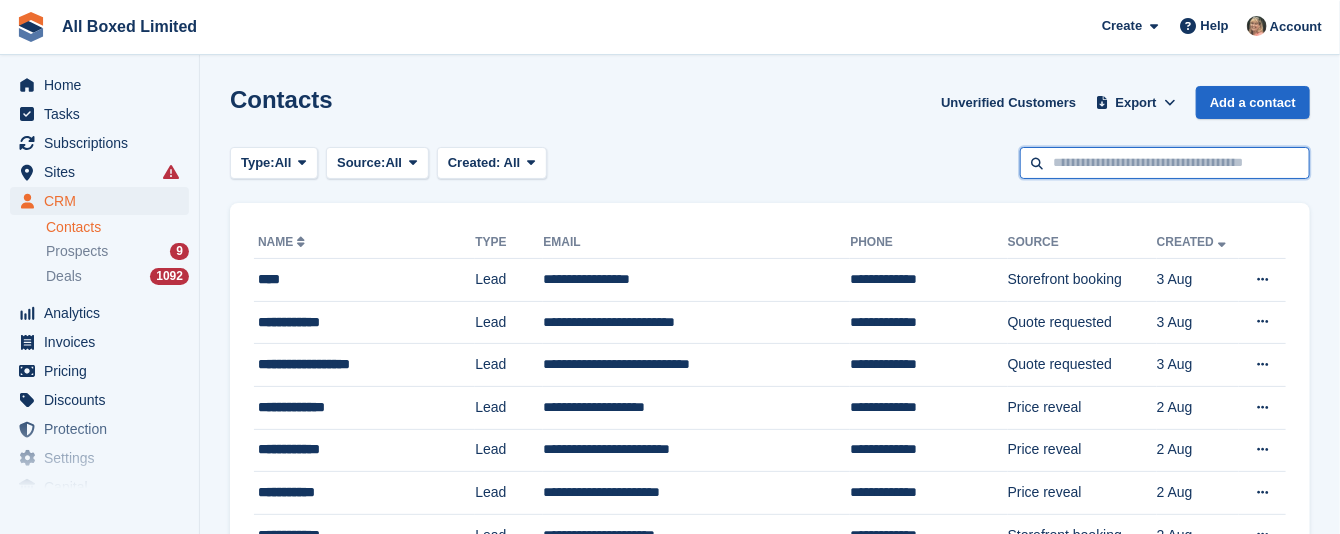 click at bounding box center (1165, 163) 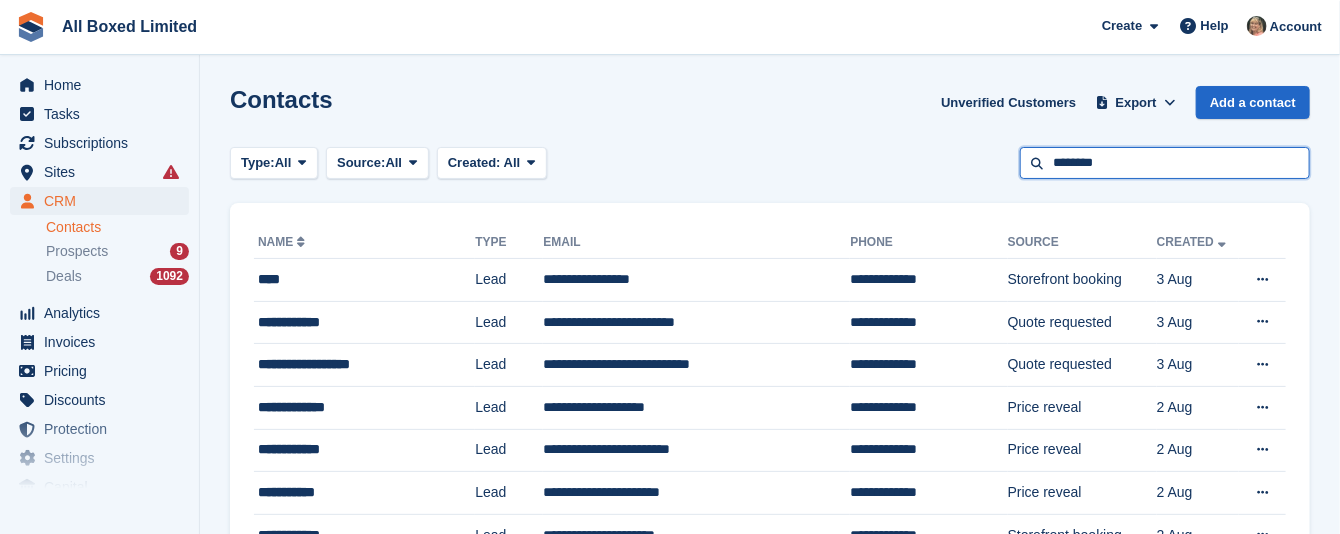 type on "********" 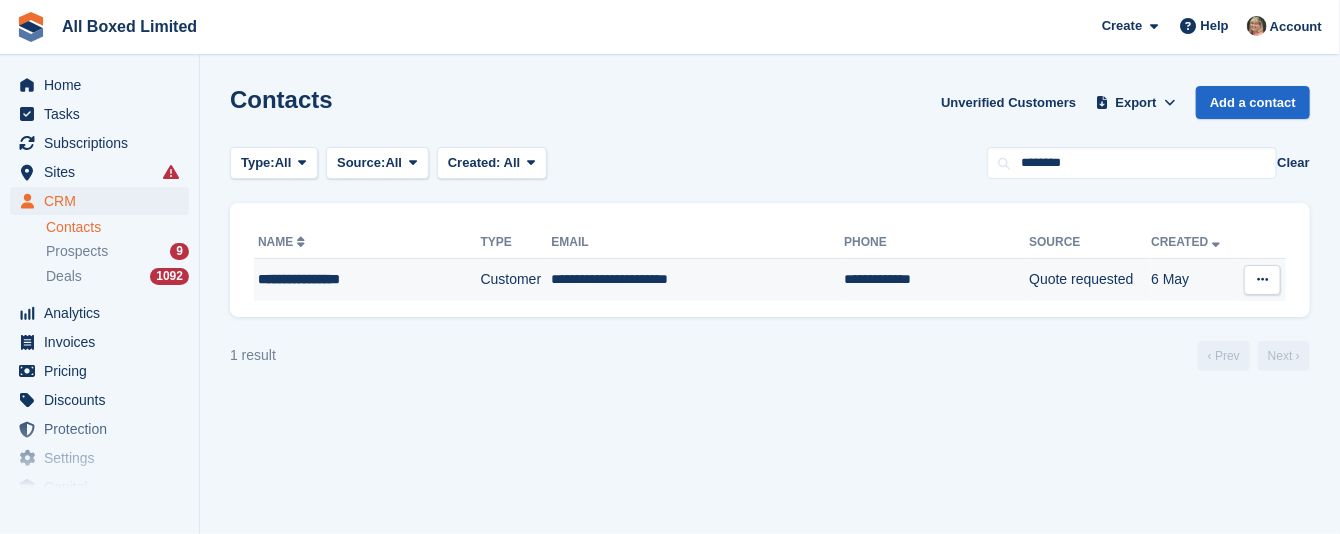 click on "**********" at bounding box center [698, 280] 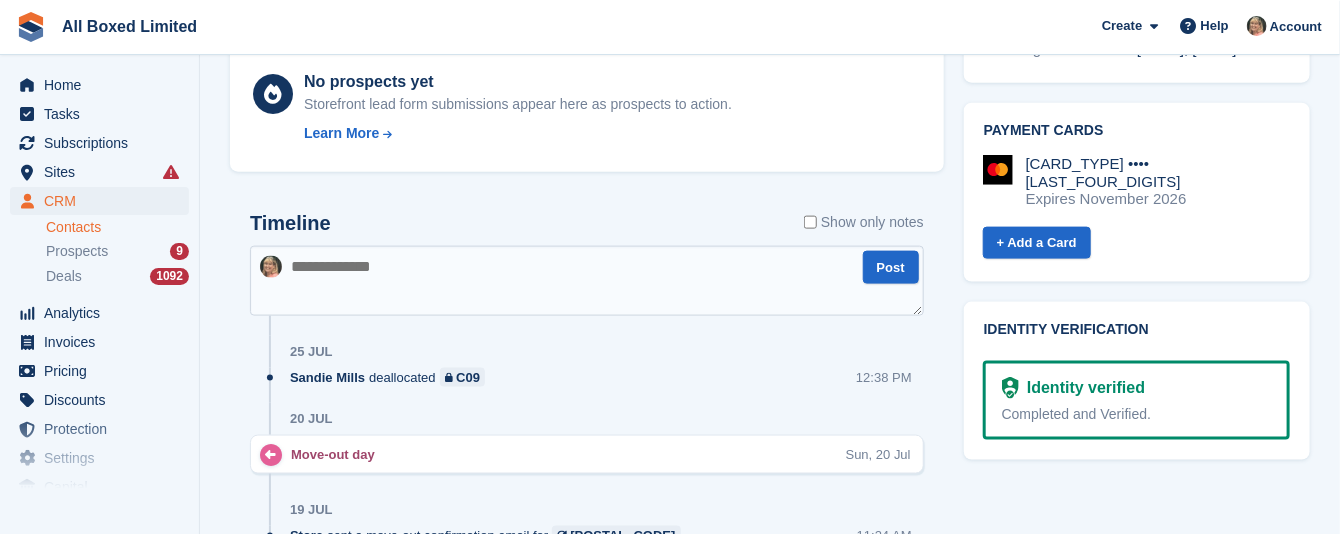 scroll, scrollTop: 1050, scrollLeft: 0, axis: vertical 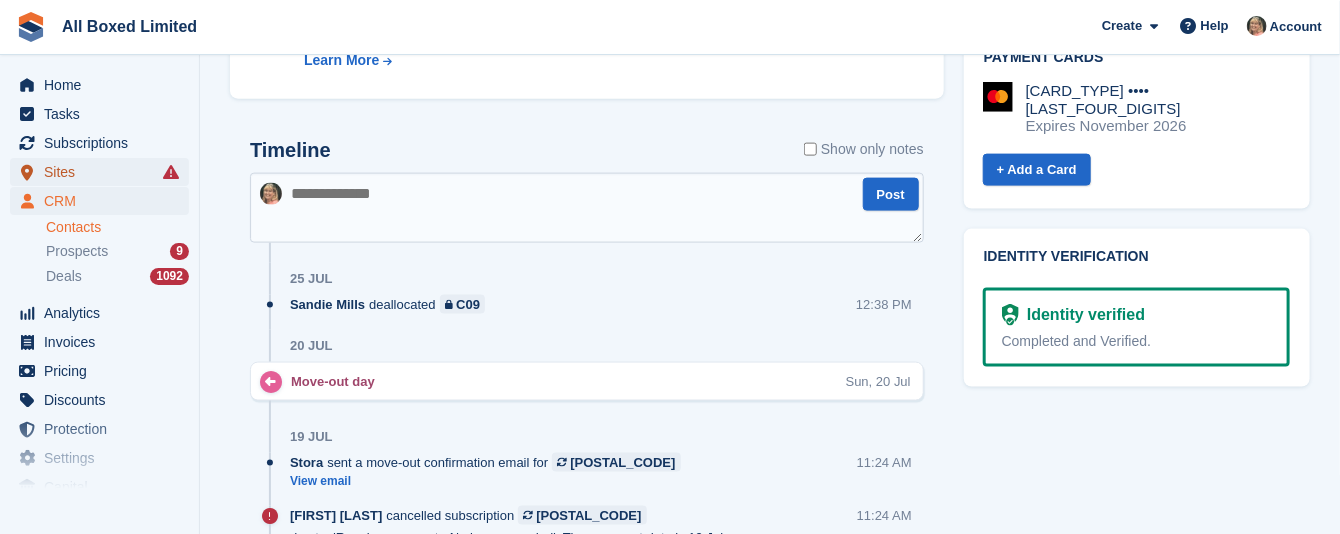 click on "Sites" at bounding box center [99, 172] 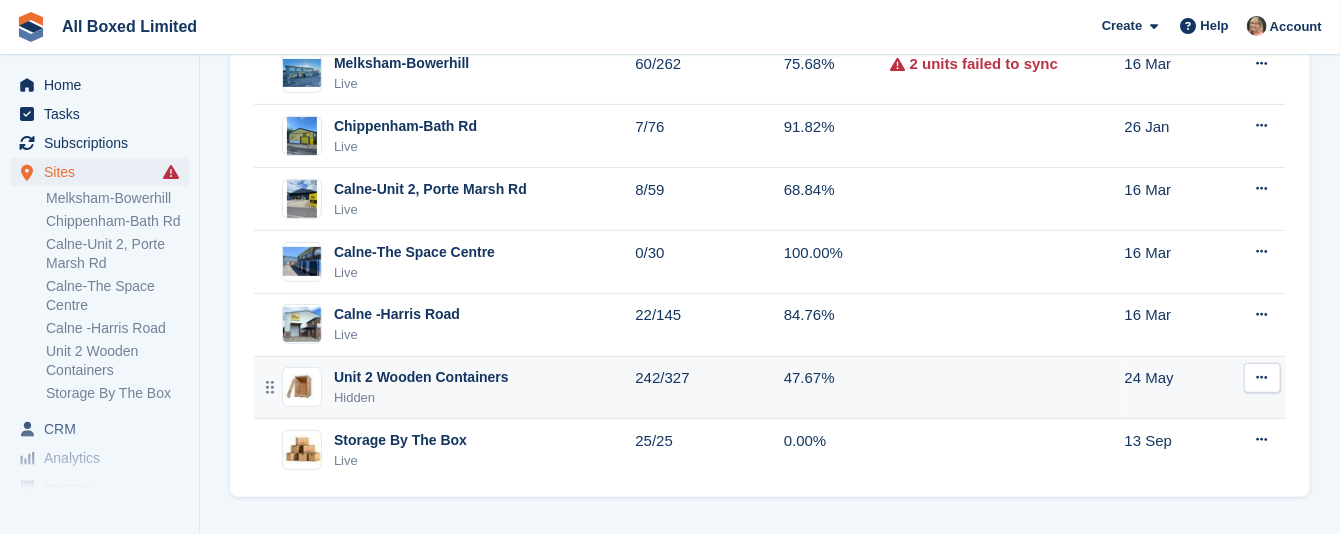 scroll, scrollTop: 185, scrollLeft: 0, axis: vertical 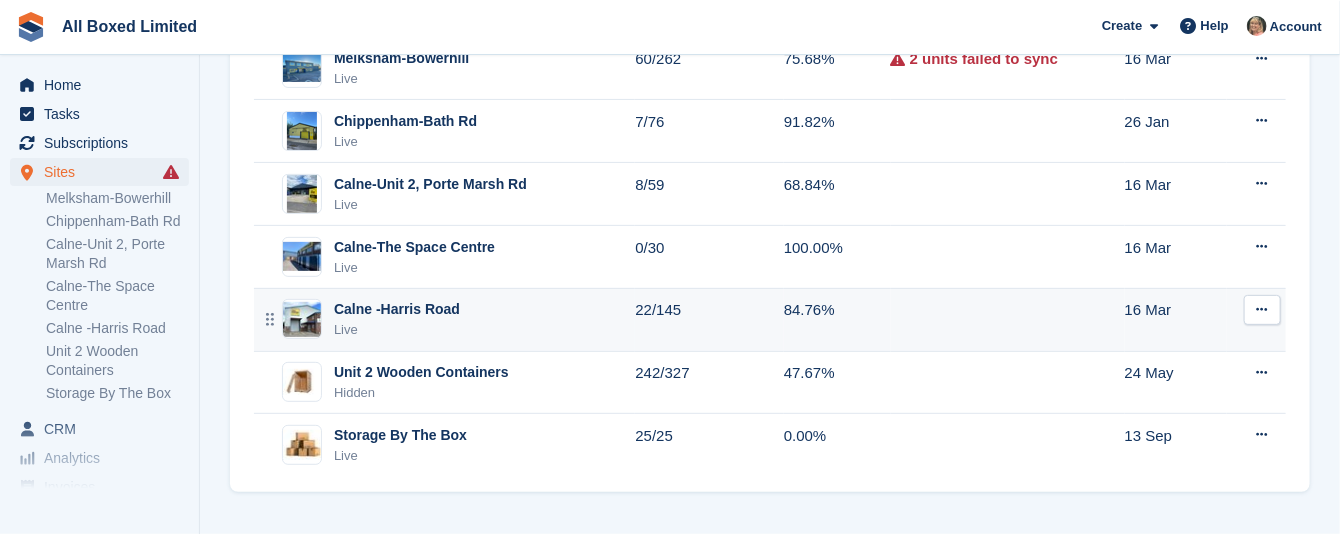 click on "Calne -Harris Road" at bounding box center (397, 309) 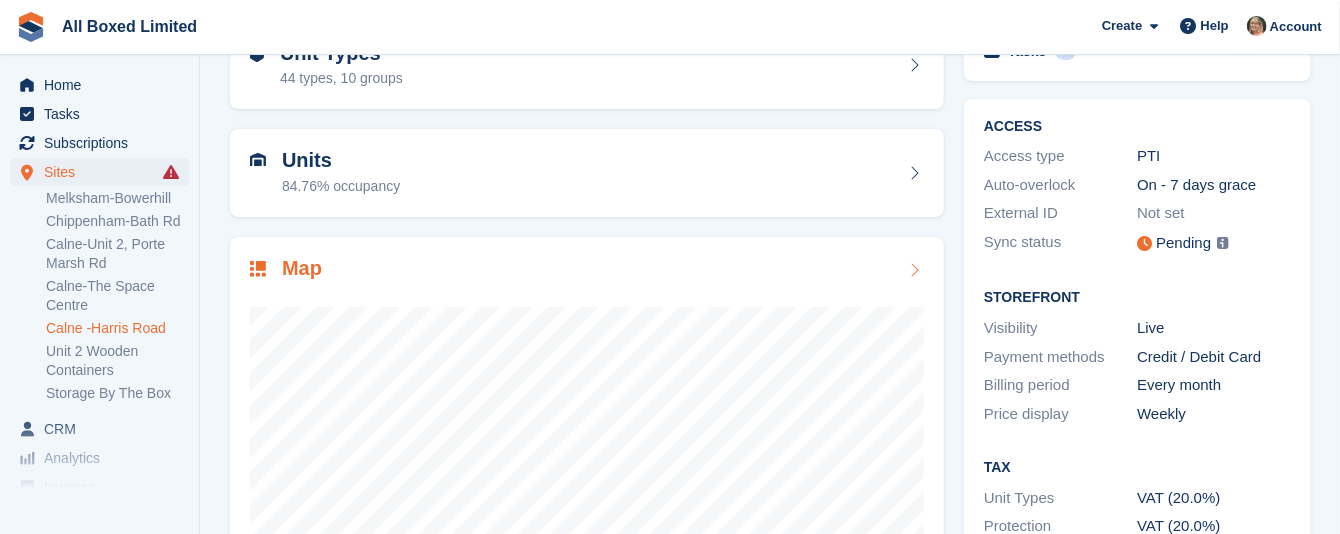 scroll, scrollTop: 300, scrollLeft: 0, axis: vertical 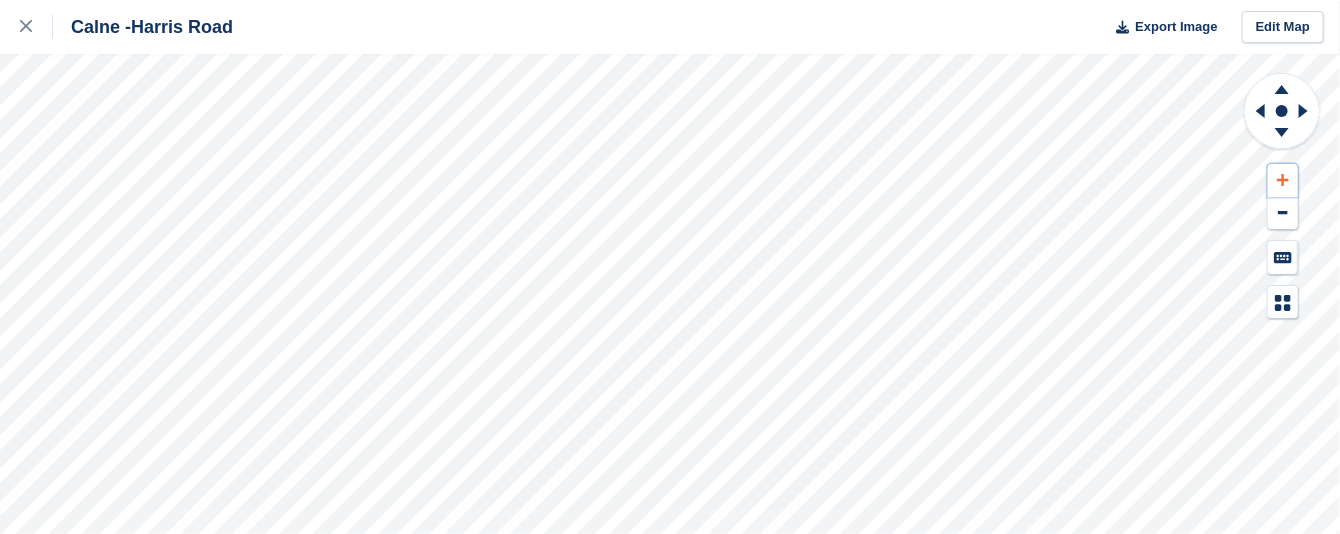 click 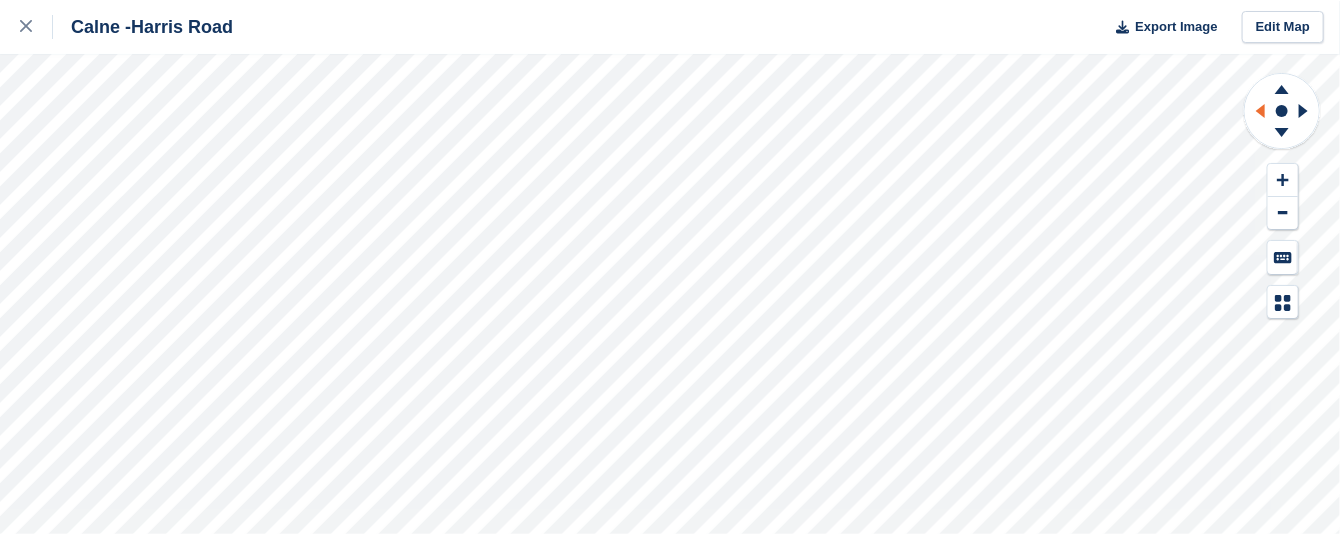 click 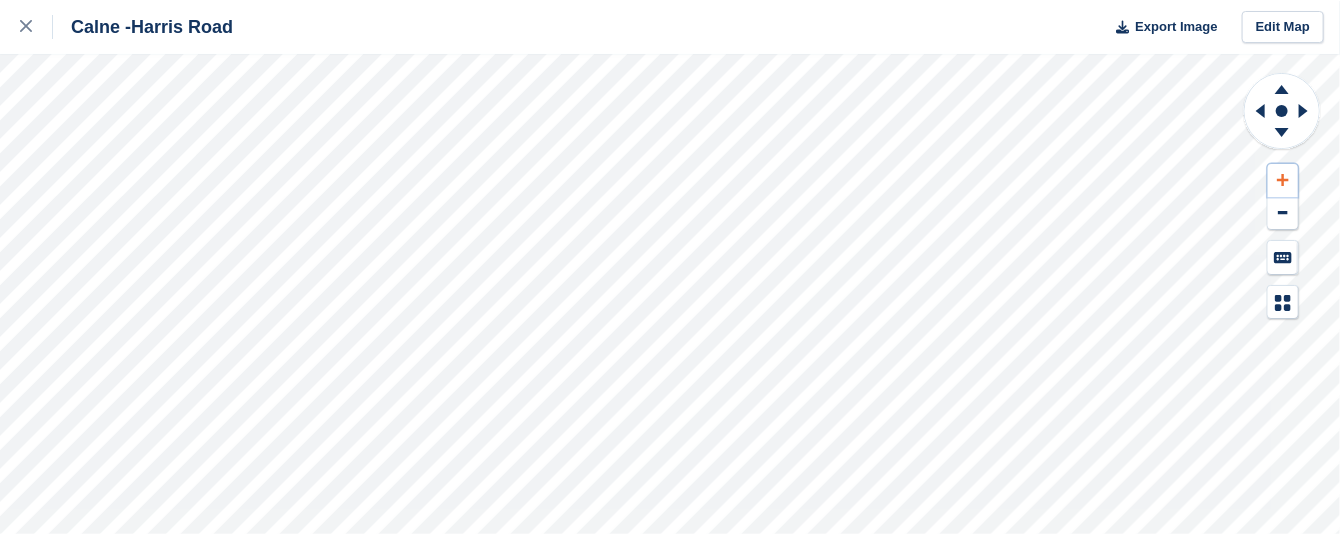 click 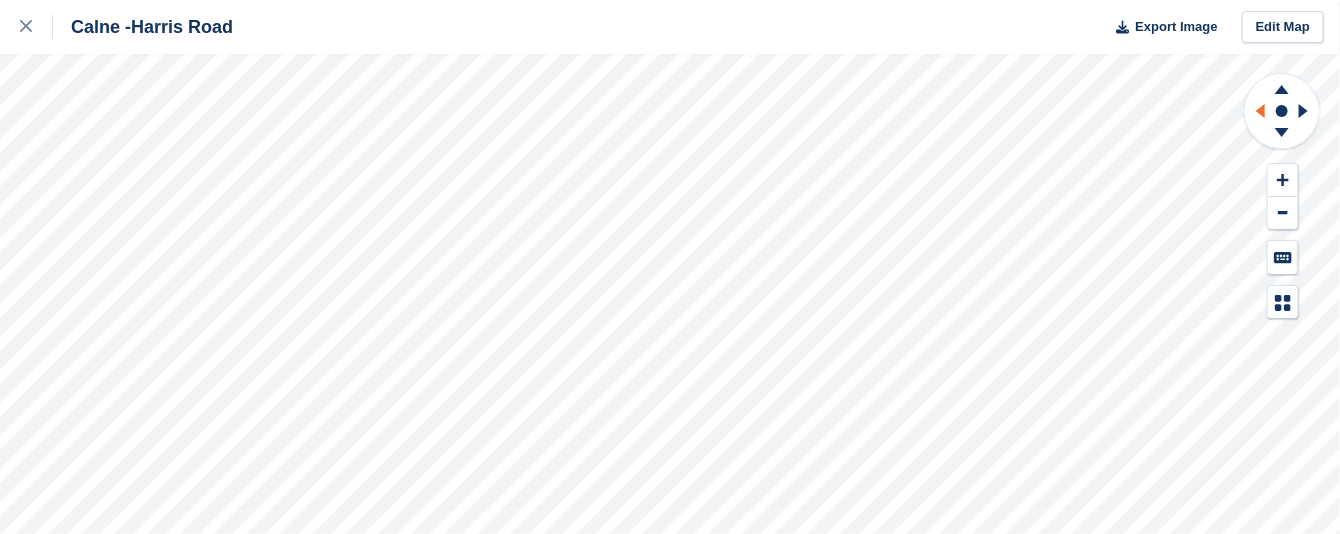click 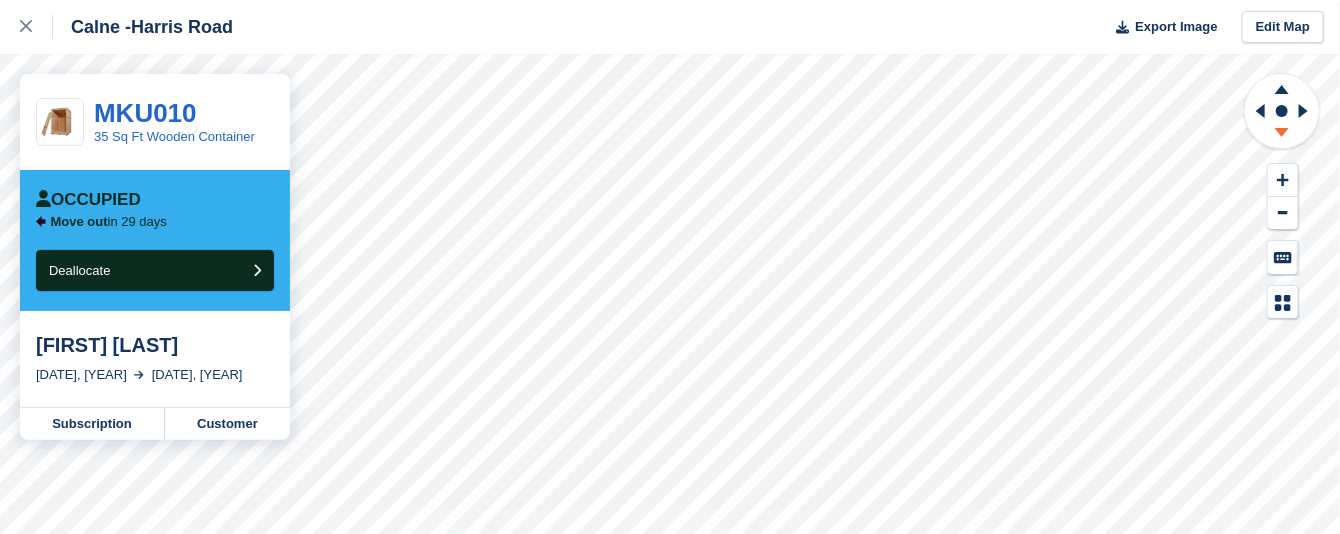 click 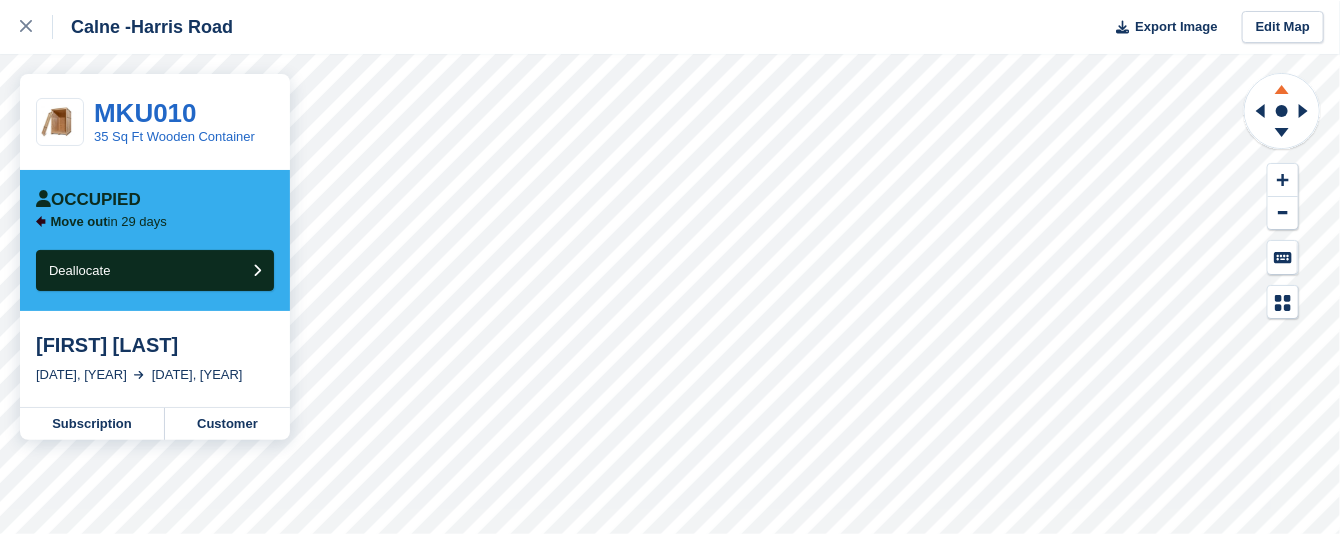 click 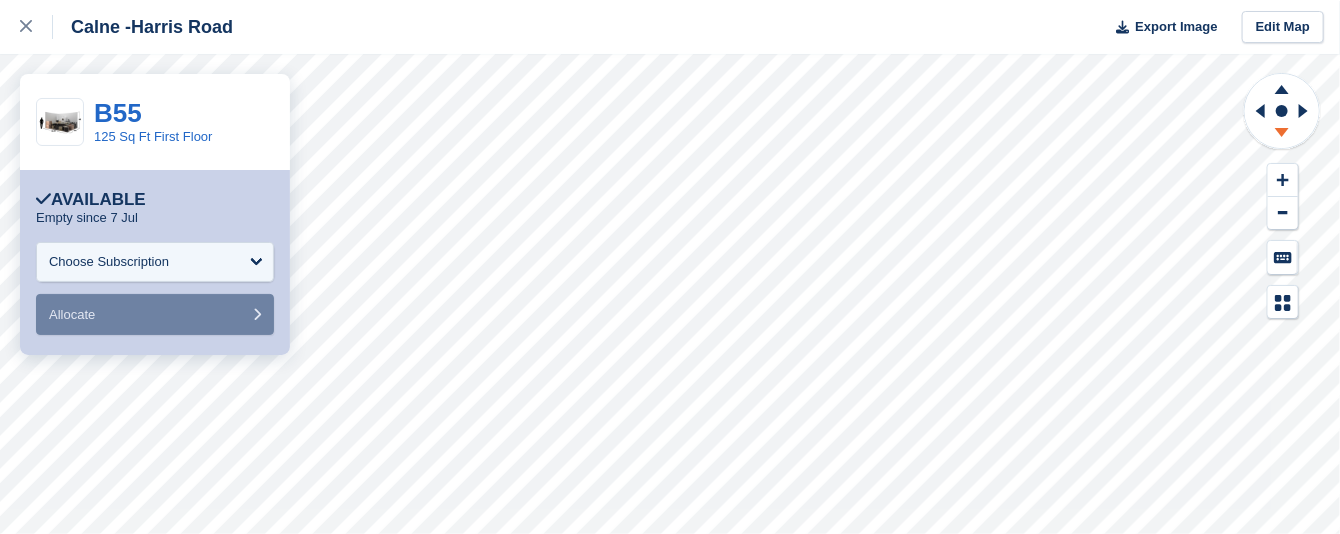 click 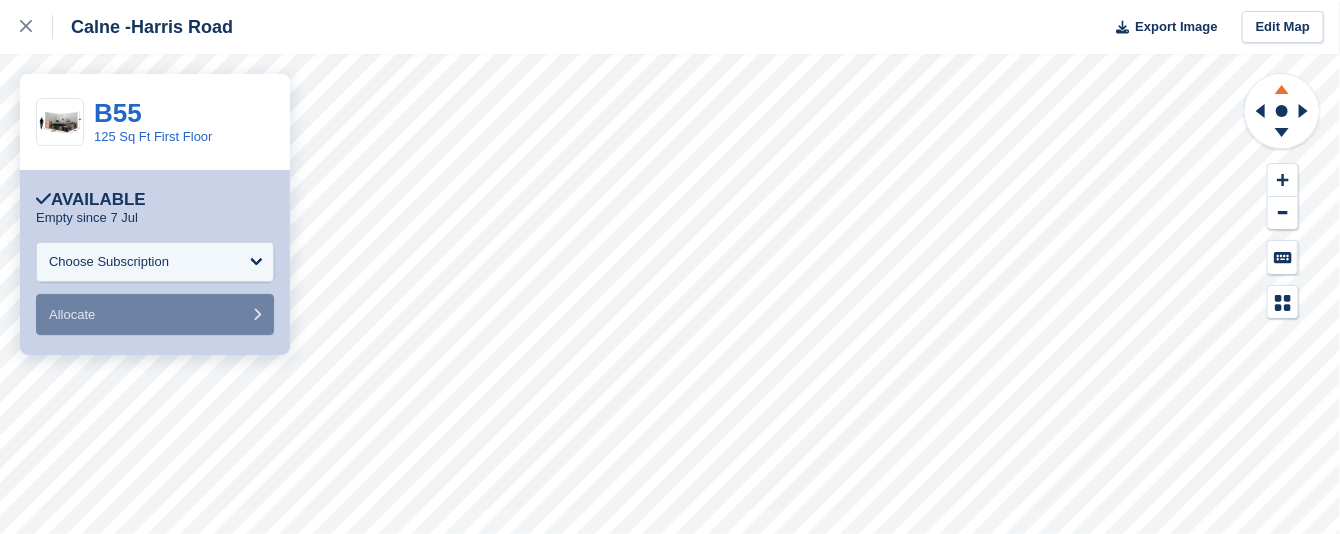 click 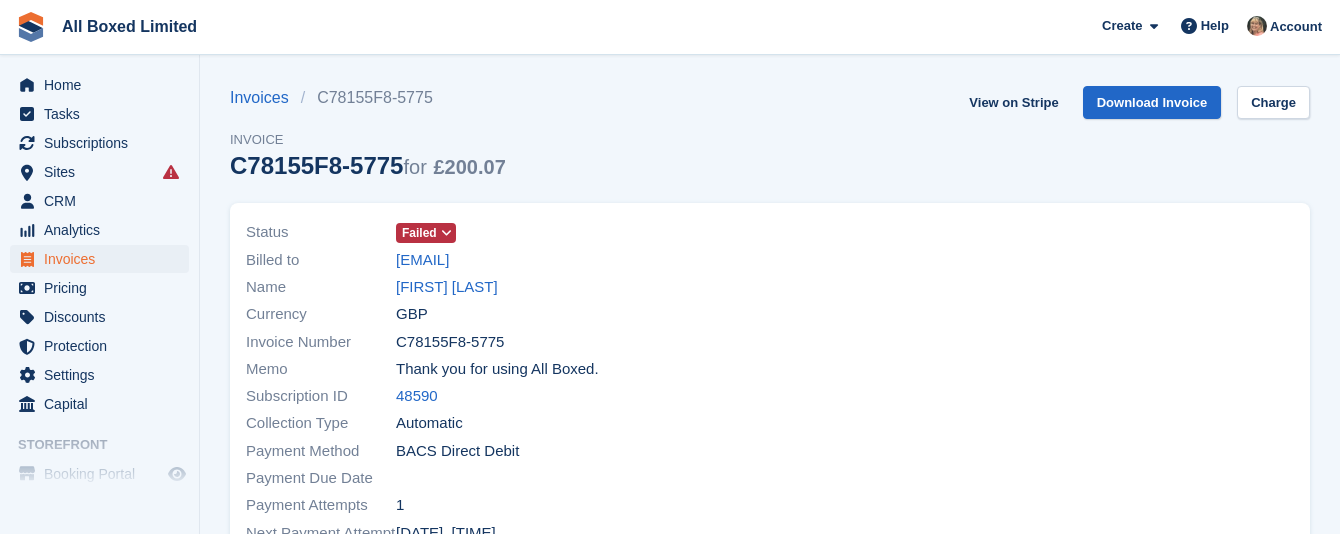 scroll, scrollTop: 0, scrollLeft: 0, axis: both 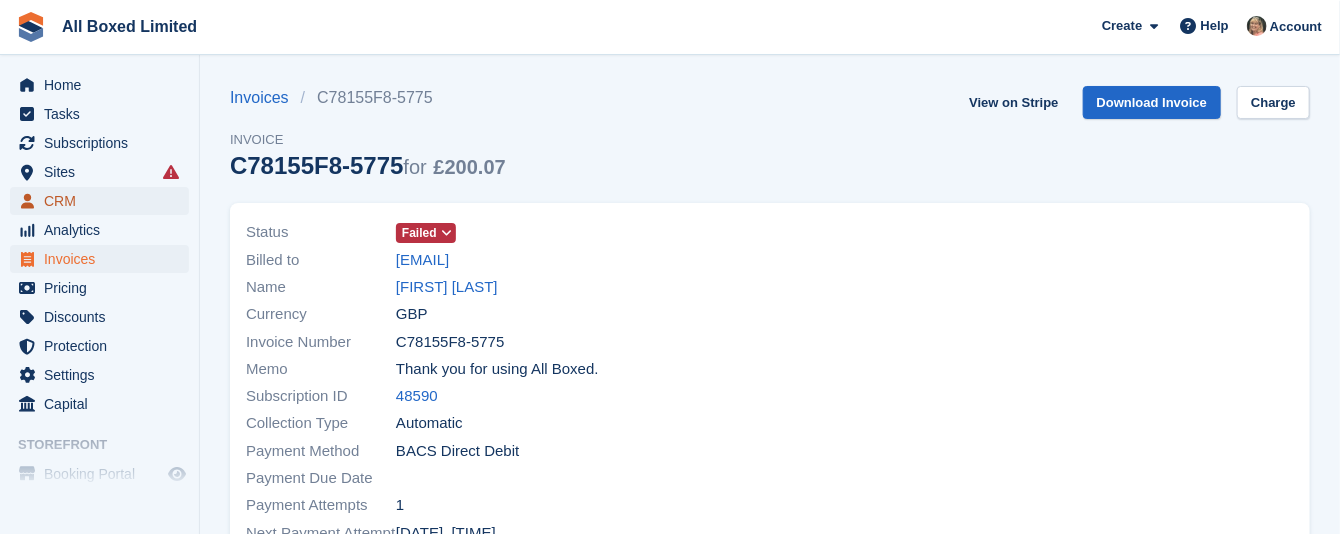 click on "CRM" at bounding box center (104, 201) 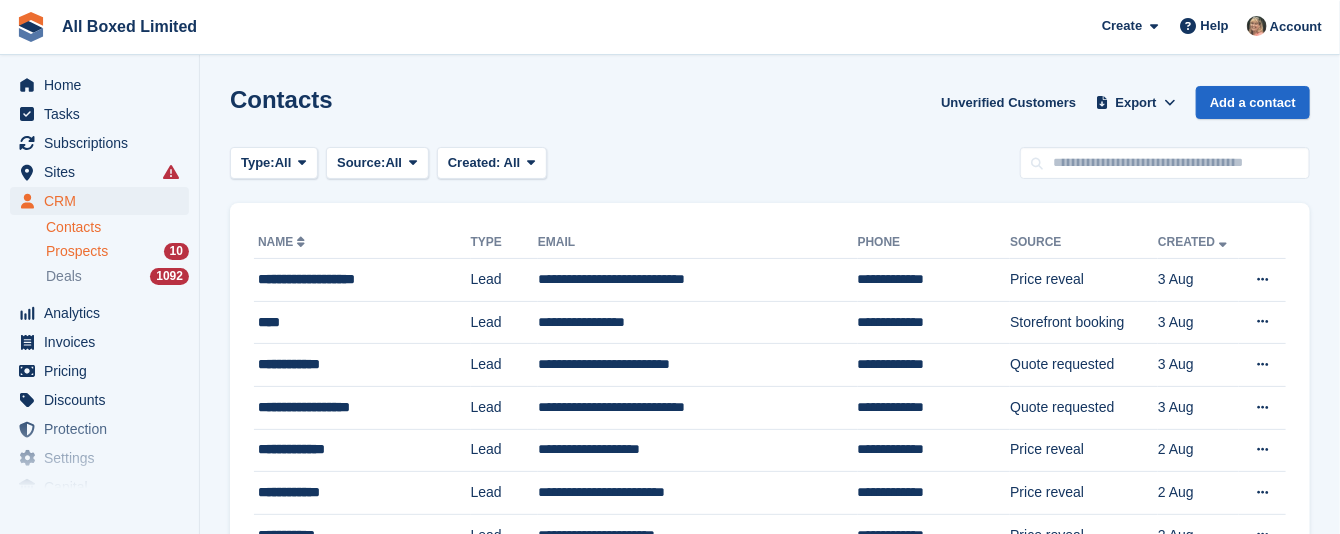 click on "Prospects" at bounding box center (77, 251) 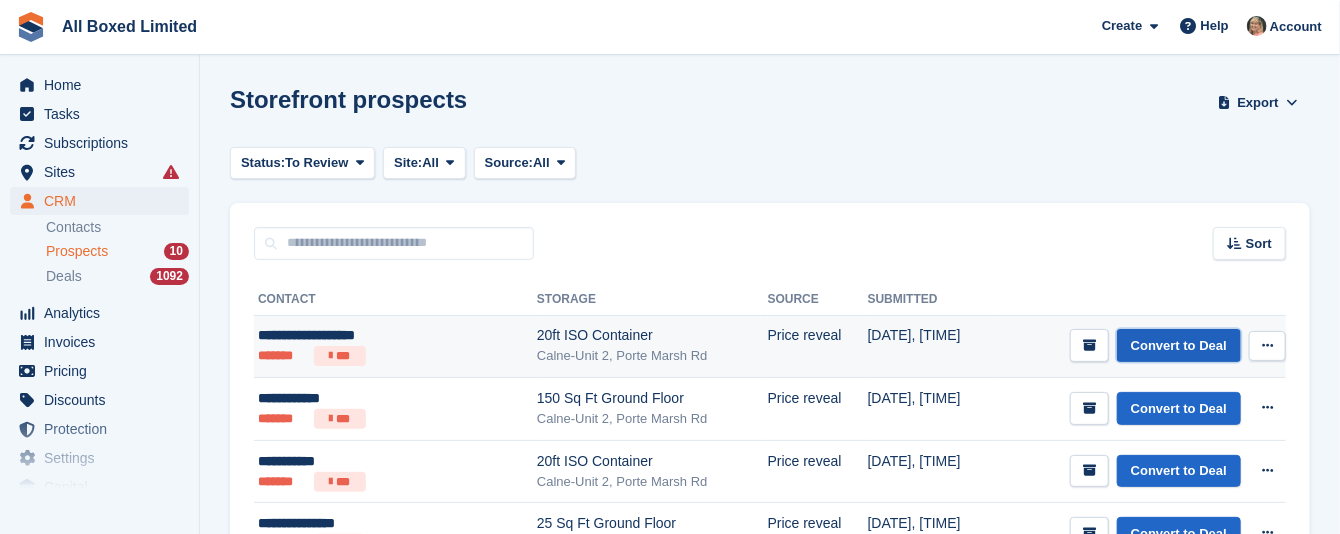 click on "Convert to Deal" at bounding box center (1179, 345) 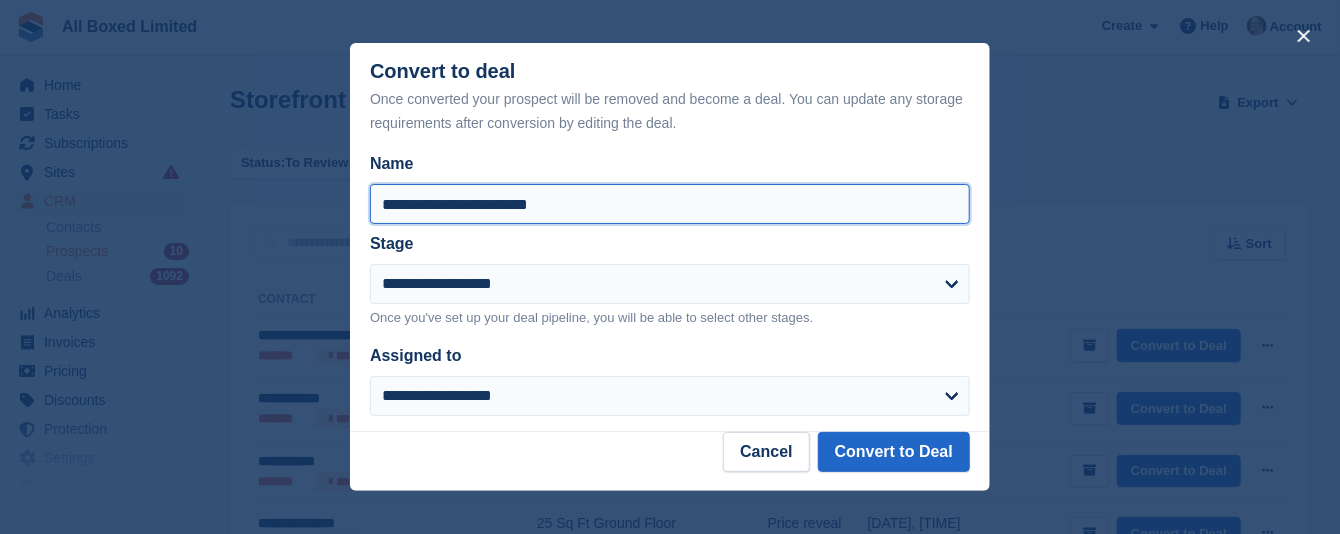 click on "**********" at bounding box center (670, 204) 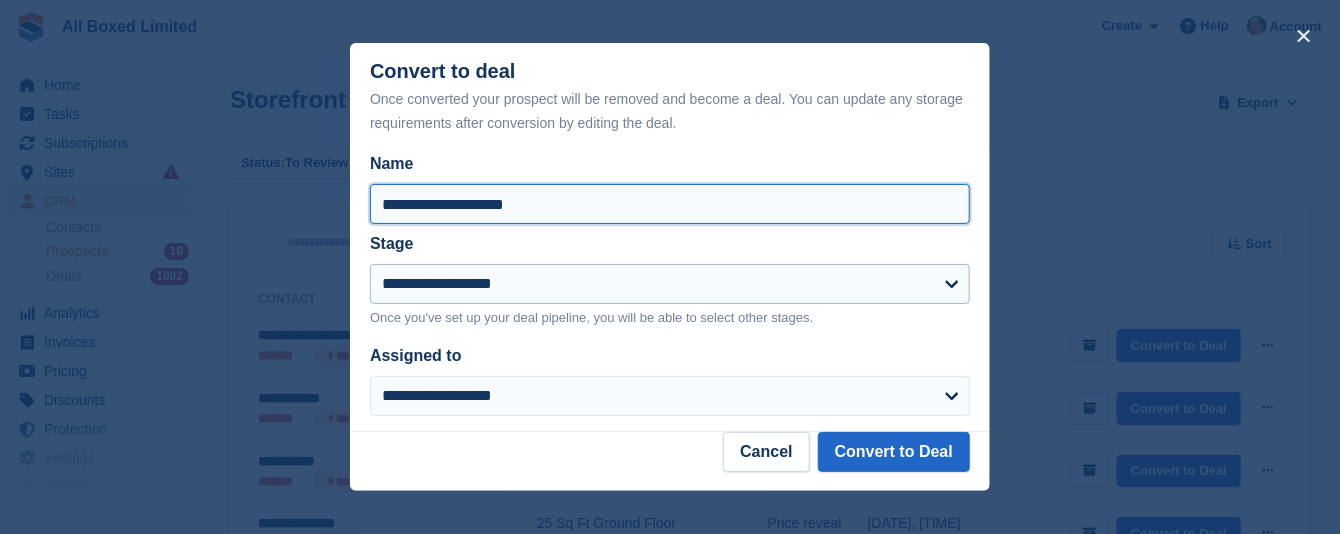 type on "**********" 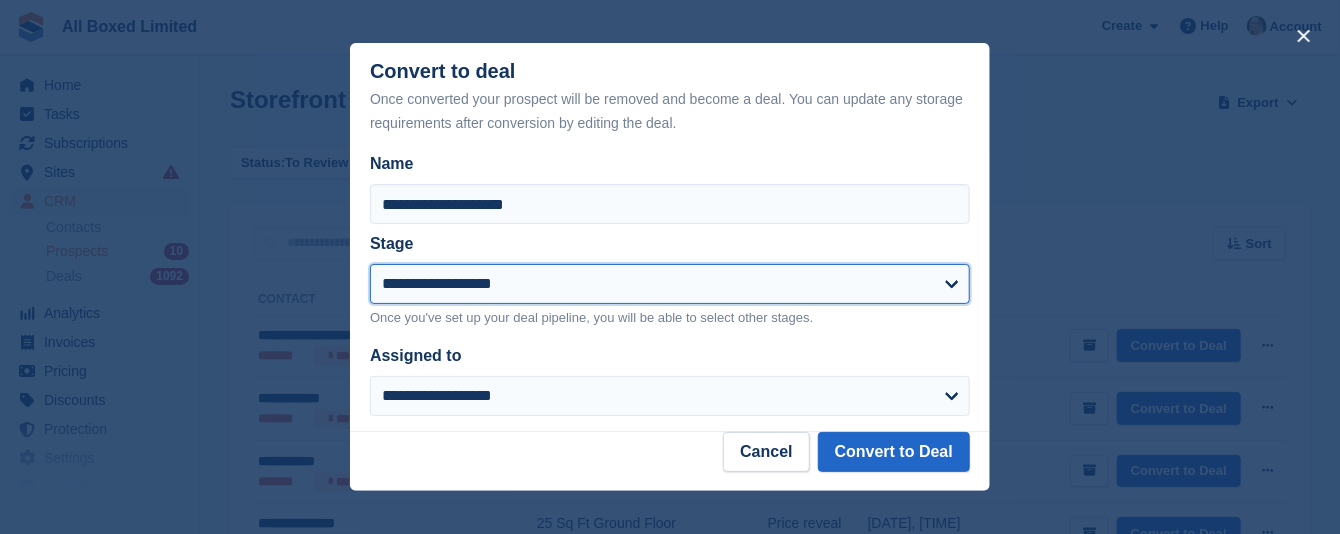 click on "**********" at bounding box center [670, 284] 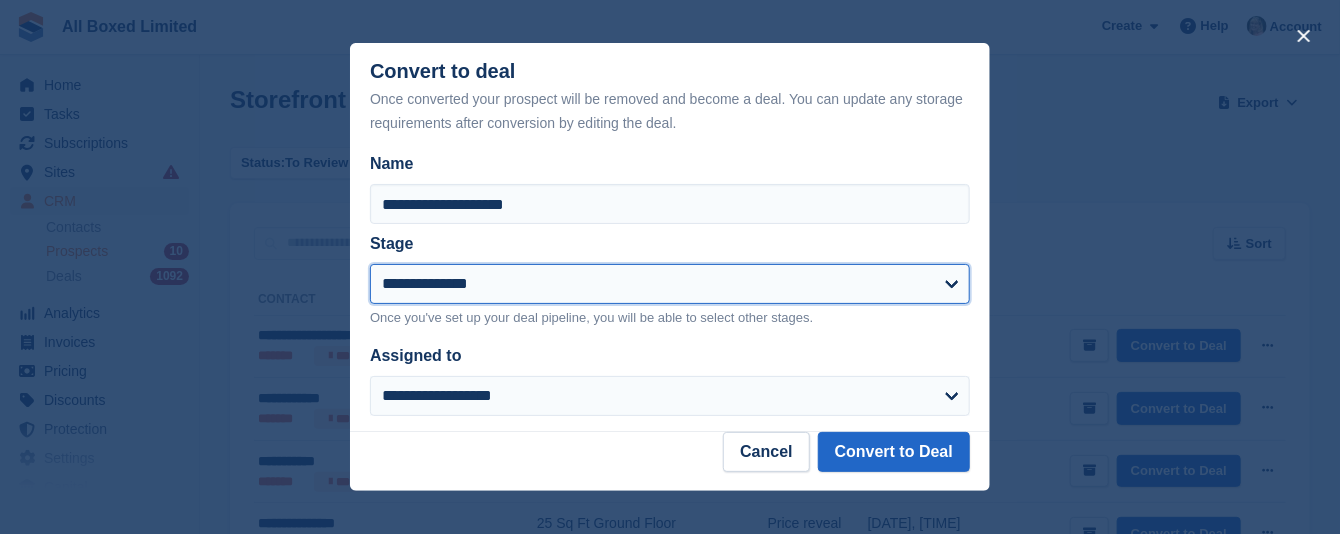 click on "**********" at bounding box center (670, 284) 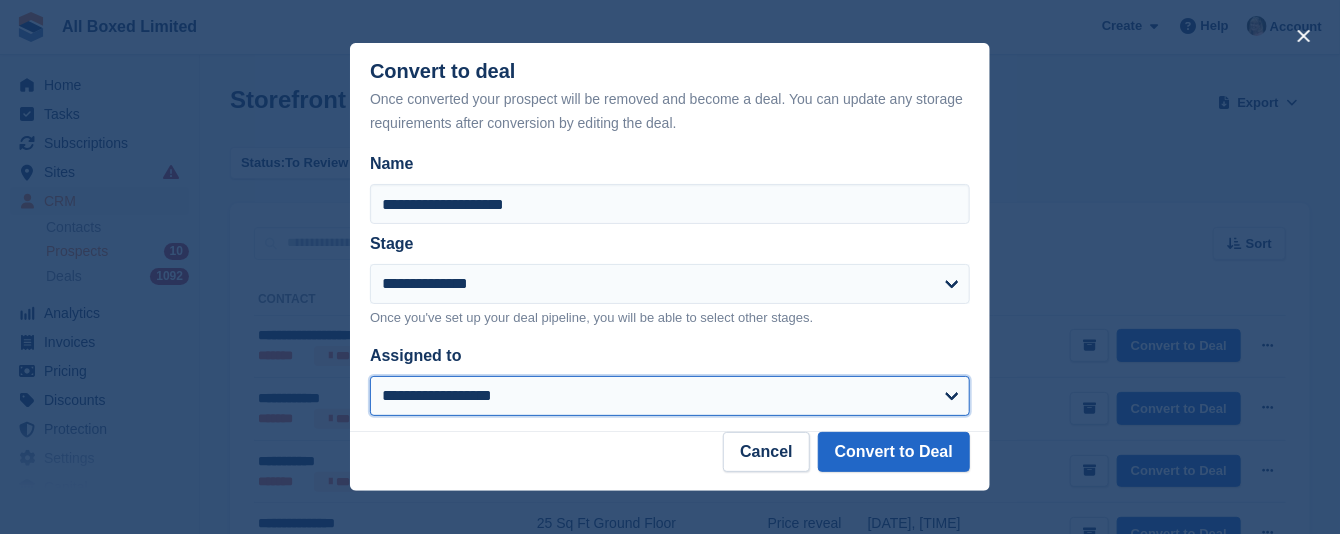 click on "**********" at bounding box center [670, 396] 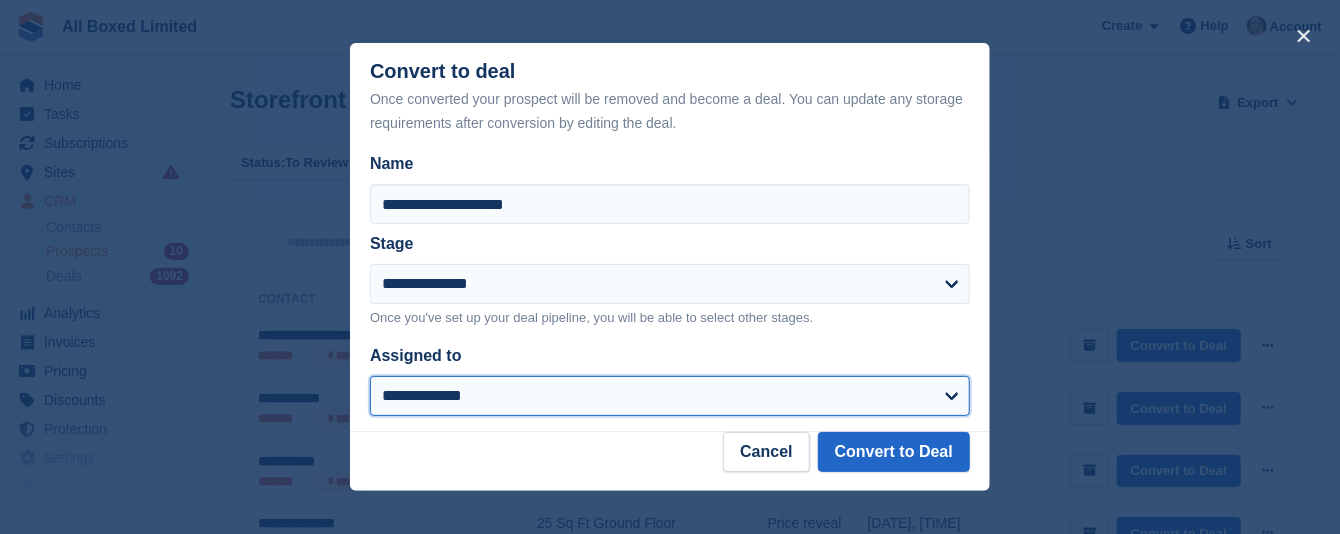 click on "**********" at bounding box center [670, 396] 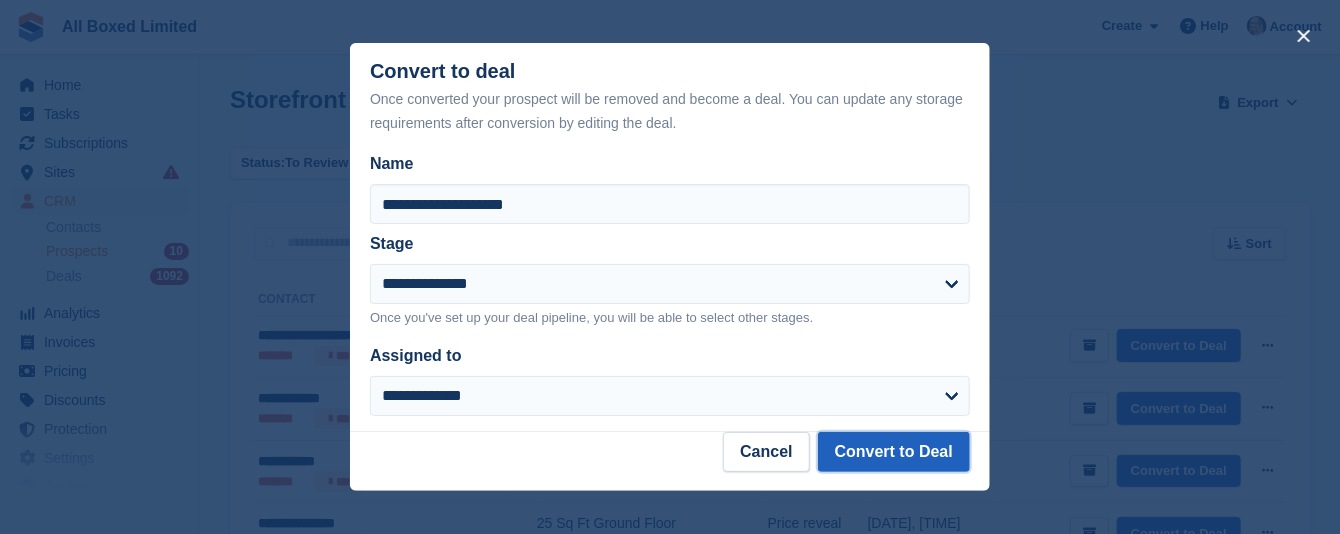 click on "Convert to Deal" at bounding box center [894, 452] 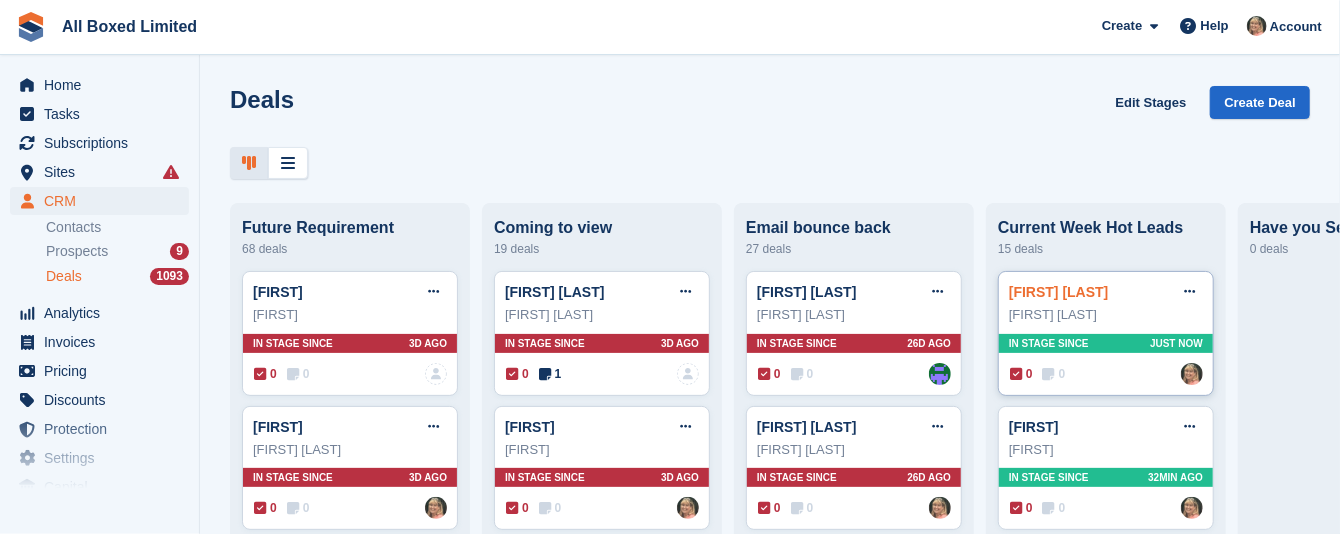 click on "Alastair WILLIAMSON" at bounding box center [1059, 292] 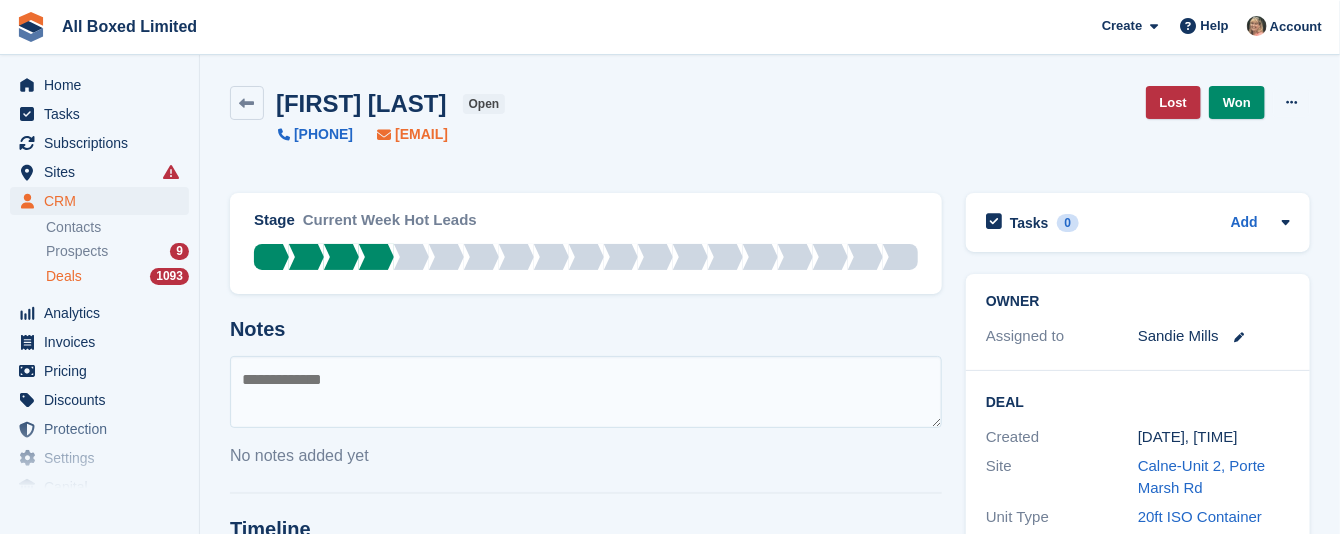 click on "am.williamson@btopenworld.com" at bounding box center [421, 134] 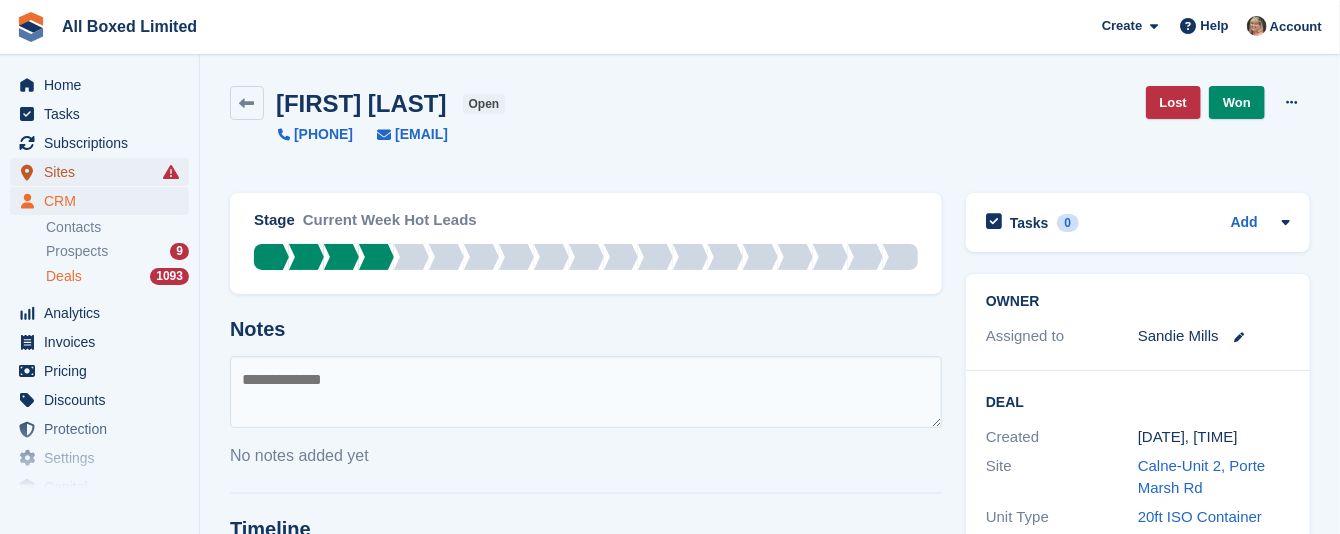 click on "Sites" at bounding box center [104, 172] 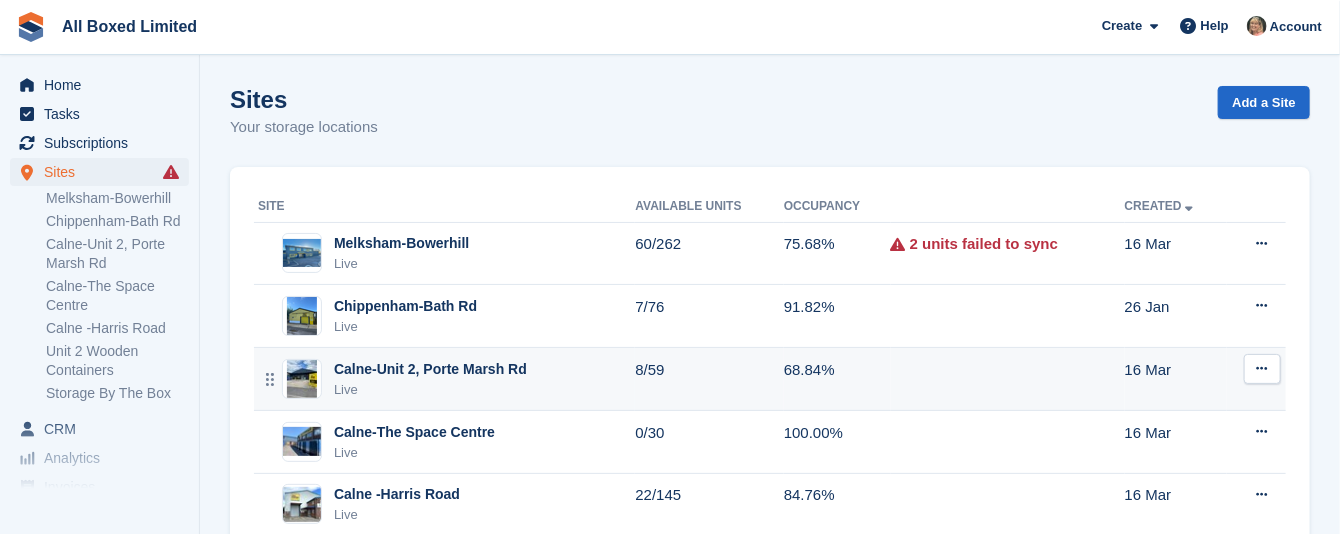 click on "Calne-Unit 2, Porte Marsh Rd" at bounding box center (430, 369) 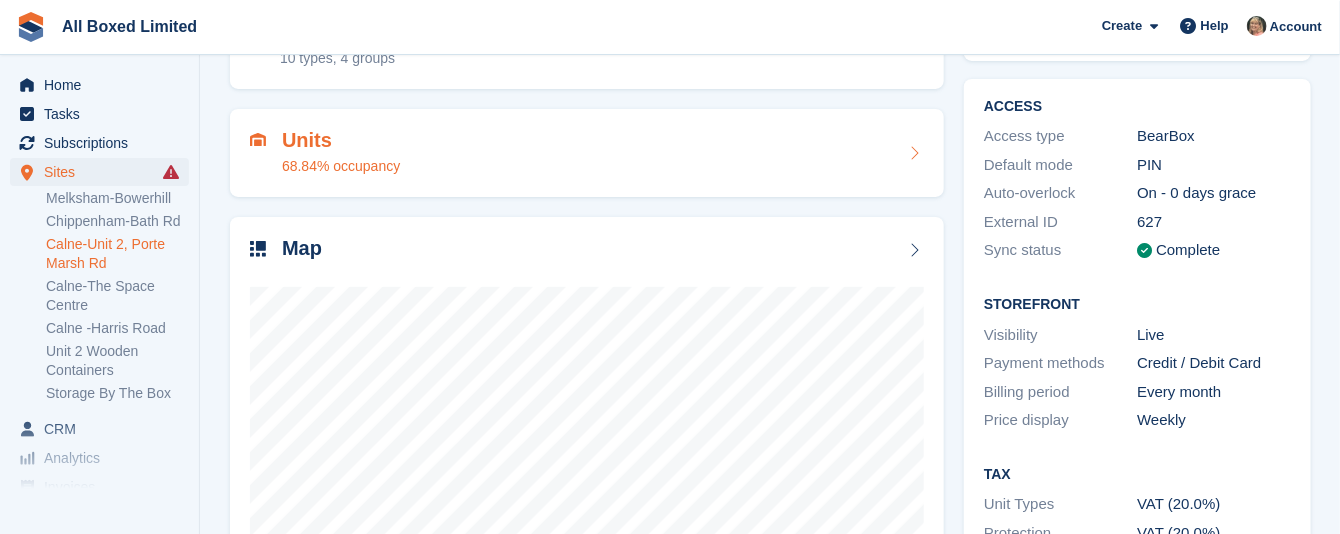 scroll, scrollTop: 319, scrollLeft: 0, axis: vertical 